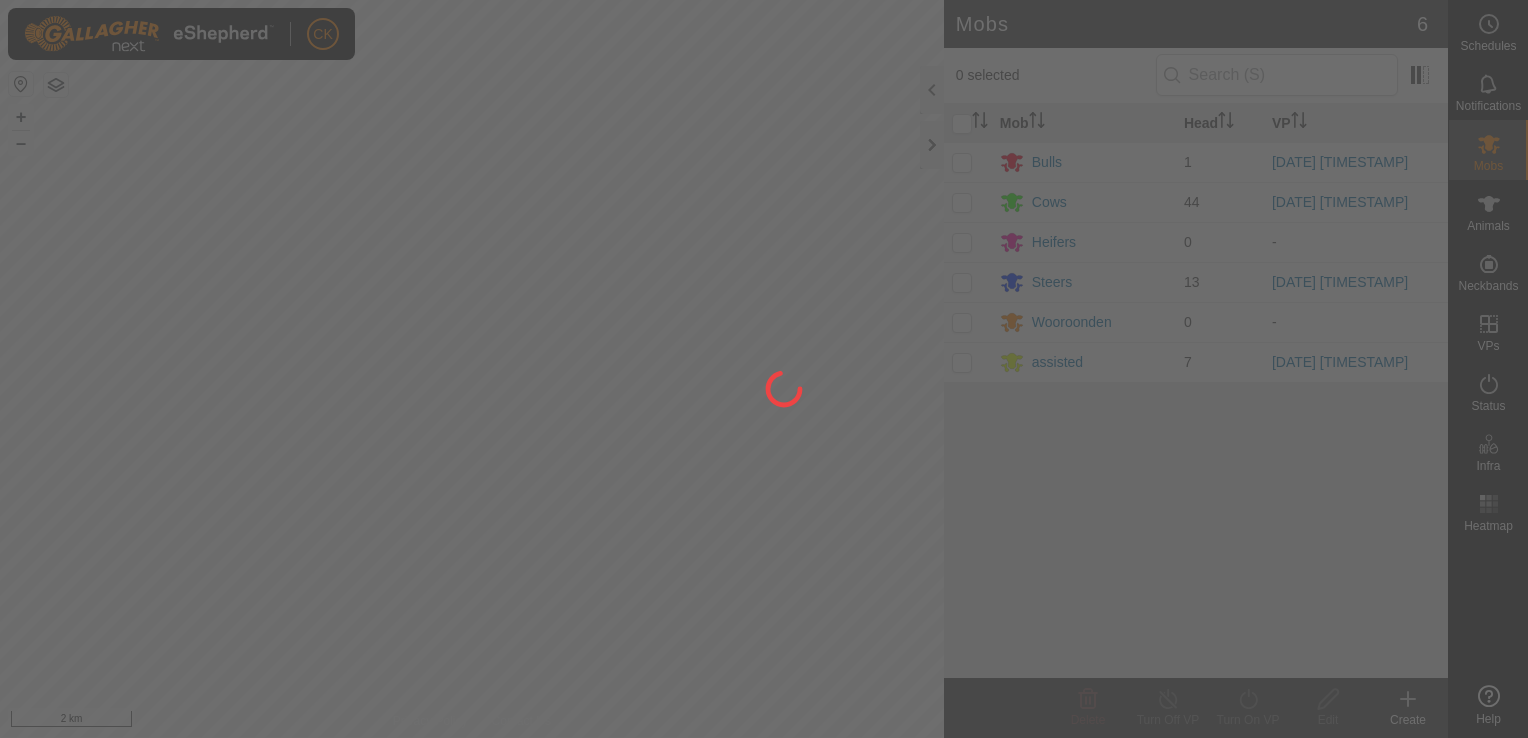 scroll, scrollTop: 0, scrollLeft: 0, axis: both 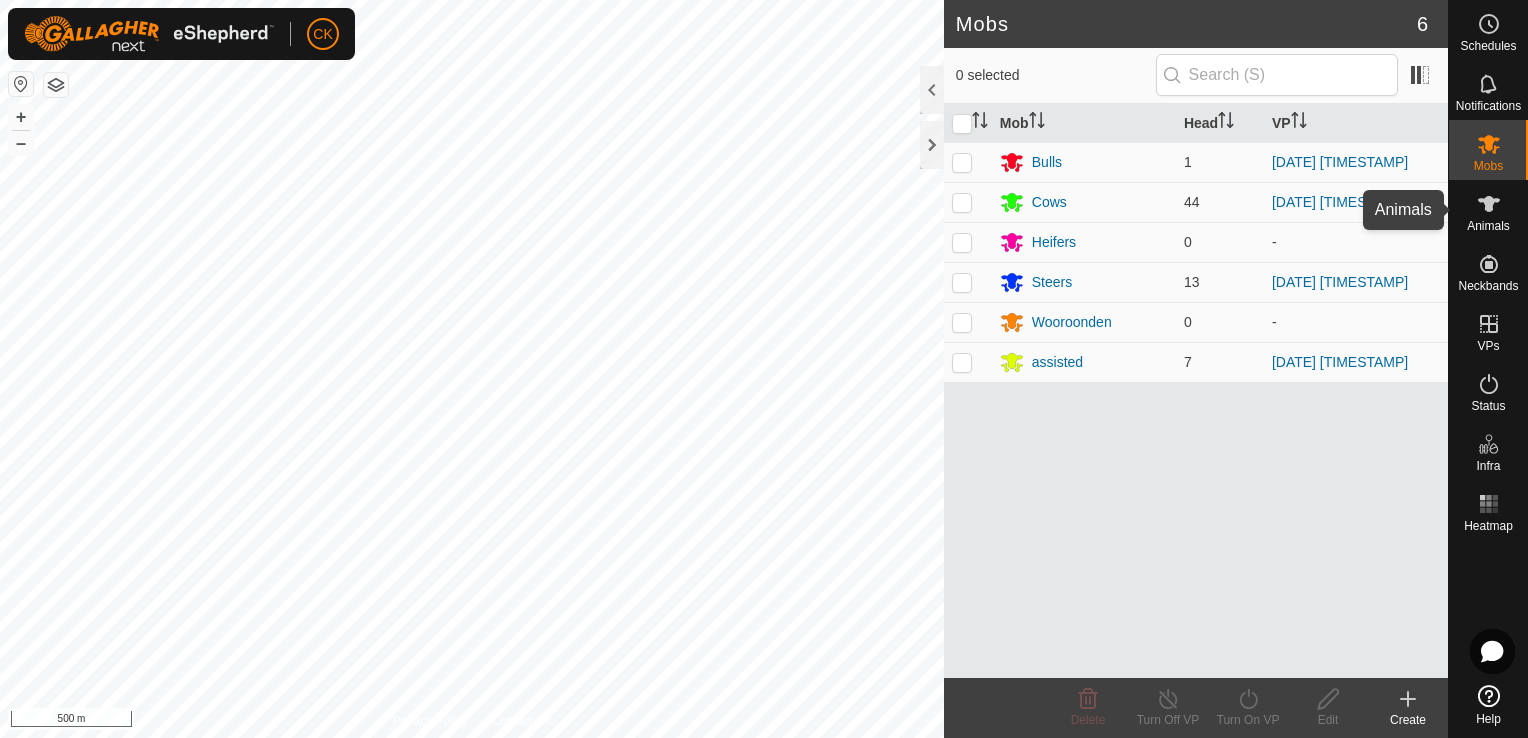 click 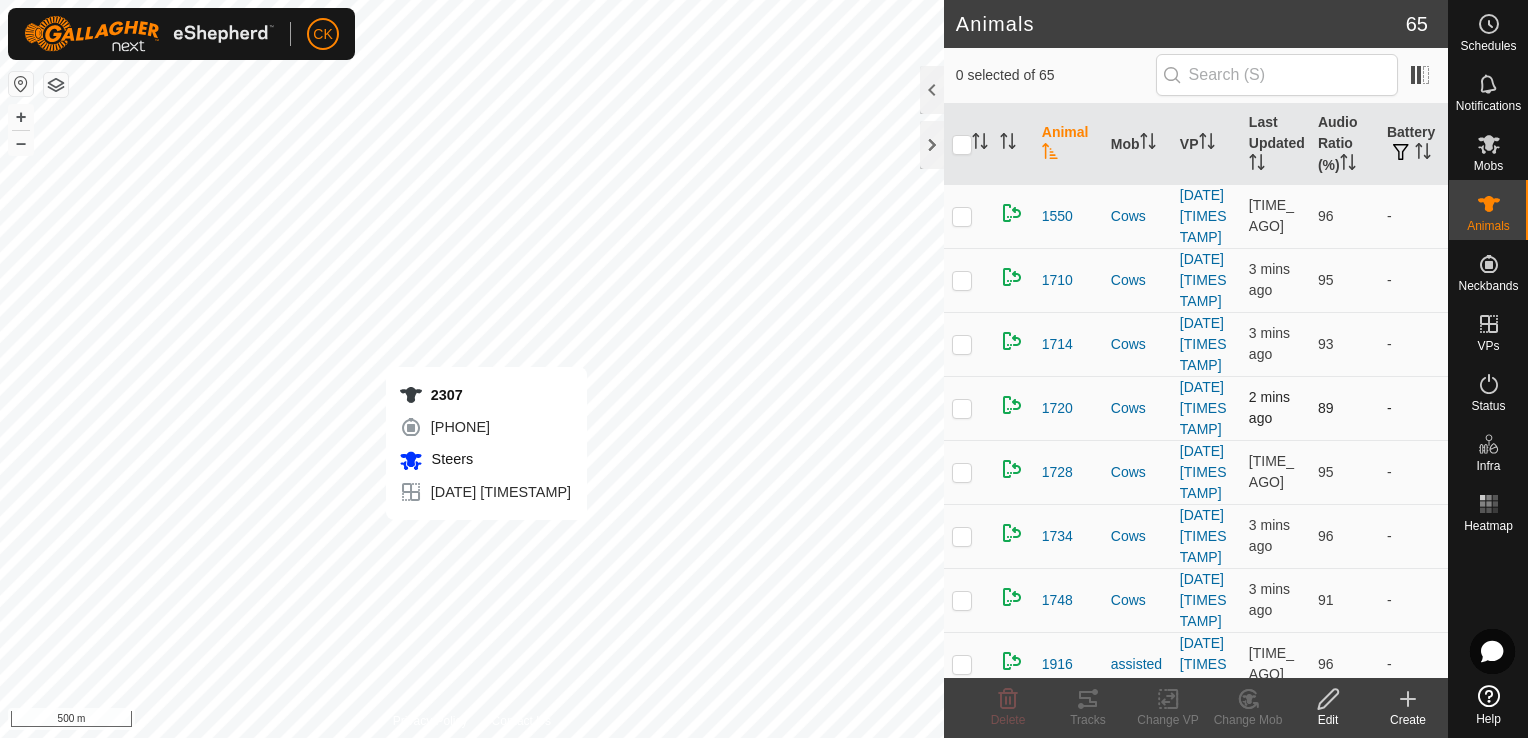 checkbox on "true" 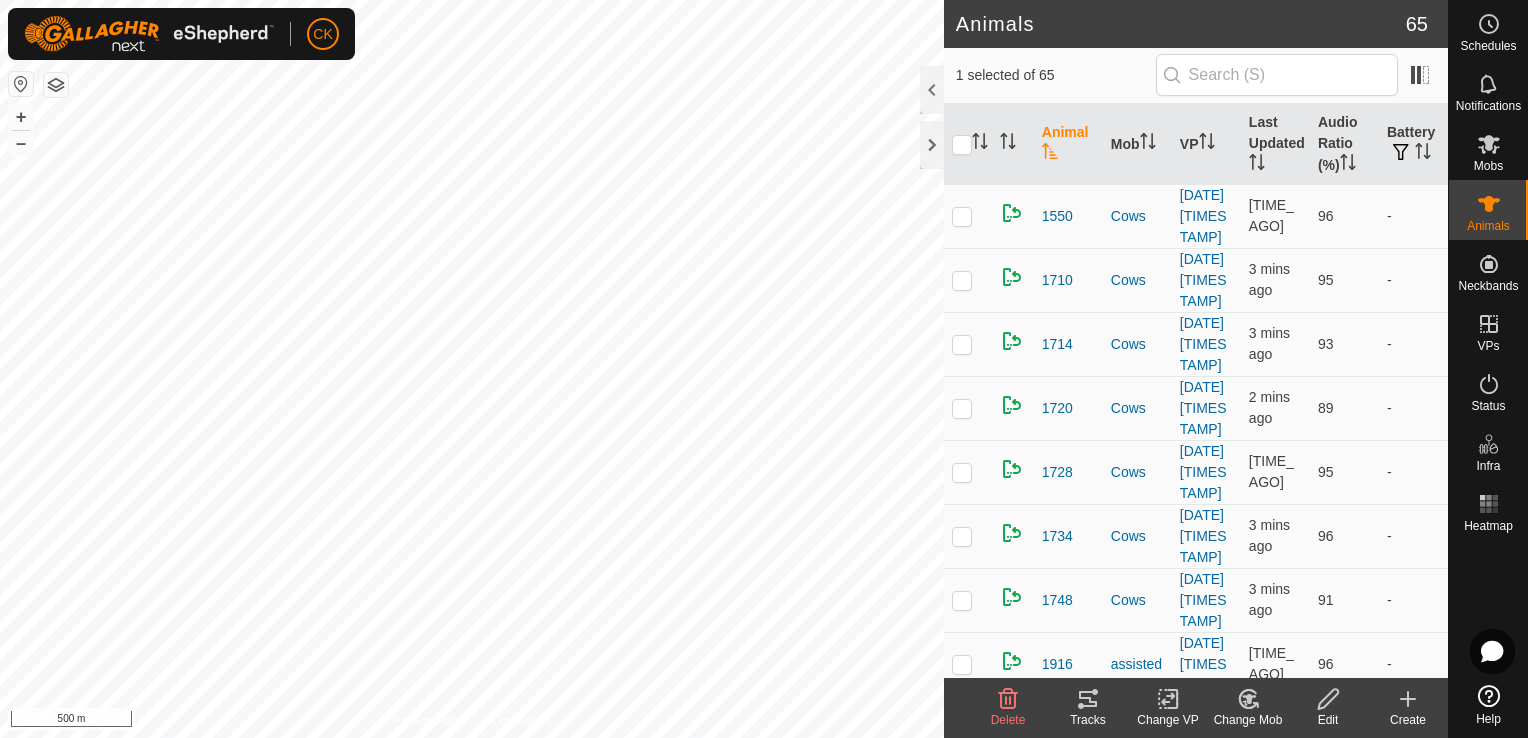 click 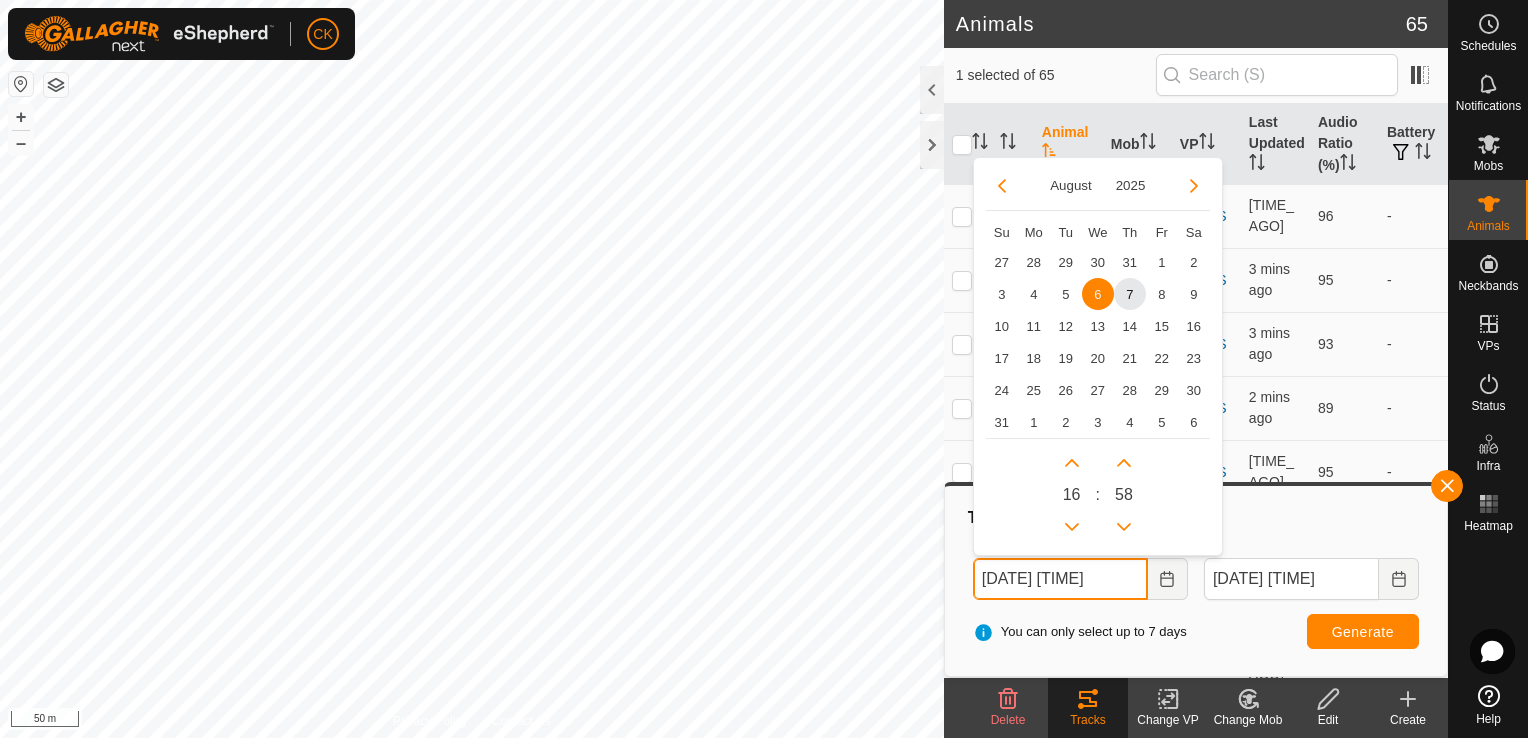 click on "06 Aug, 2025 16:58" at bounding box center (1060, 579) 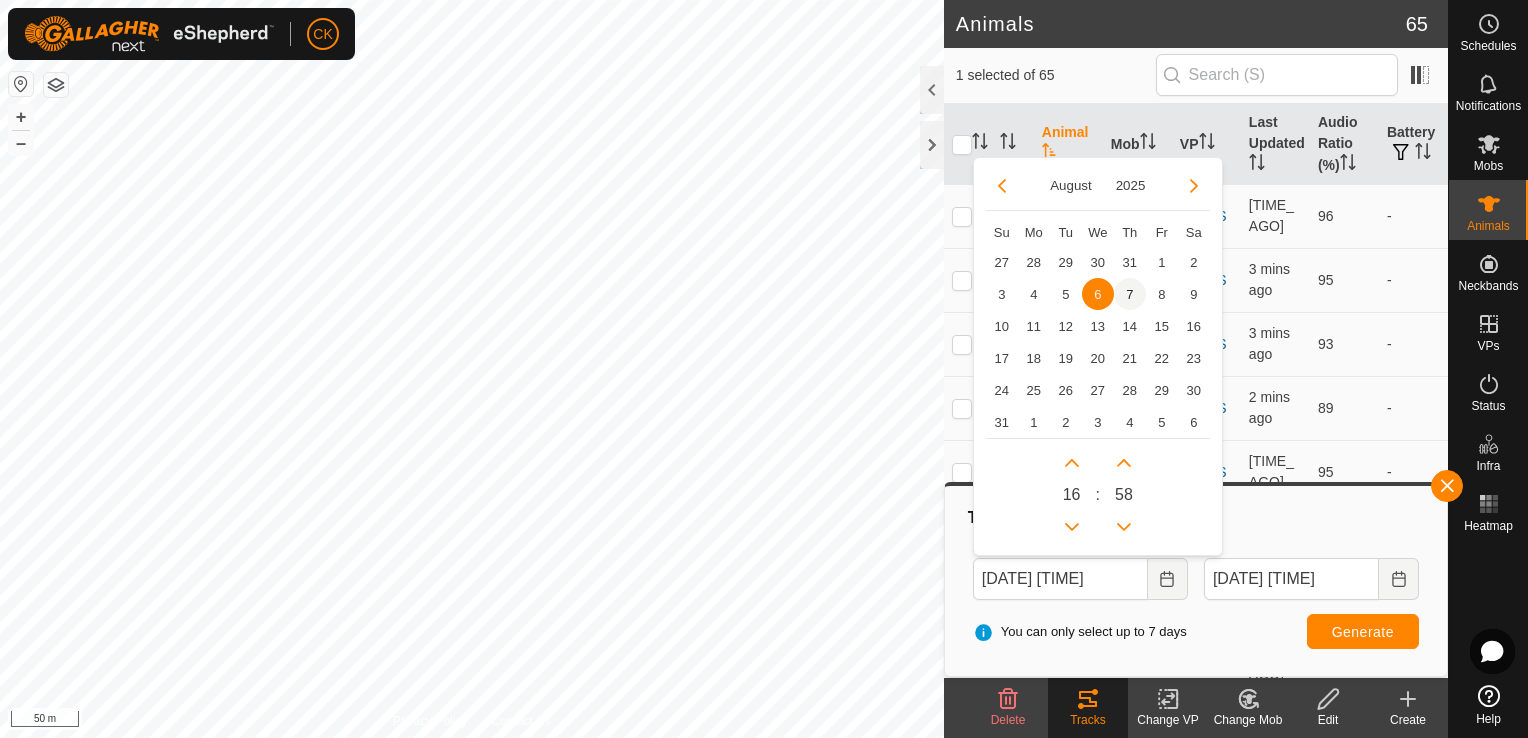 click on "7" at bounding box center [1130, 294] 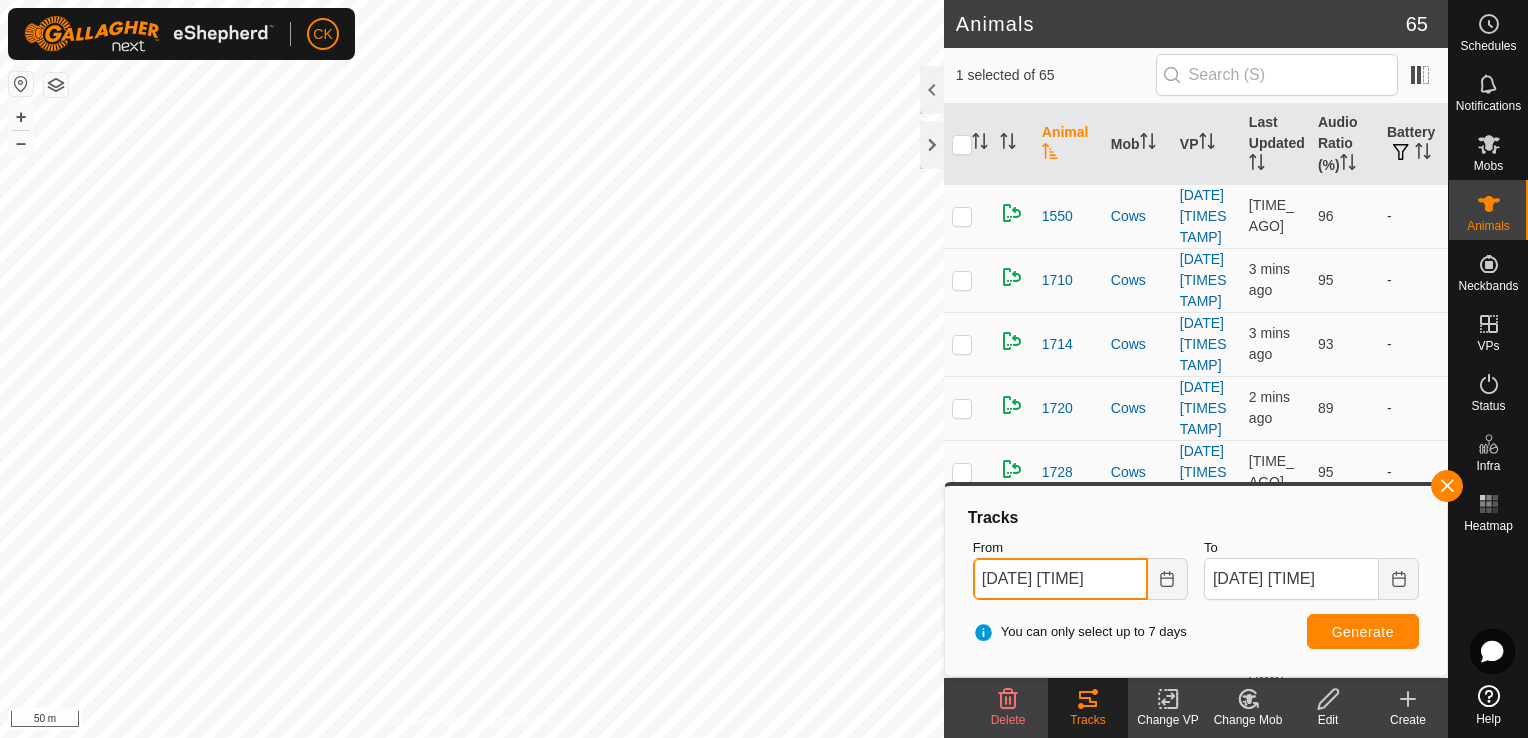 click on "07 Aug, 2025 16:58" at bounding box center [1060, 579] 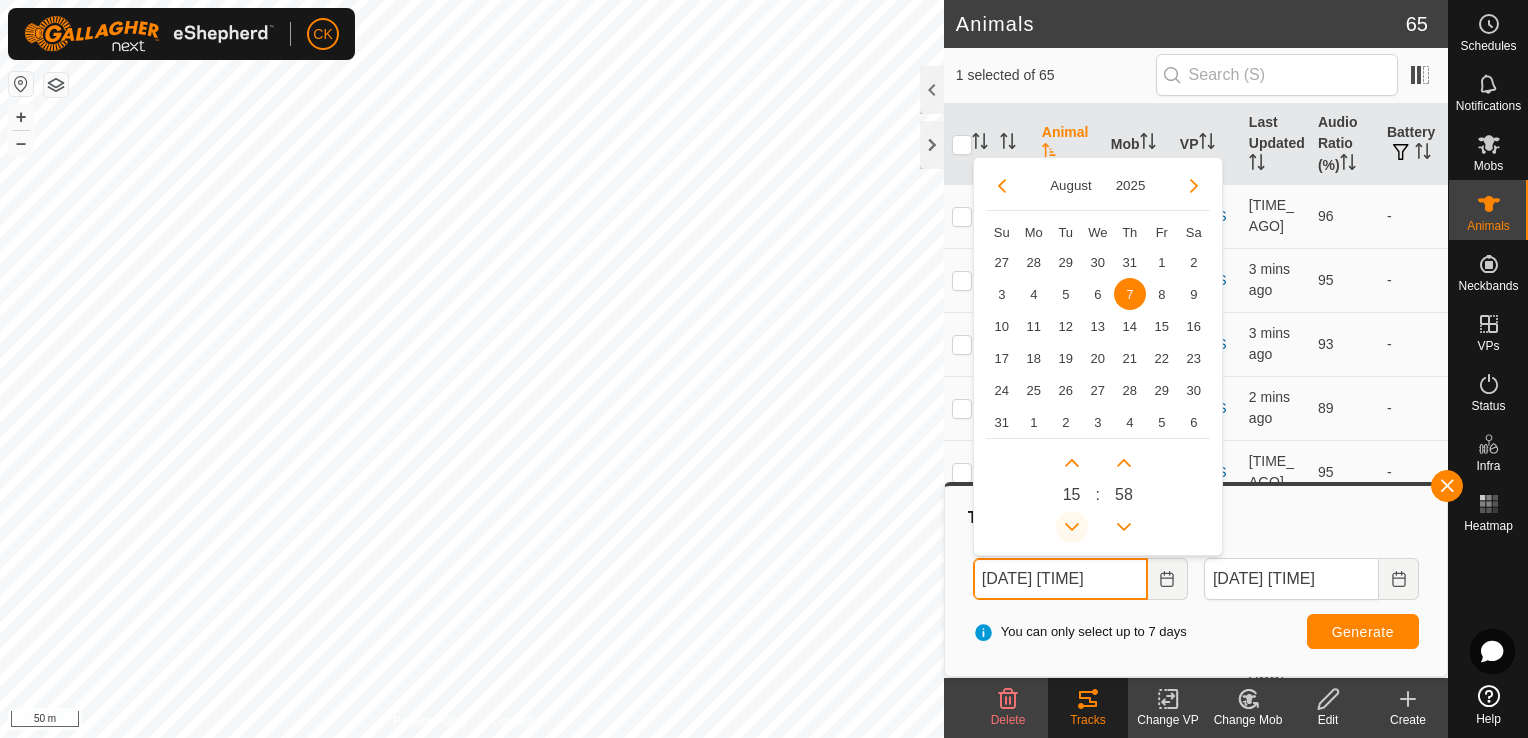 click at bounding box center [1072, 527] 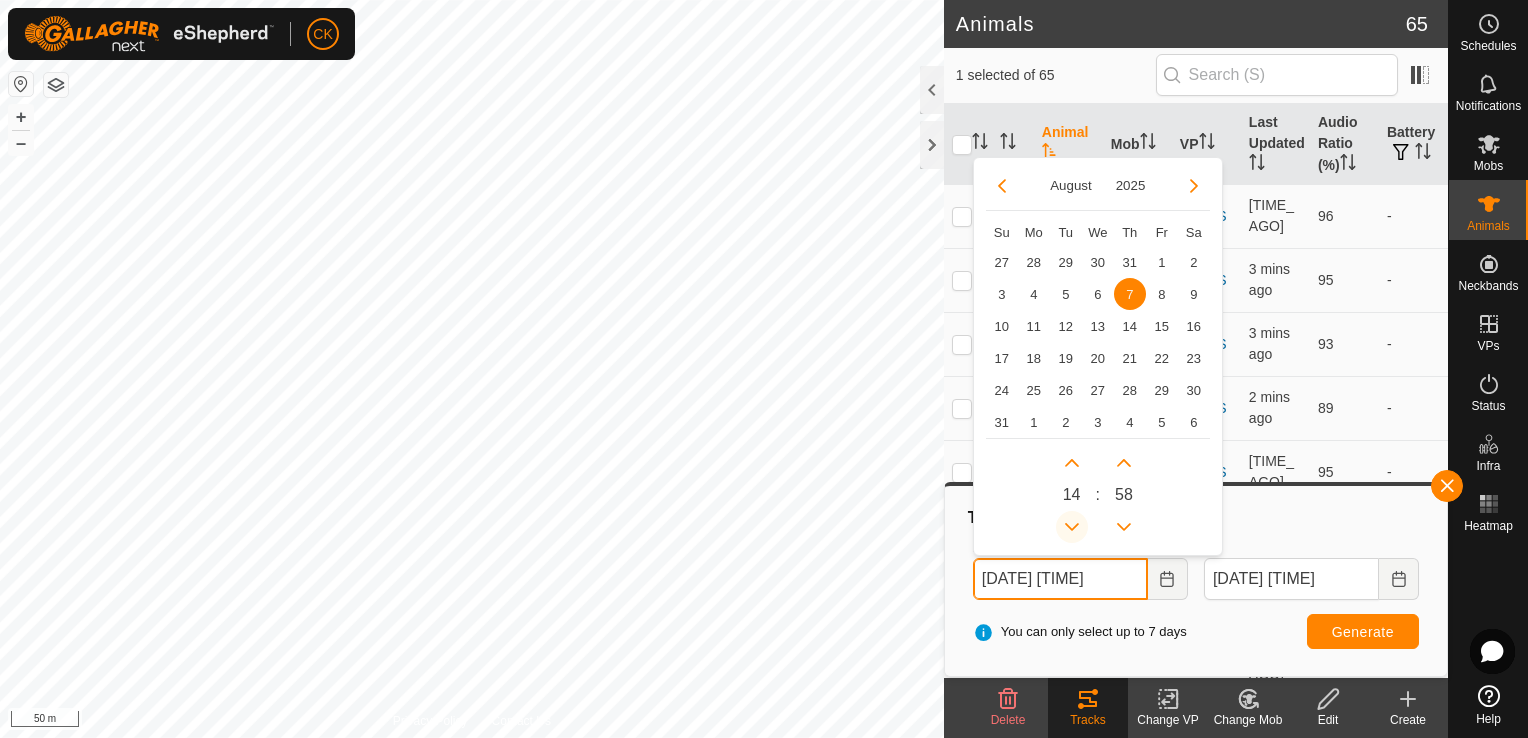 click at bounding box center (1073, 526) 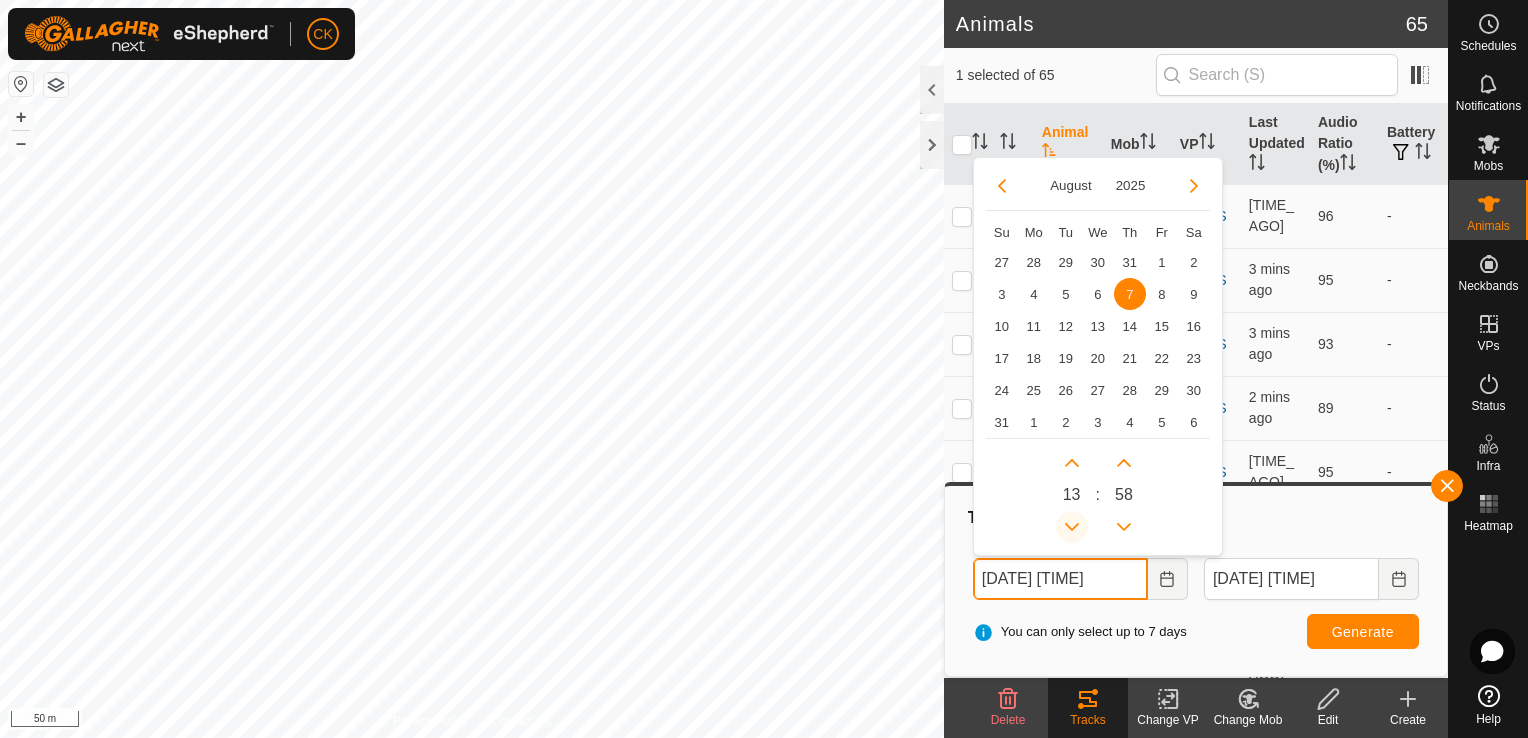 click at bounding box center (1072, 527) 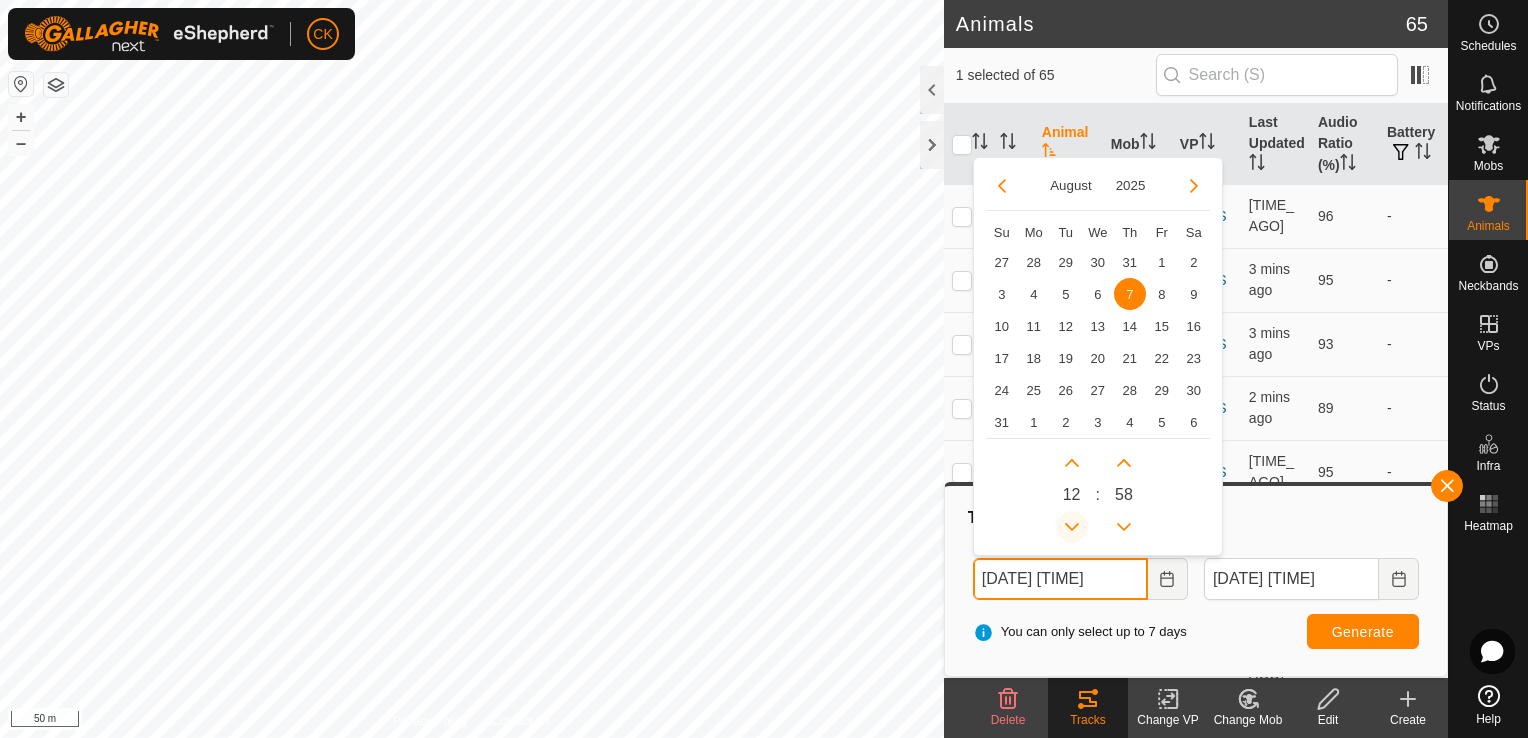 click at bounding box center [1072, 527] 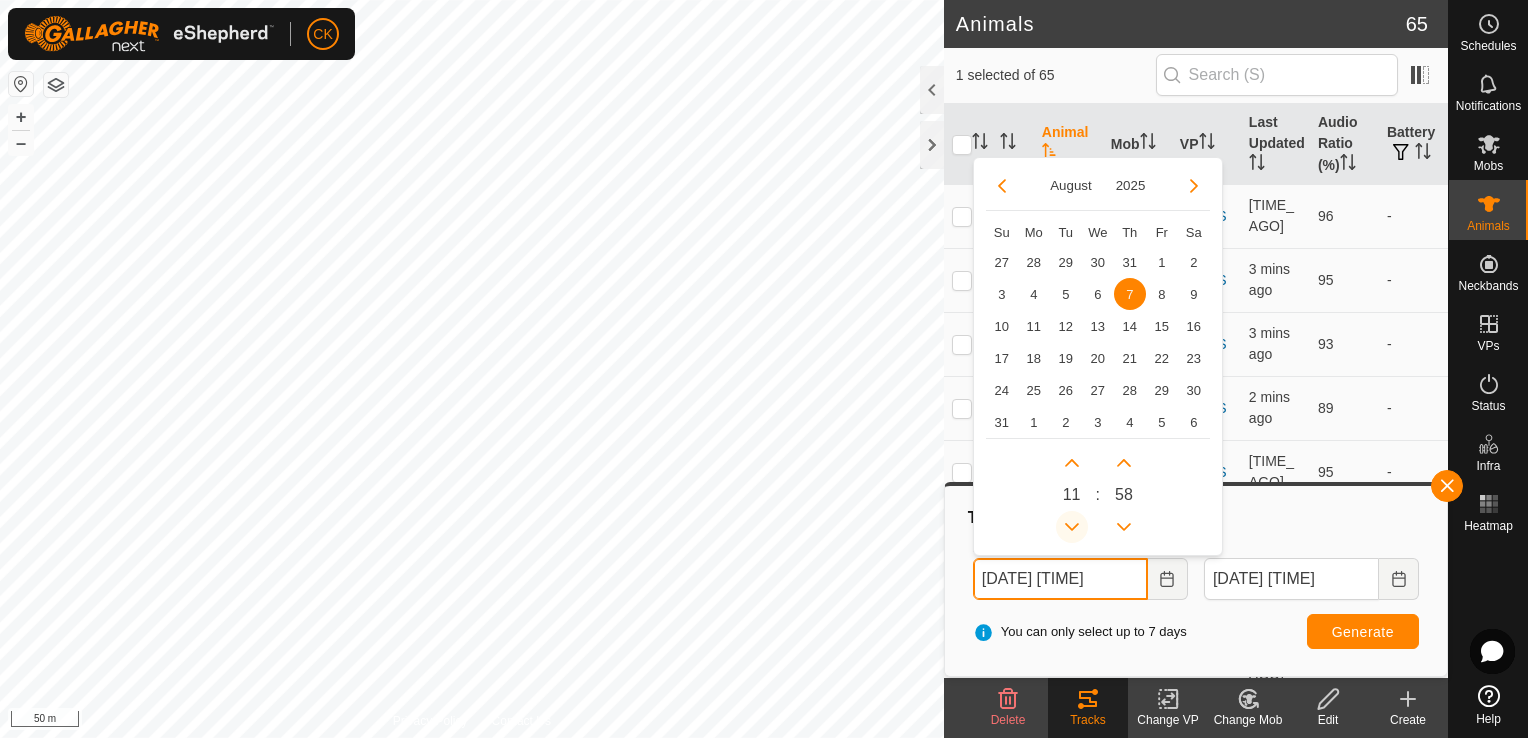 click at bounding box center [1072, 527] 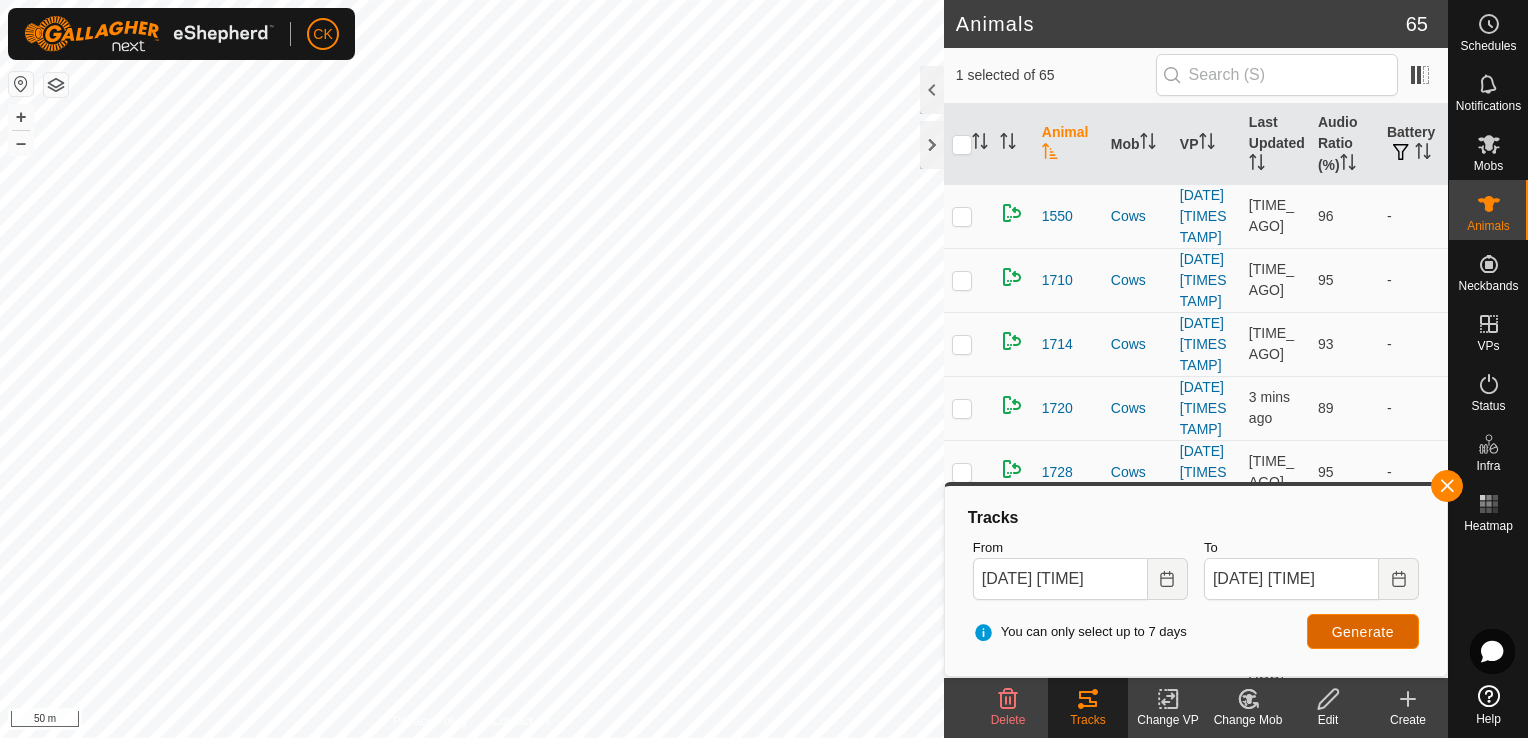 click on "Generate" at bounding box center [1363, 632] 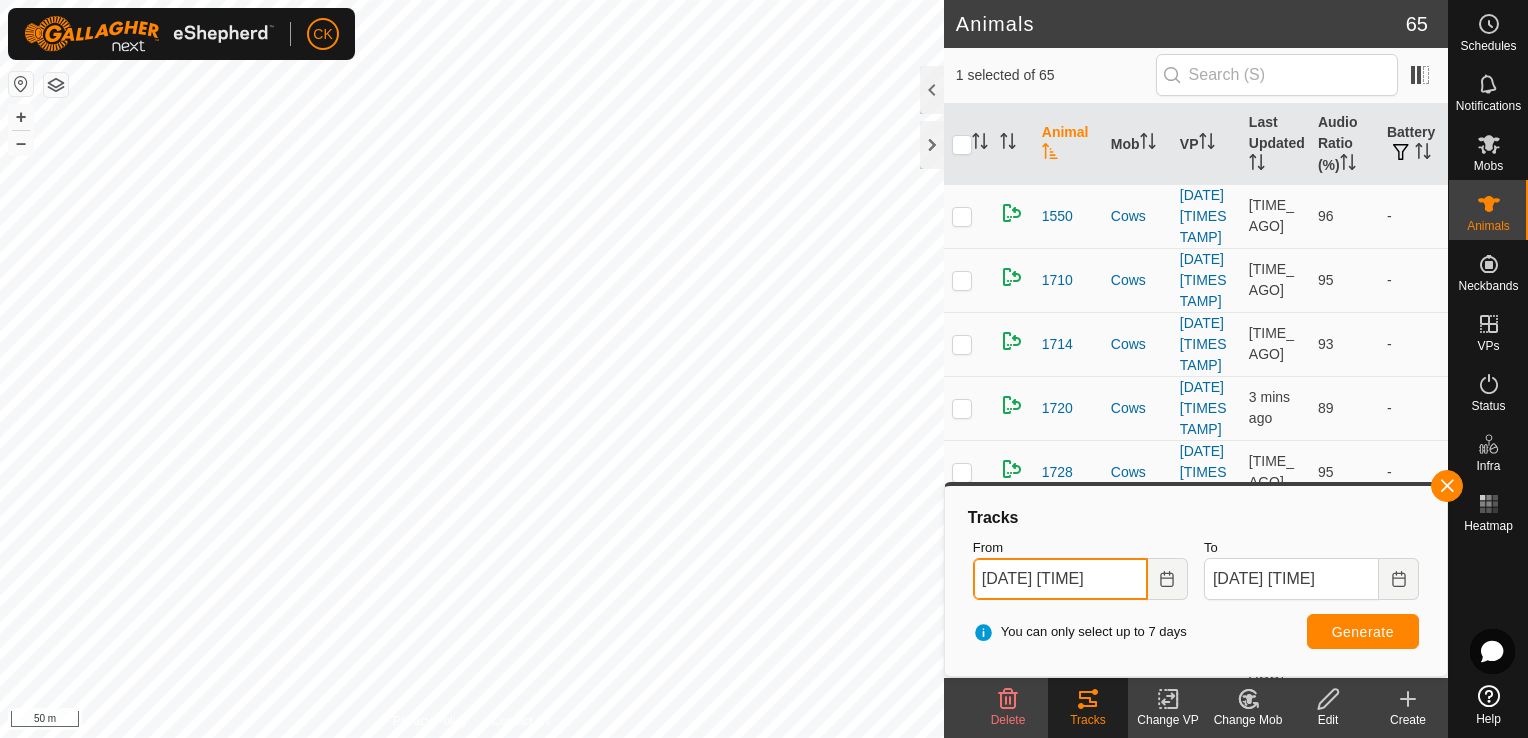 click on "07 Aug, 2025 10:58" at bounding box center (1060, 579) 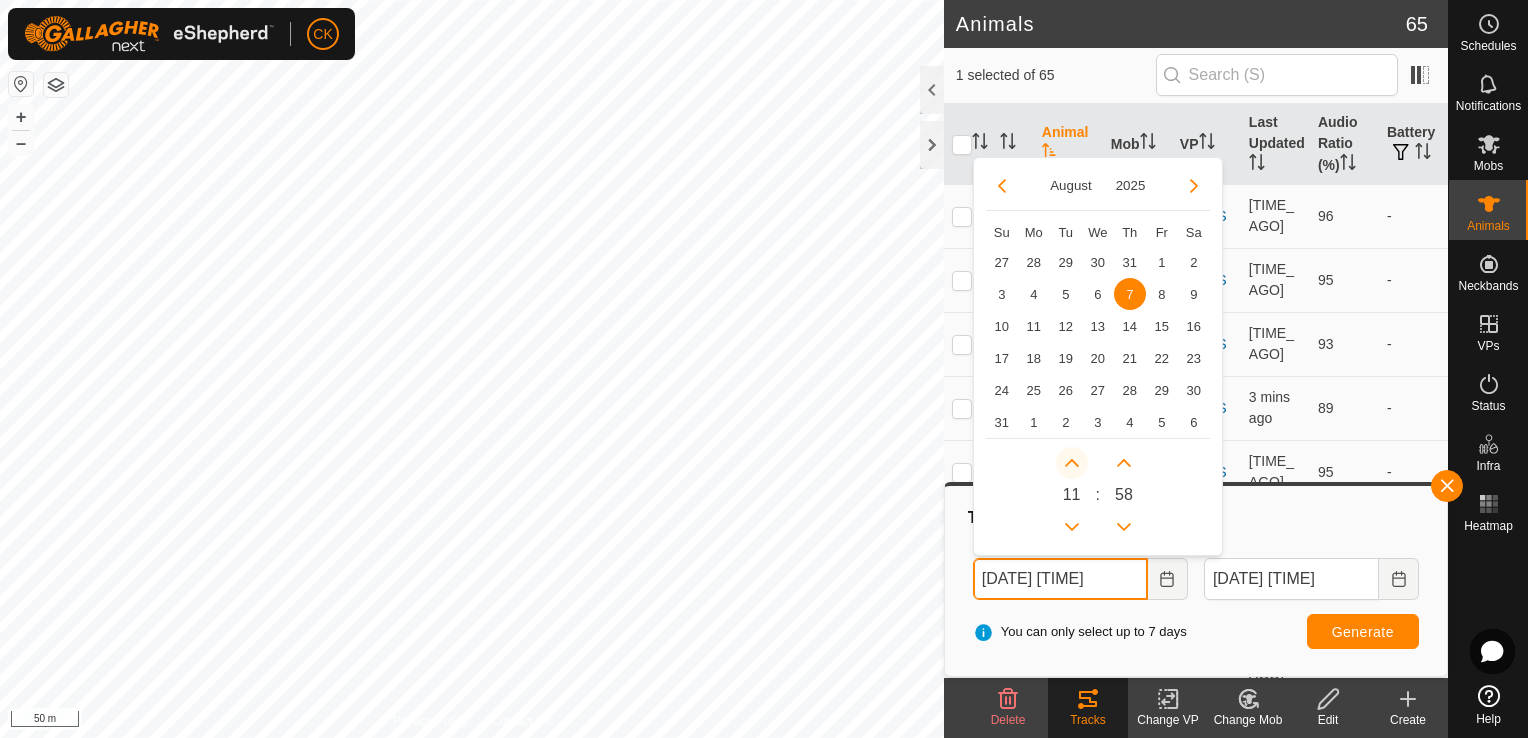 click at bounding box center (1072, 463) 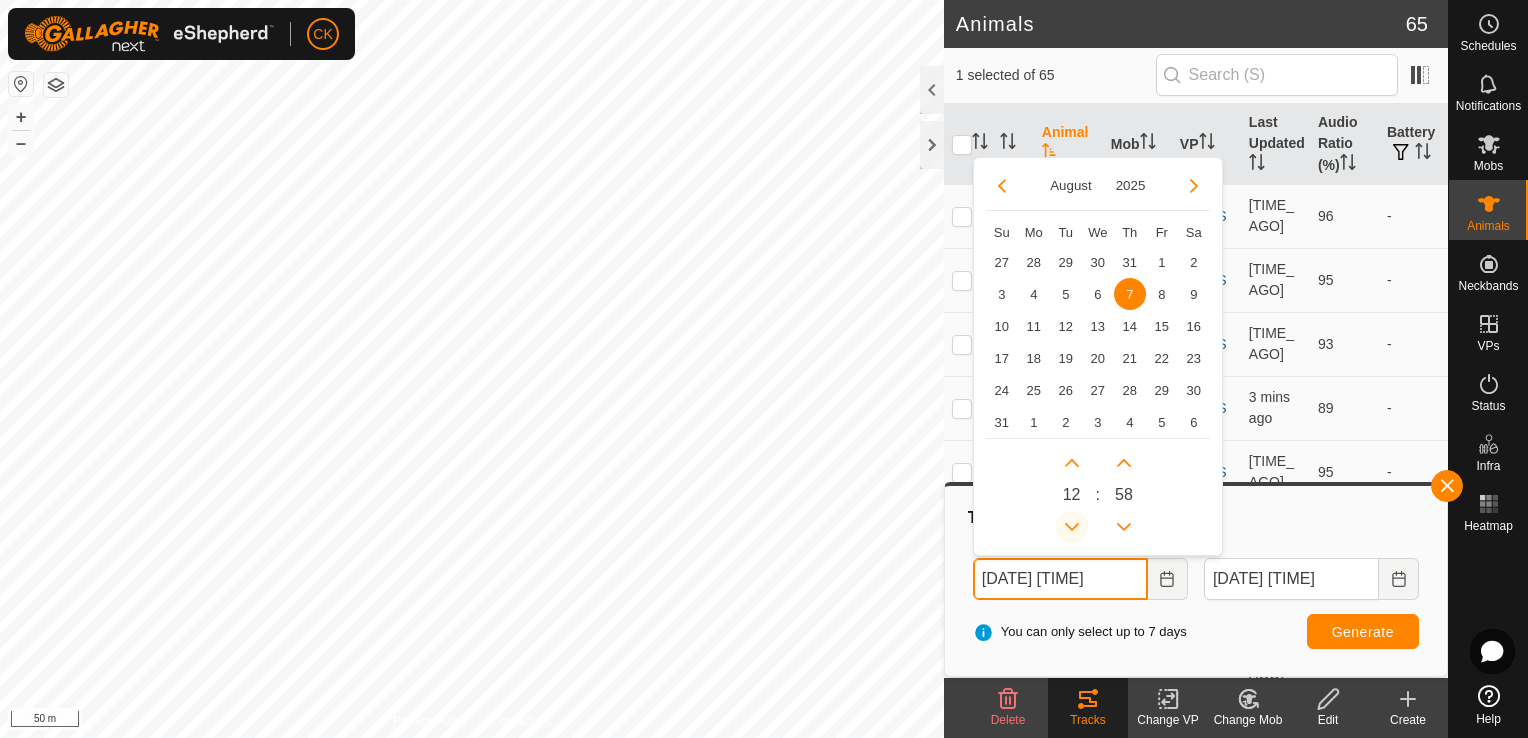 click at bounding box center (1072, 527) 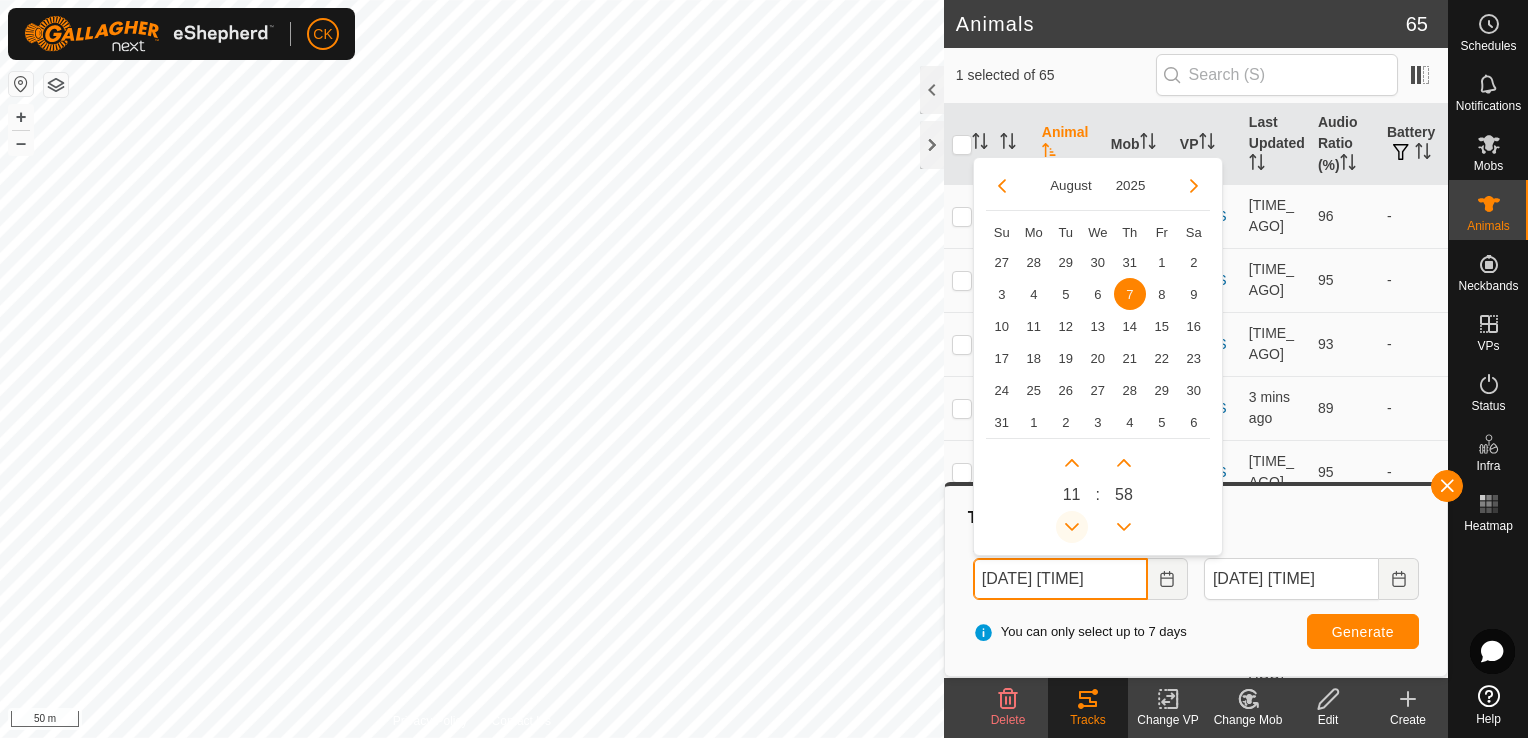 click at bounding box center (1076, 530) 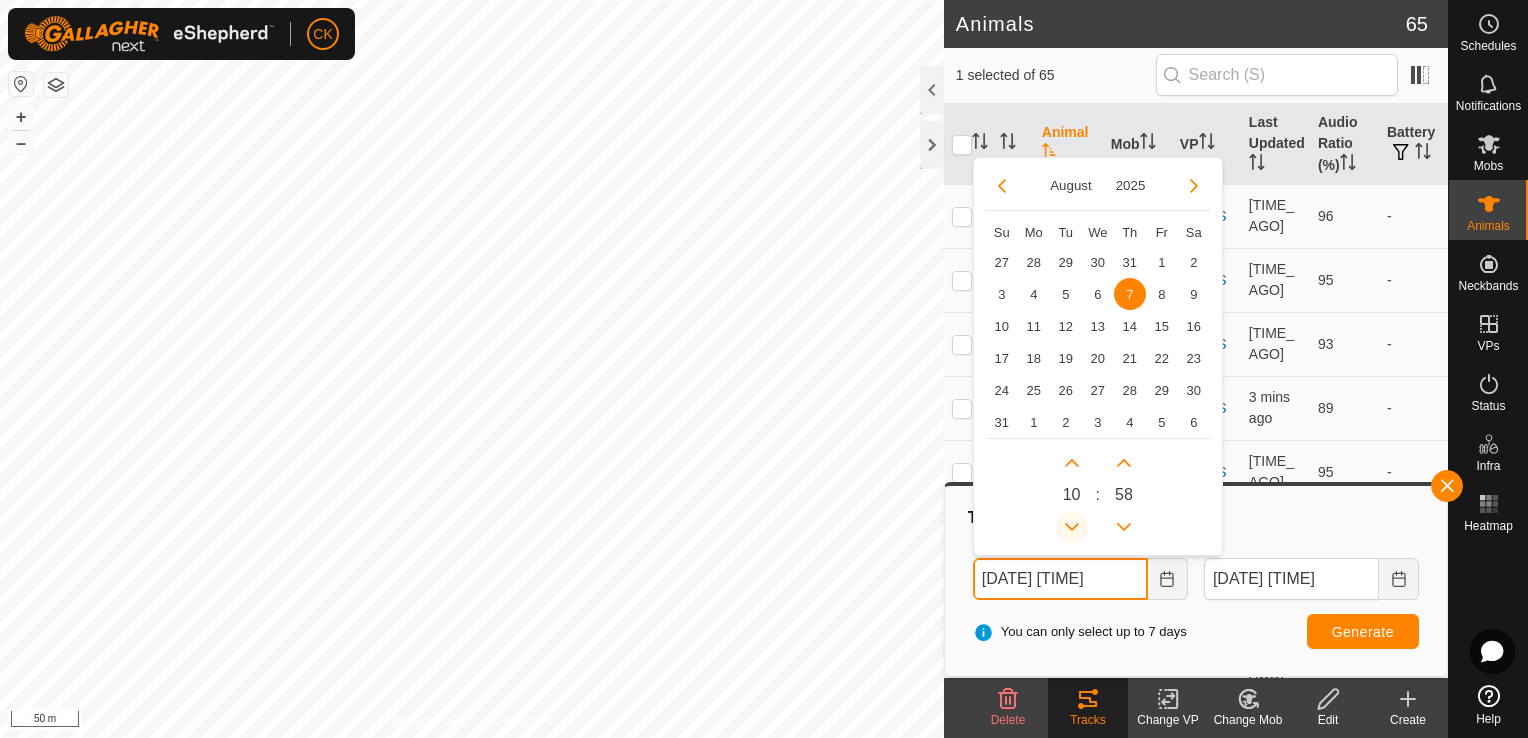 click at bounding box center (1072, 527) 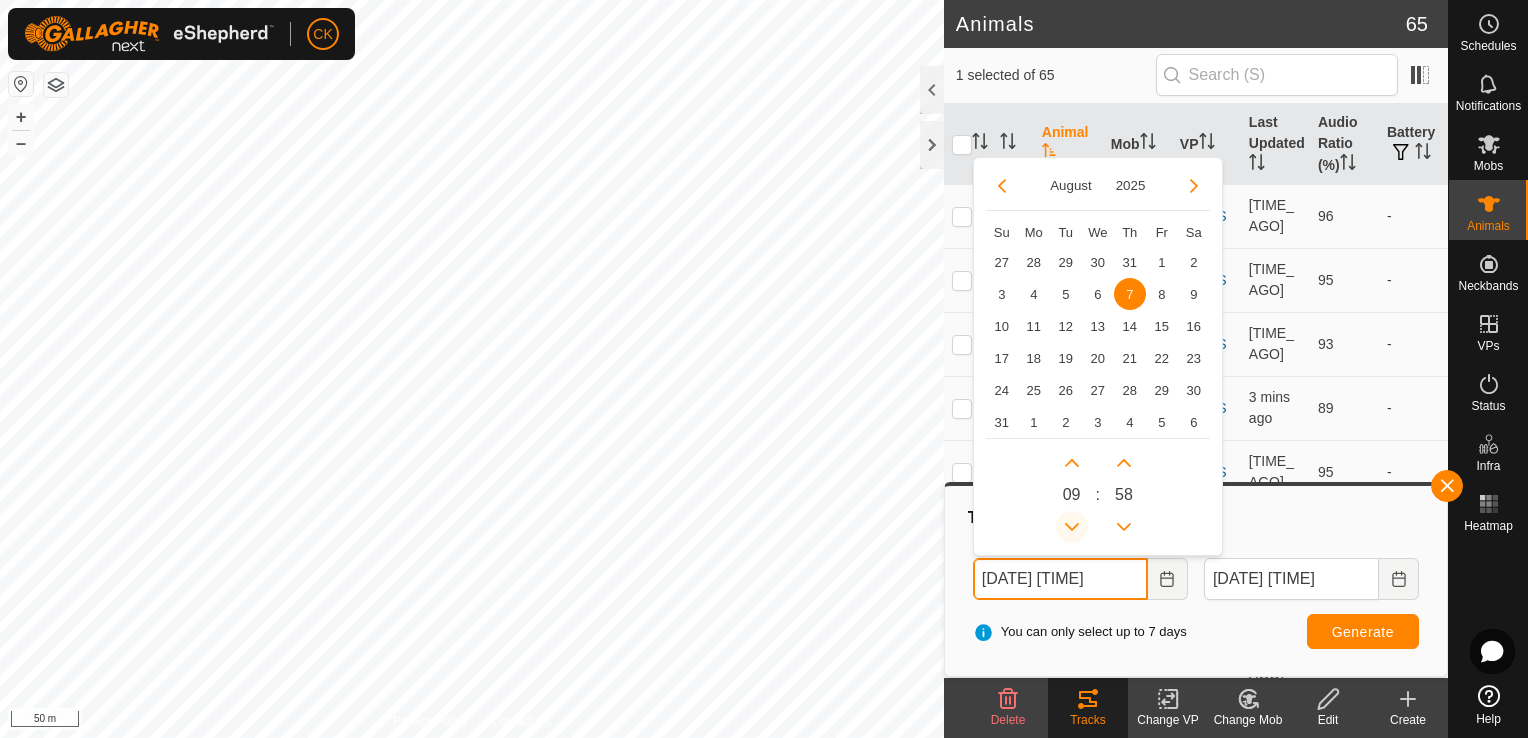 click at bounding box center [1072, 527] 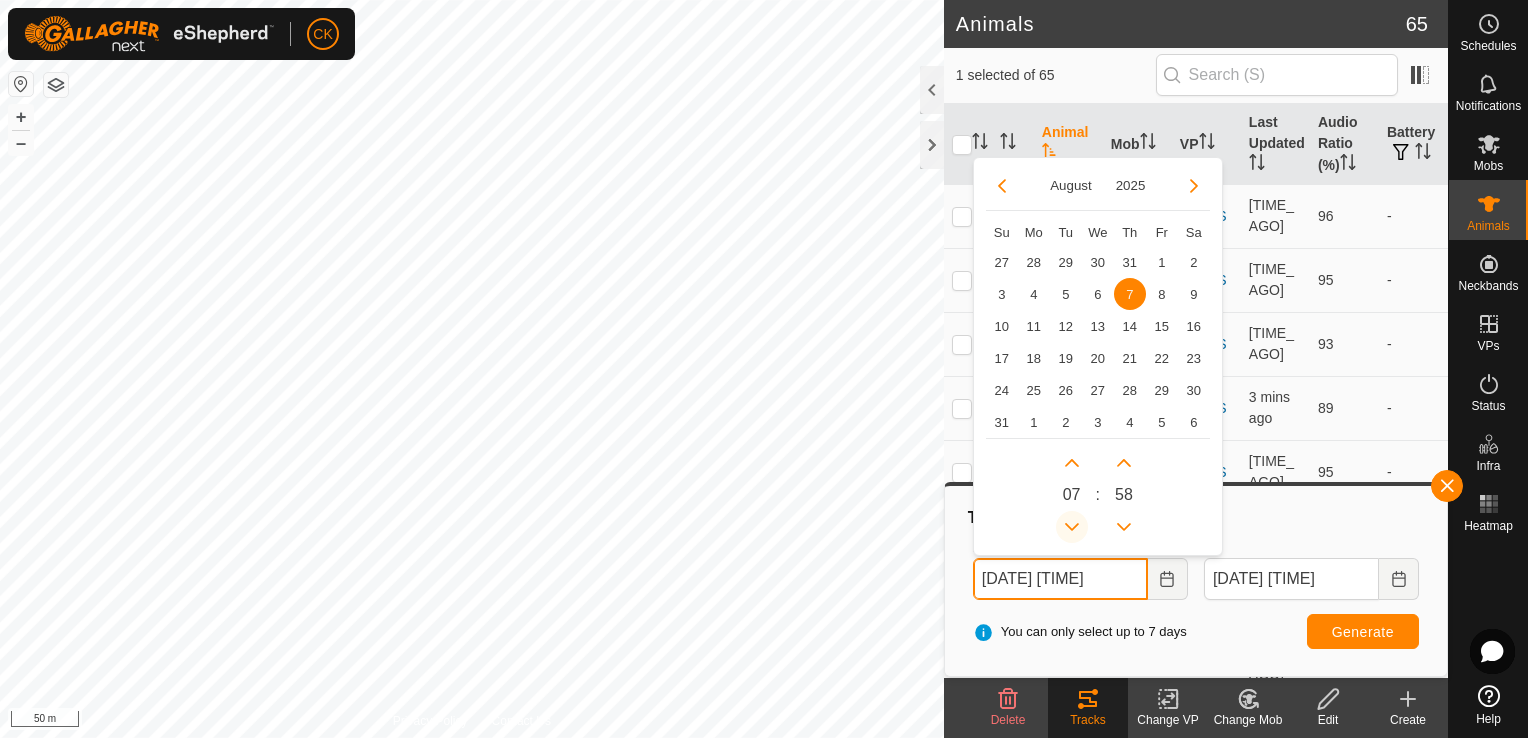 click 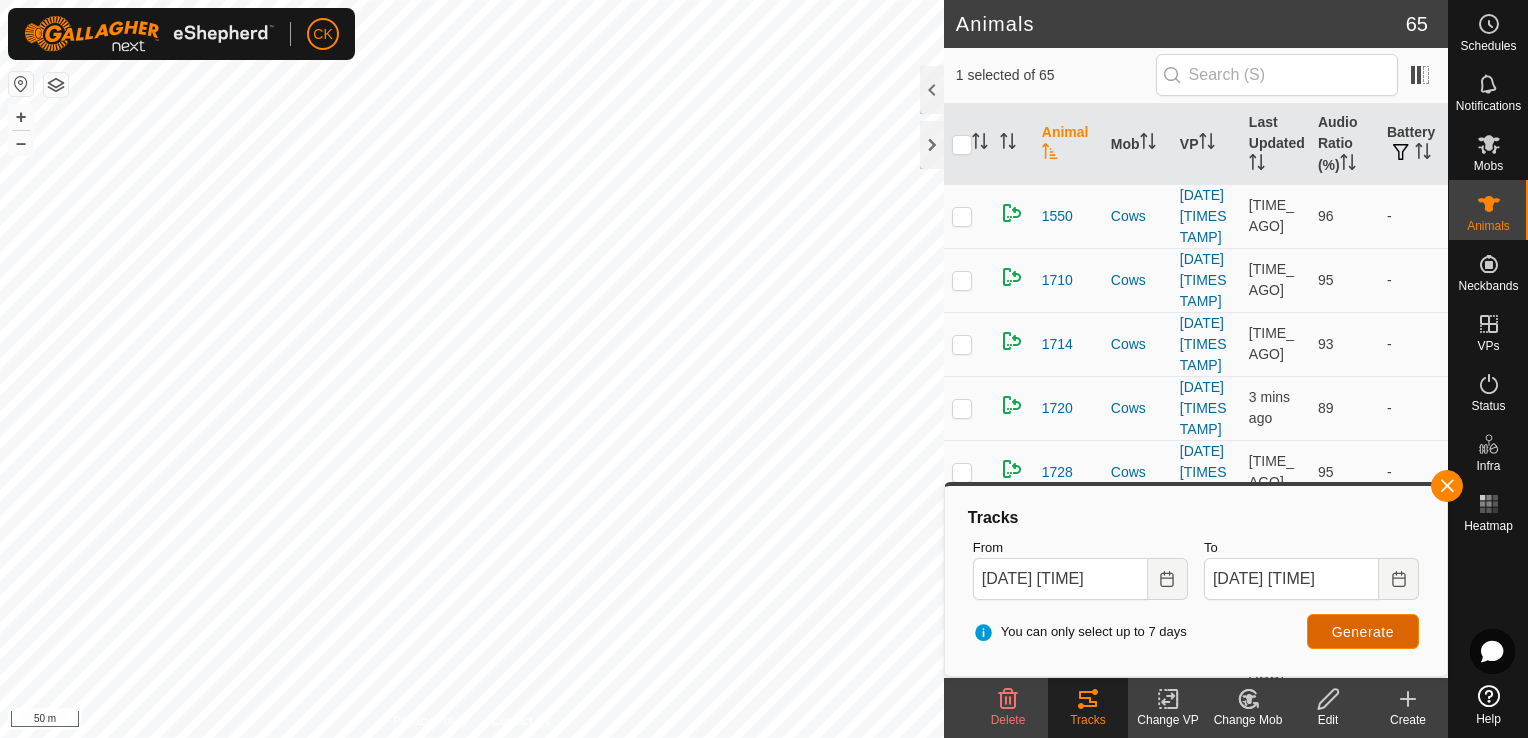 click on "Generate" at bounding box center [1363, 632] 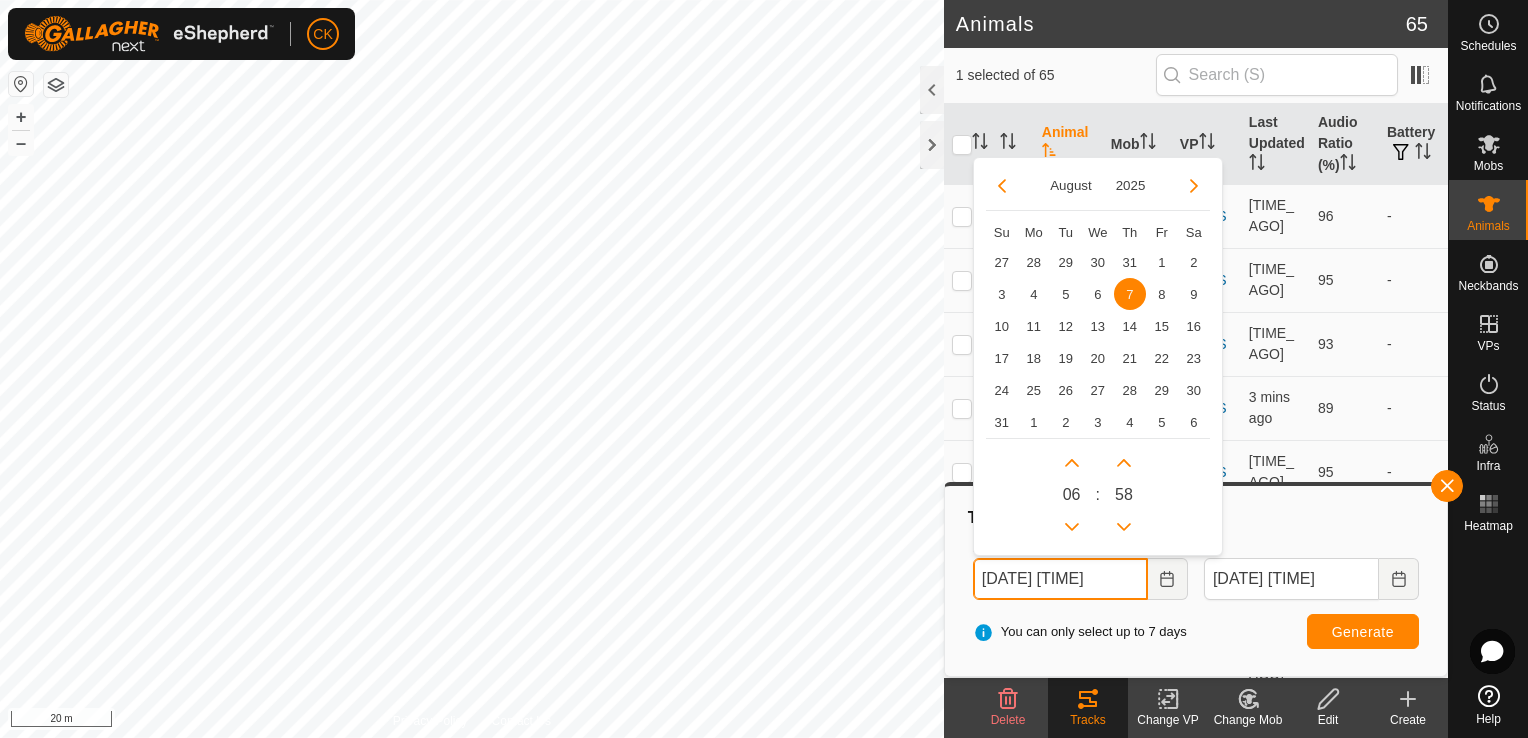 click on "07 Aug, 2025 06:58" at bounding box center [1060, 579] 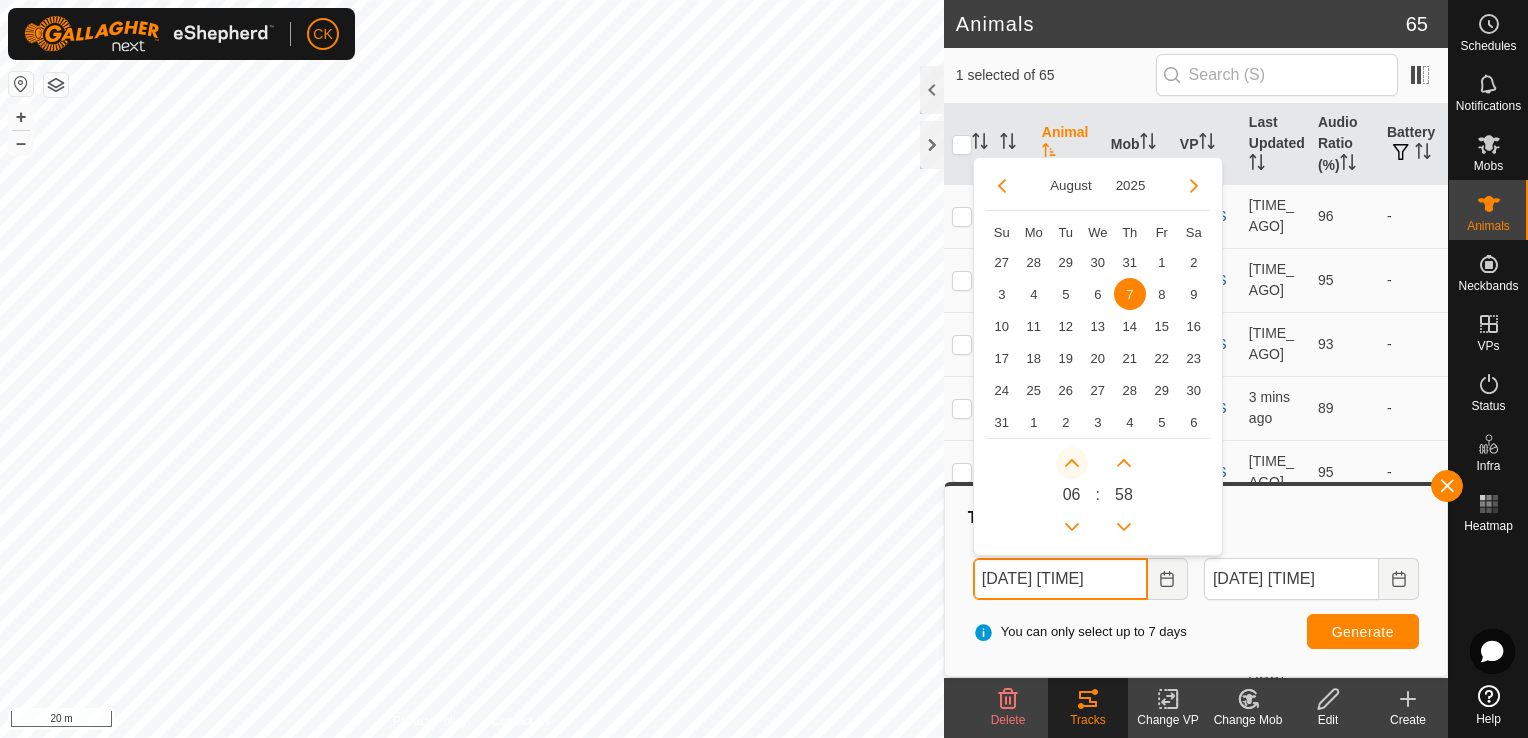 click at bounding box center [1072, 463] 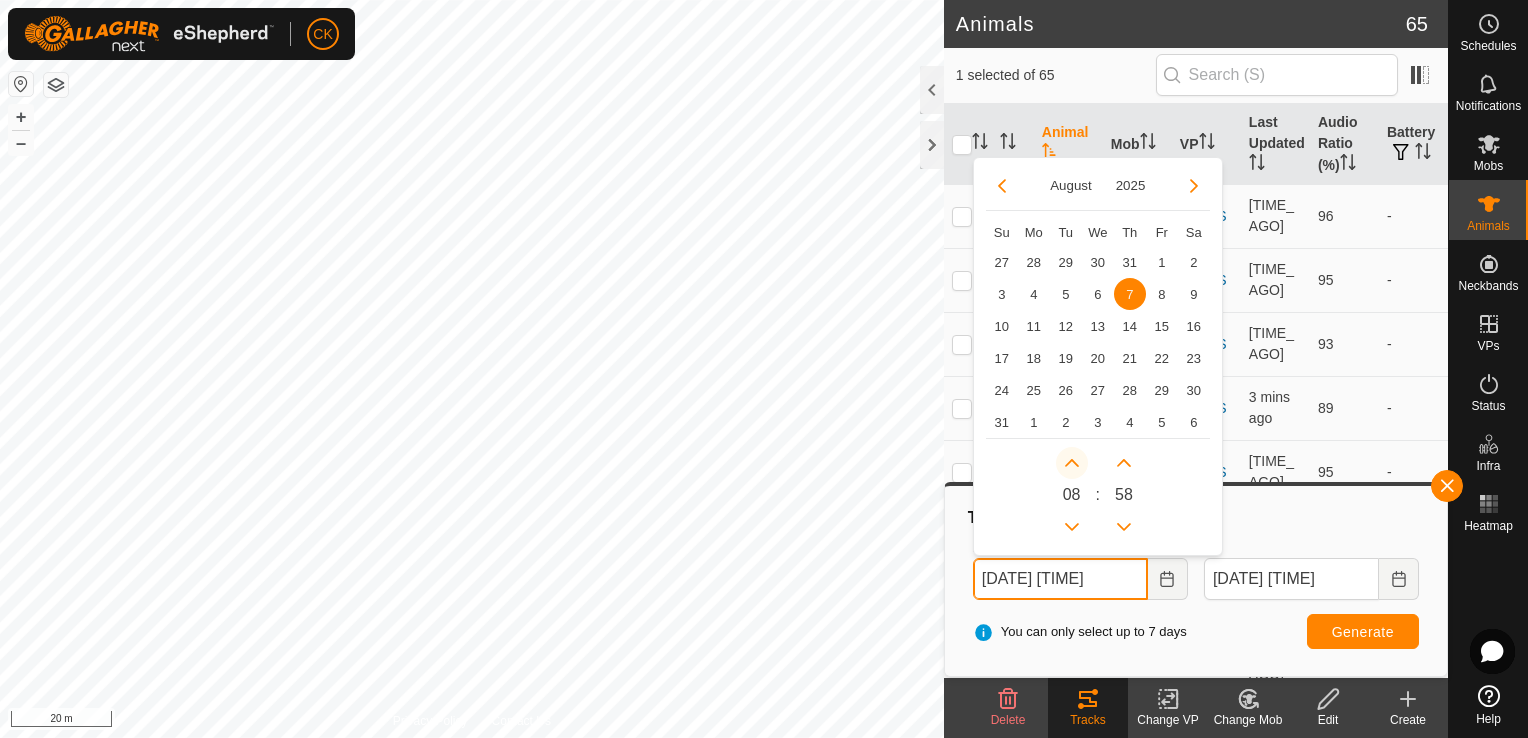 click at bounding box center [1072, 463] 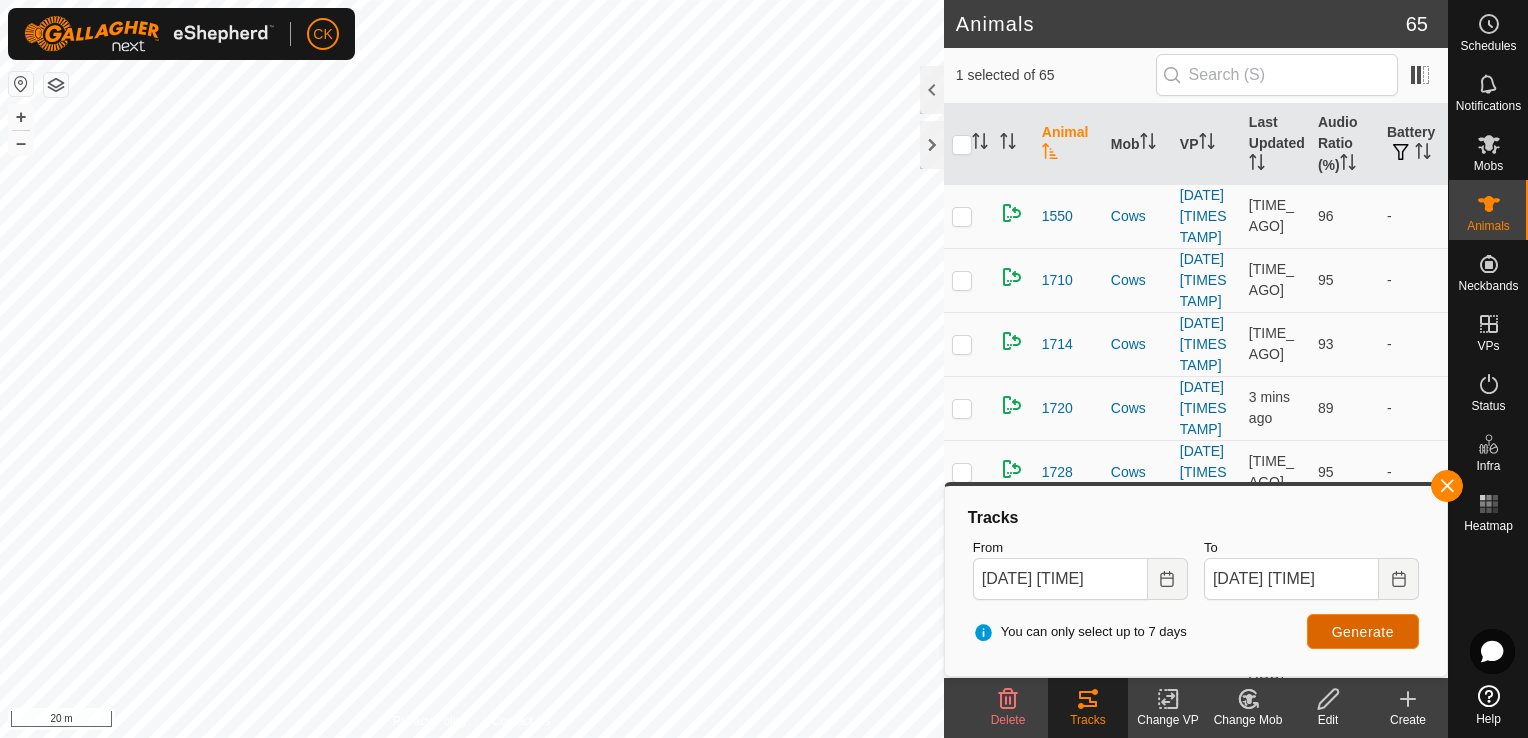 click on "Generate" at bounding box center [1363, 632] 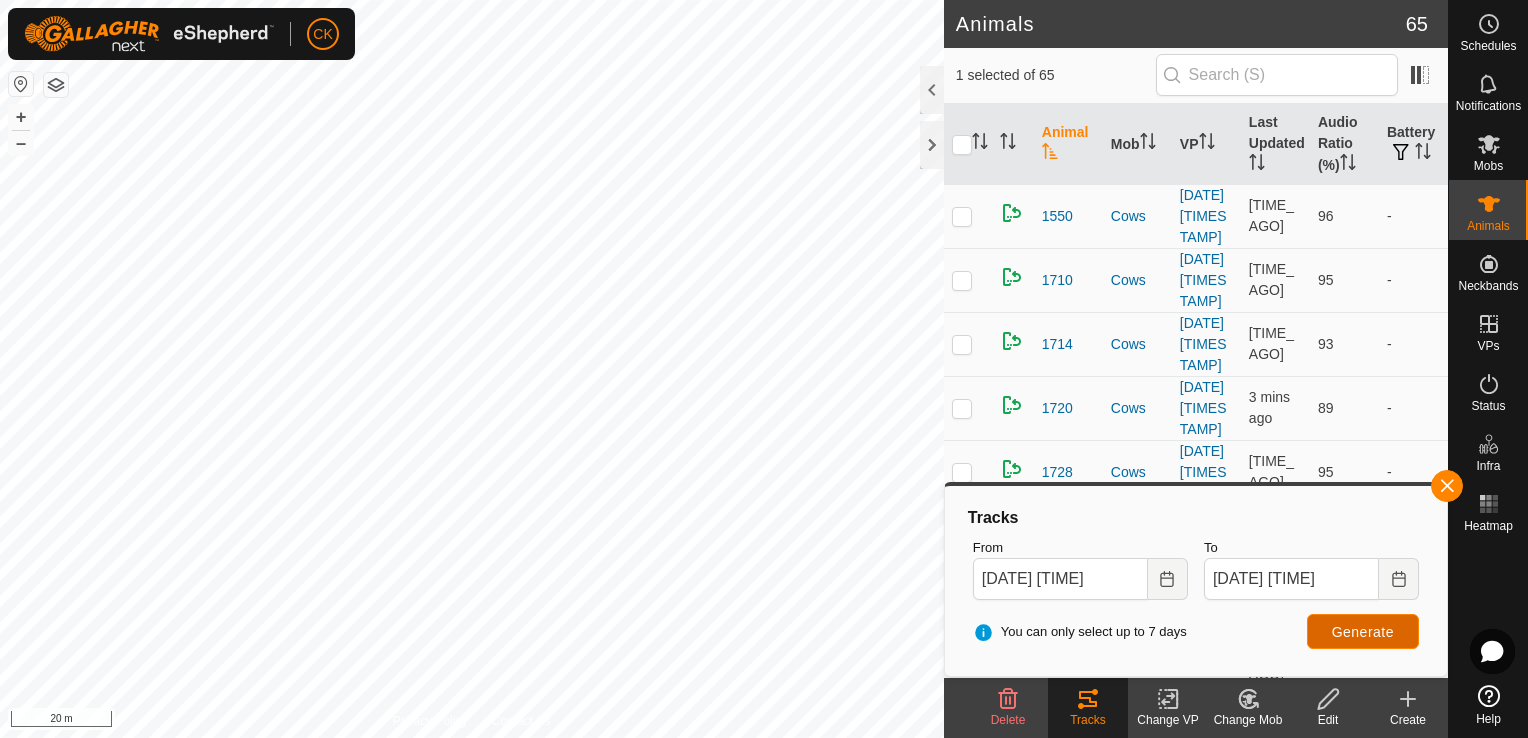 click on "Generate" at bounding box center [1363, 632] 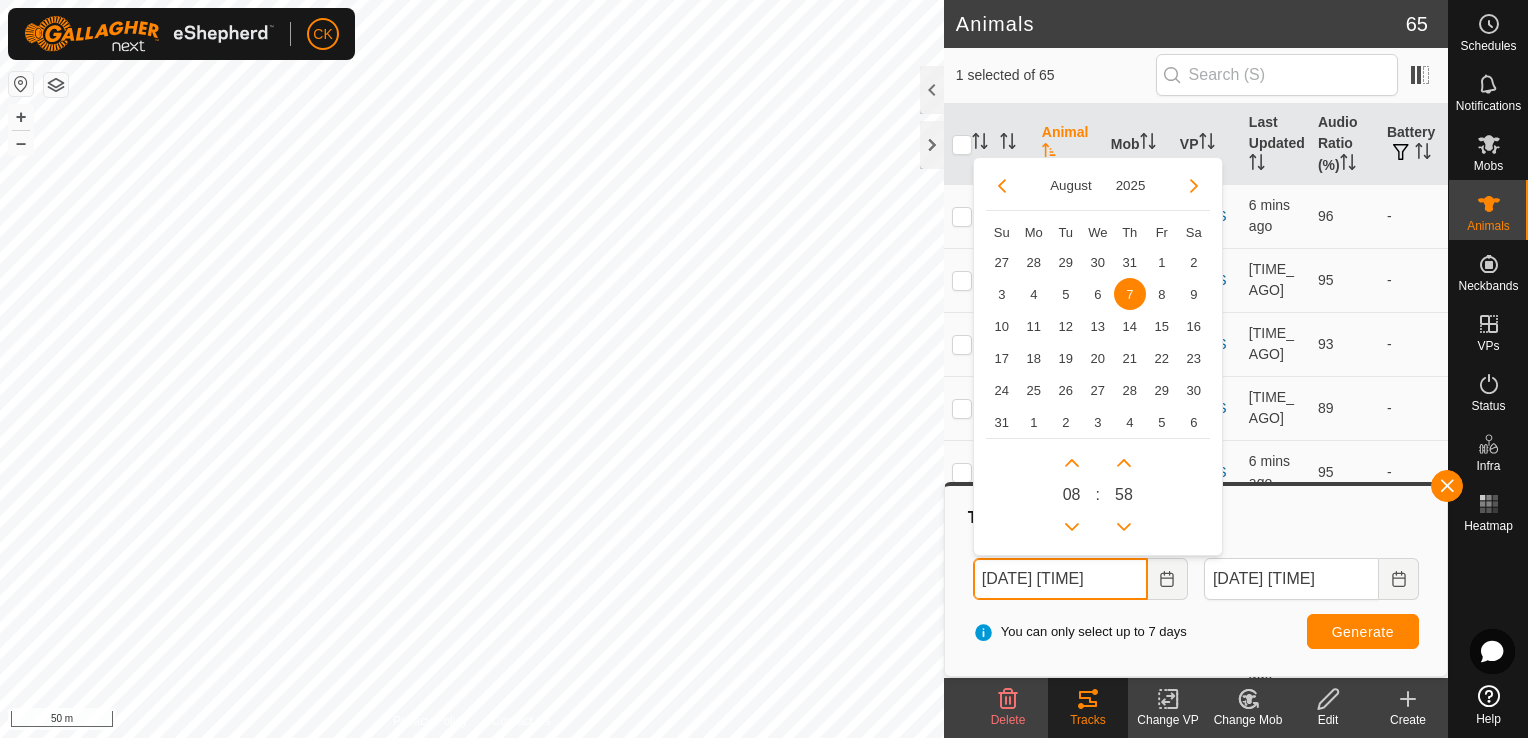 click on "07 Aug, 2025 08:58" at bounding box center [1060, 579] 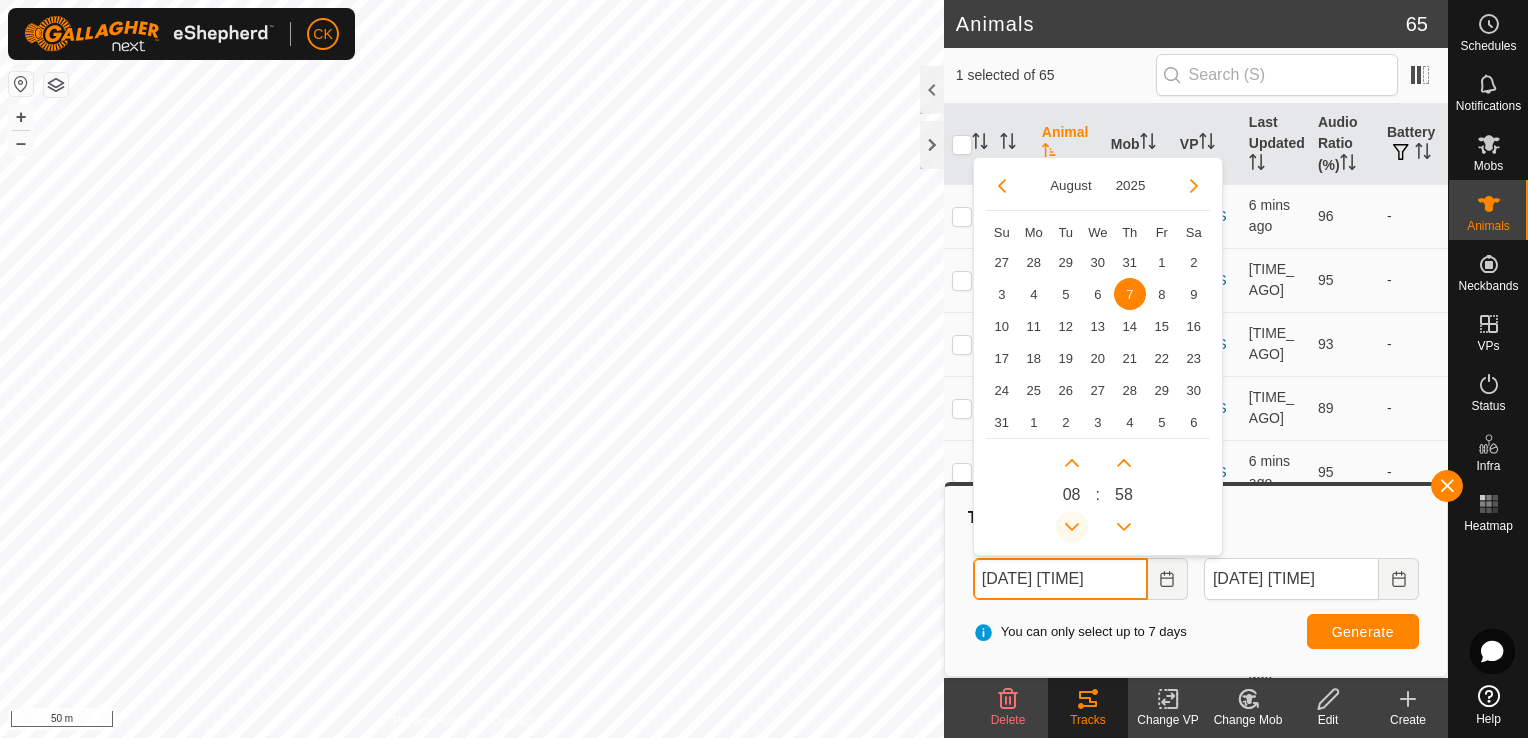 click at bounding box center (1072, 527) 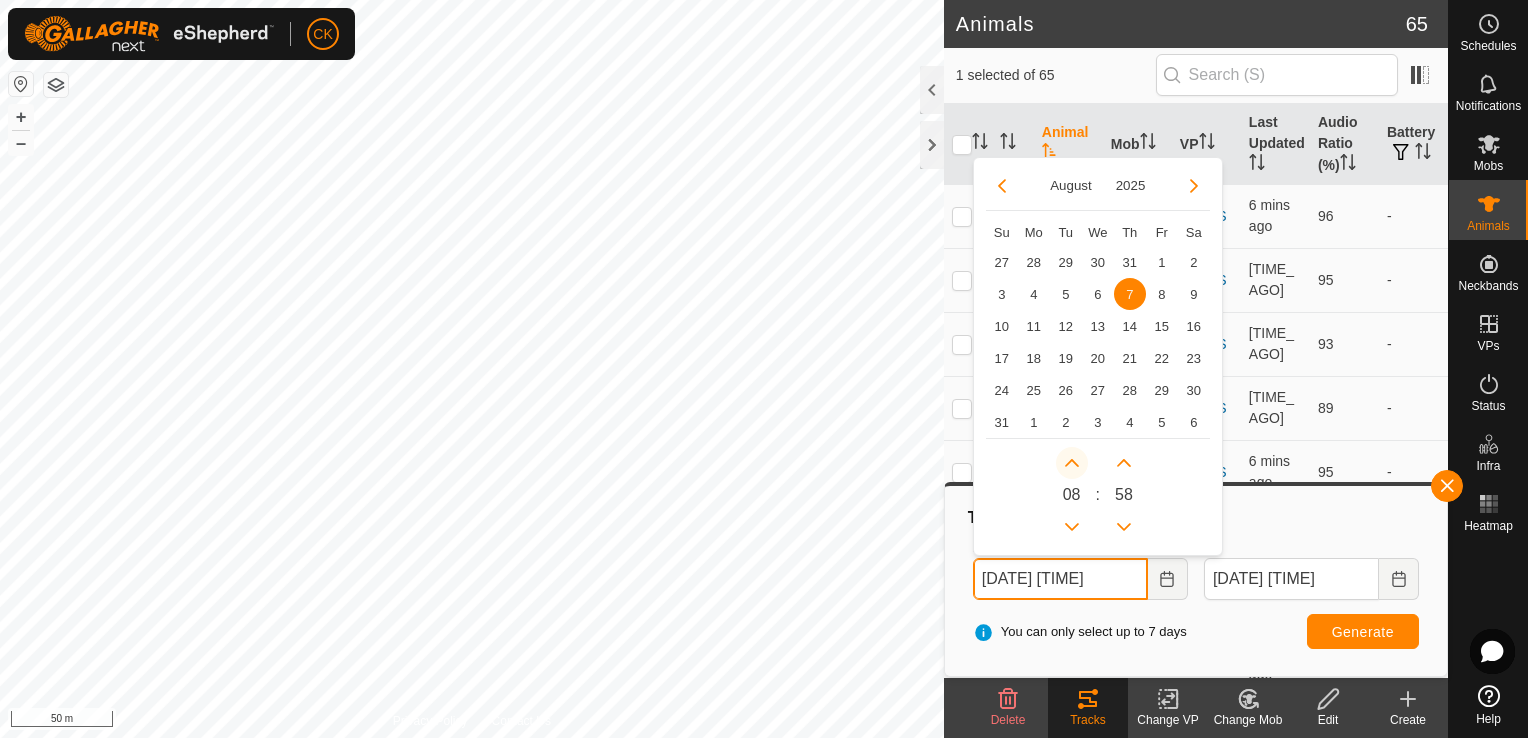 click at bounding box center (1072, 463) 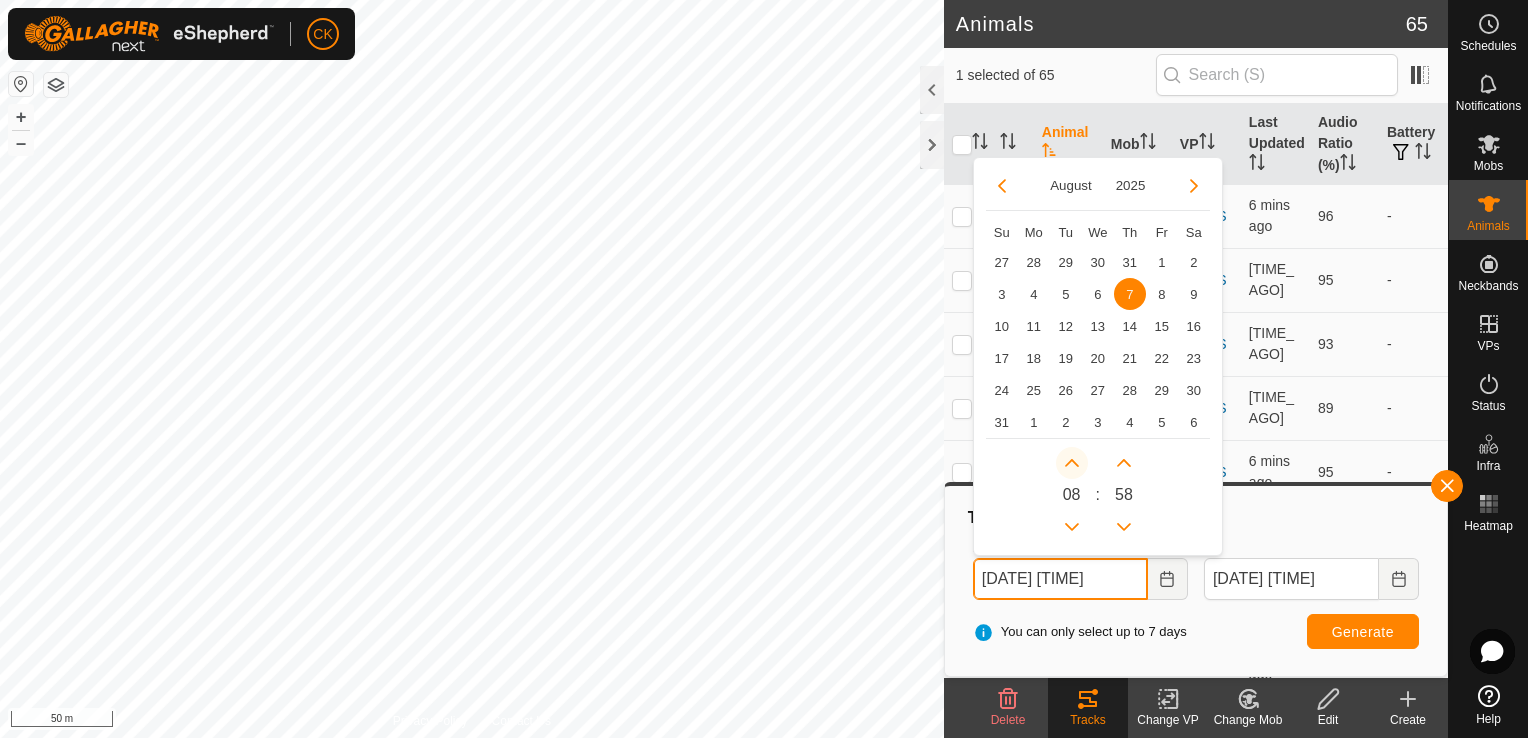 click at bounding box center (1072, 463) 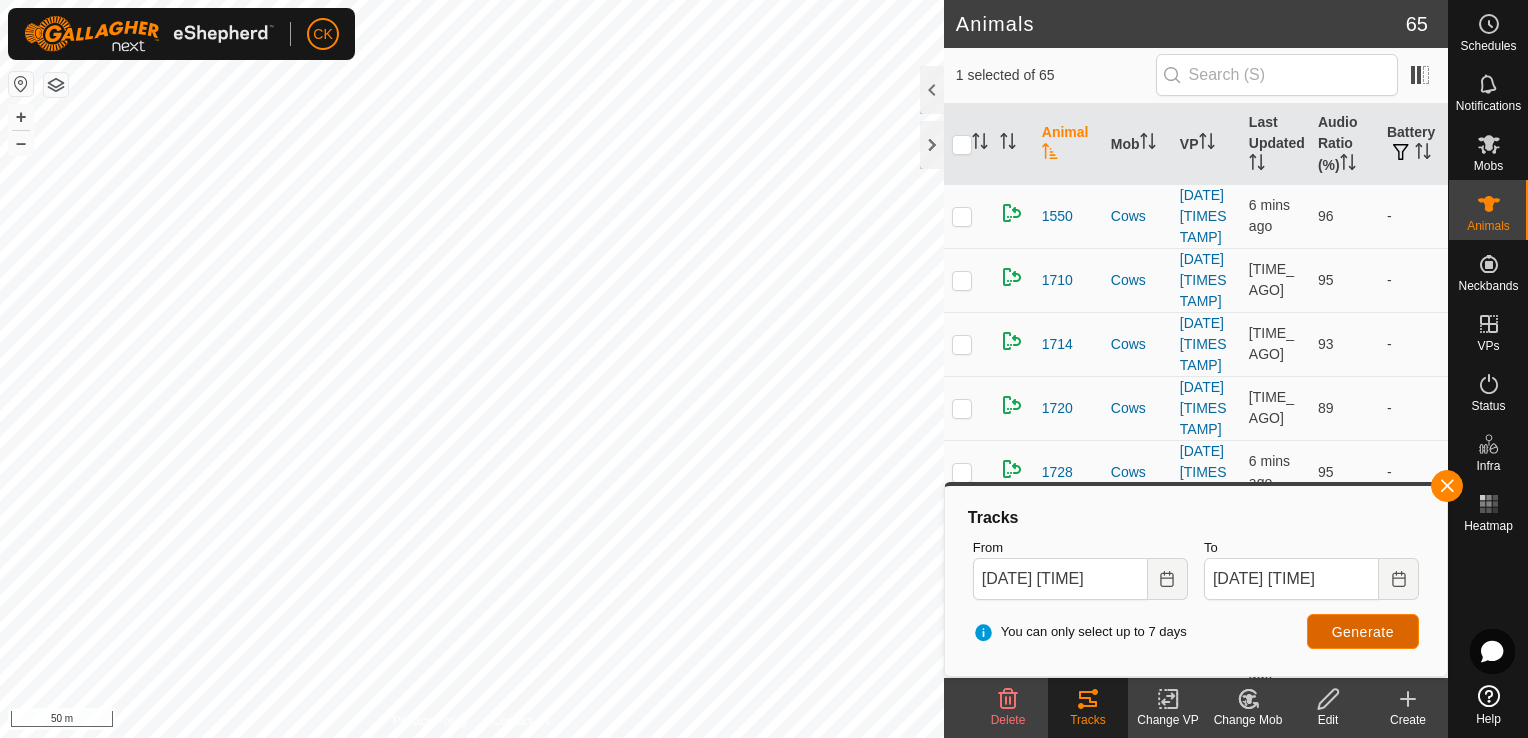 click on "Generate" at bounding box center (1363, 632) 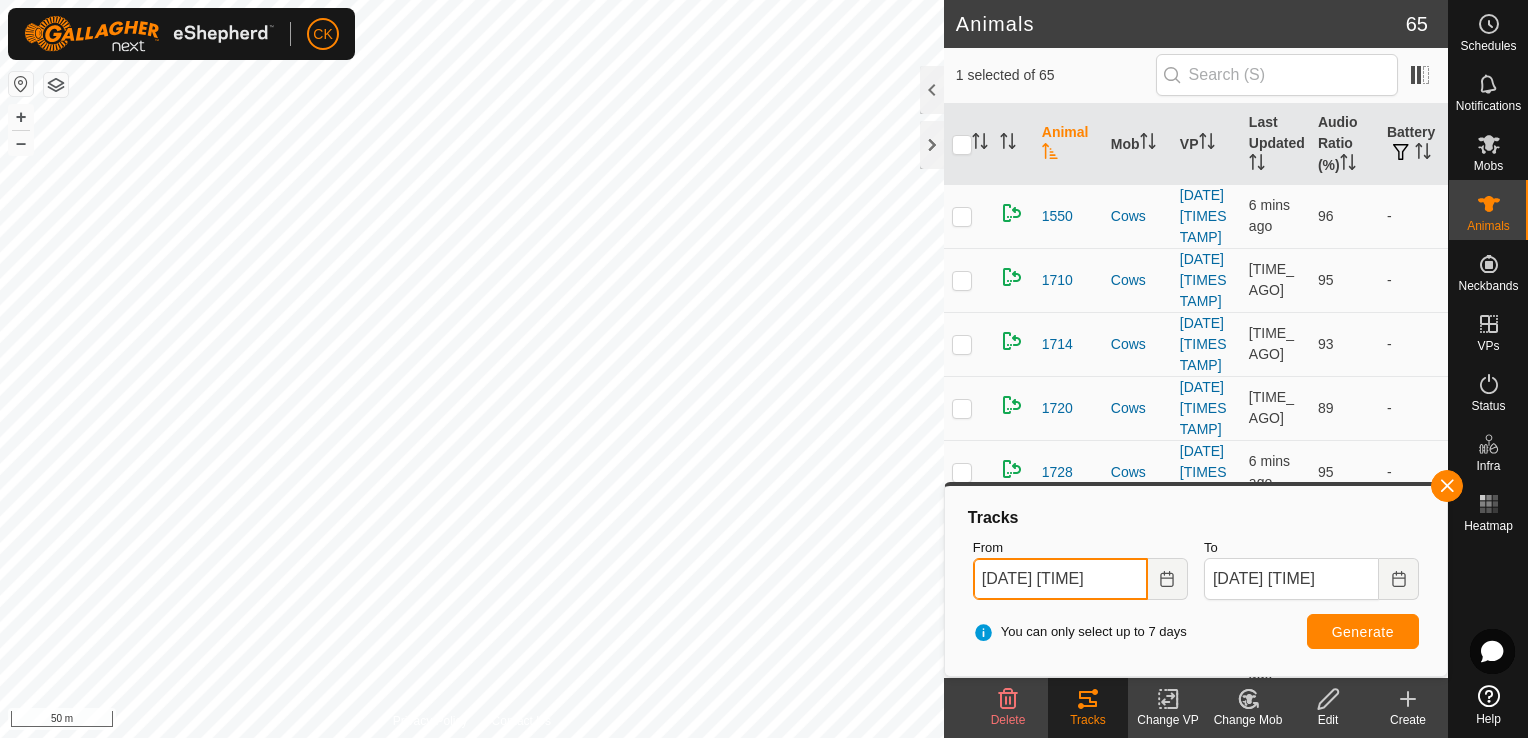 click on "07 Aug, 2025 09:58" at bounding box center (1060, 579) 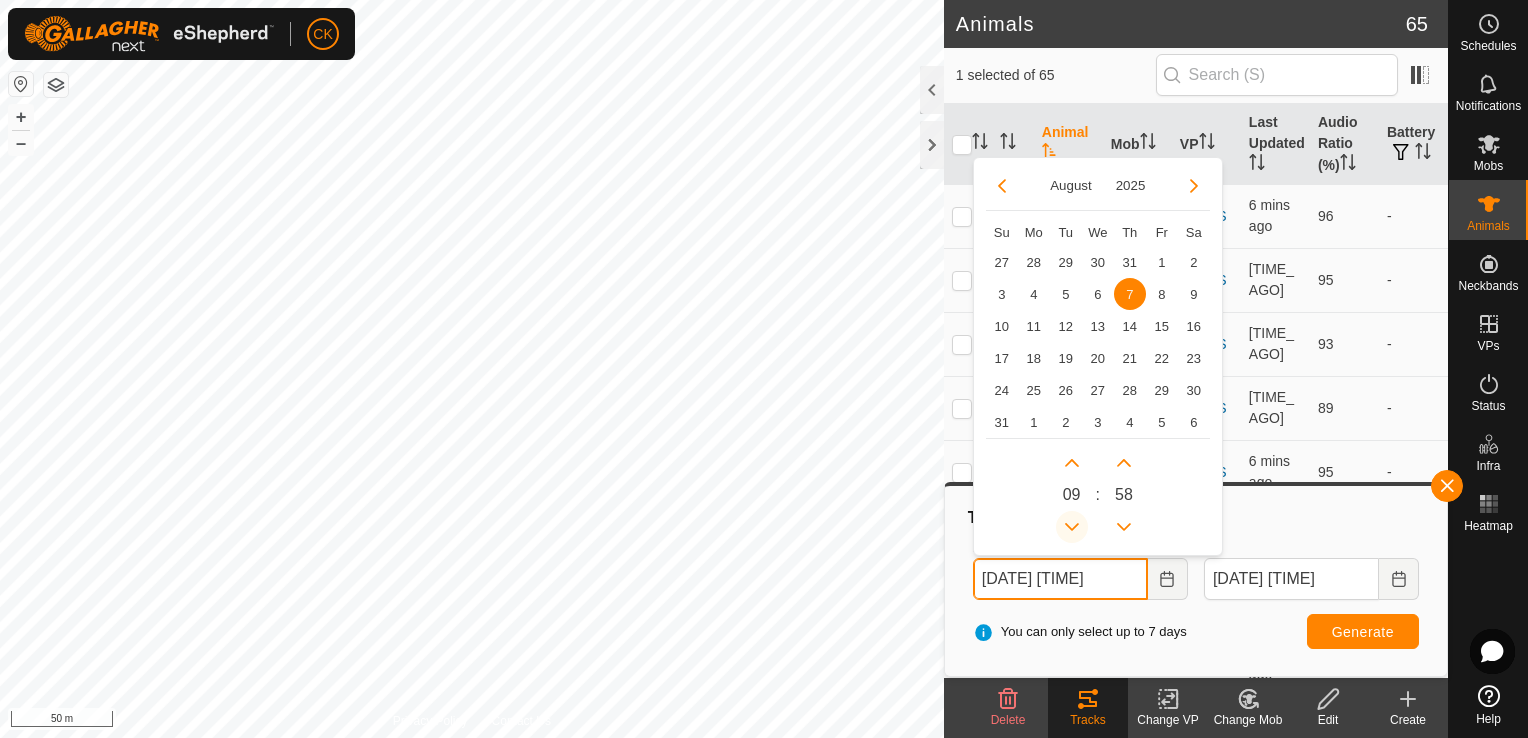 click at bounding box center (1072, 527) 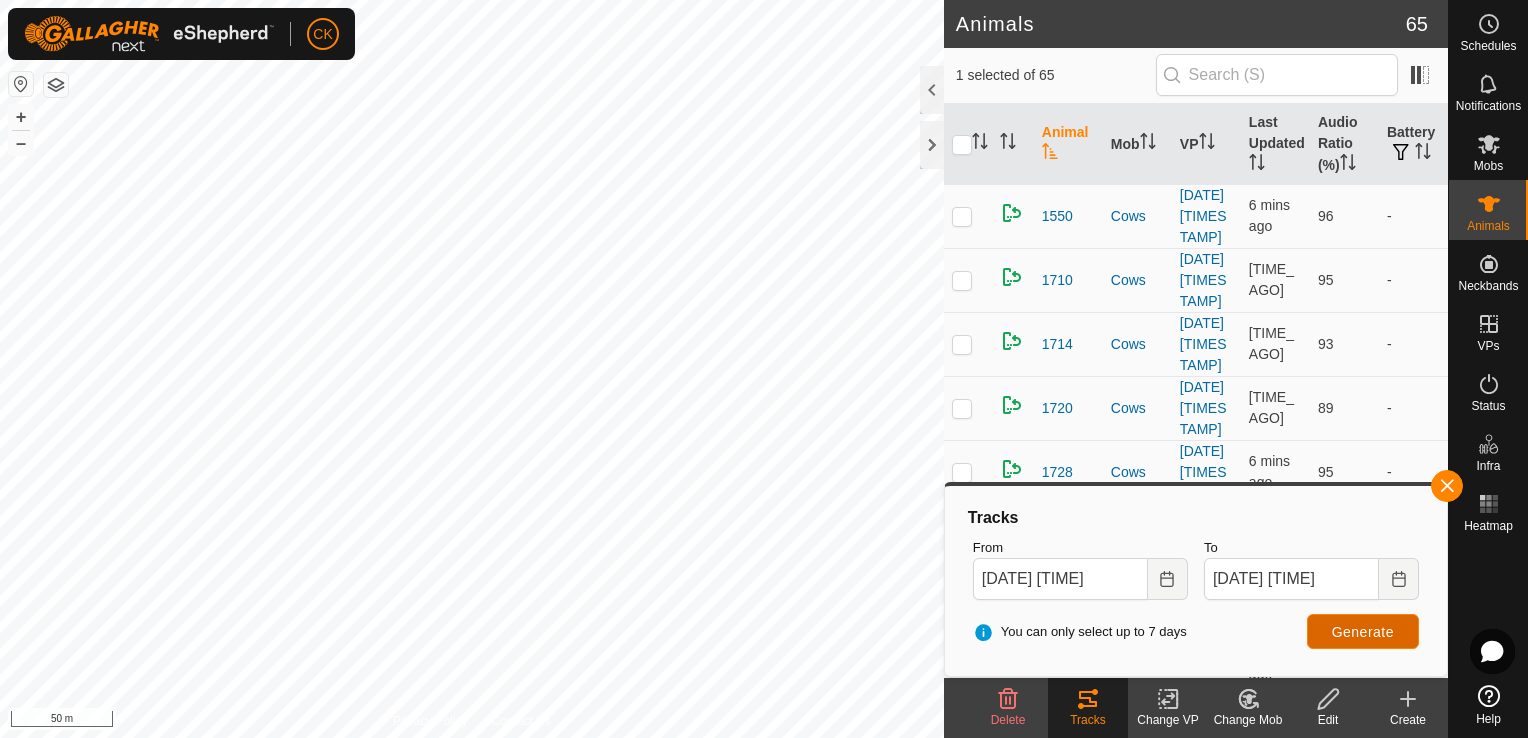 click on "Generate" at bounding box center [1363, 632] 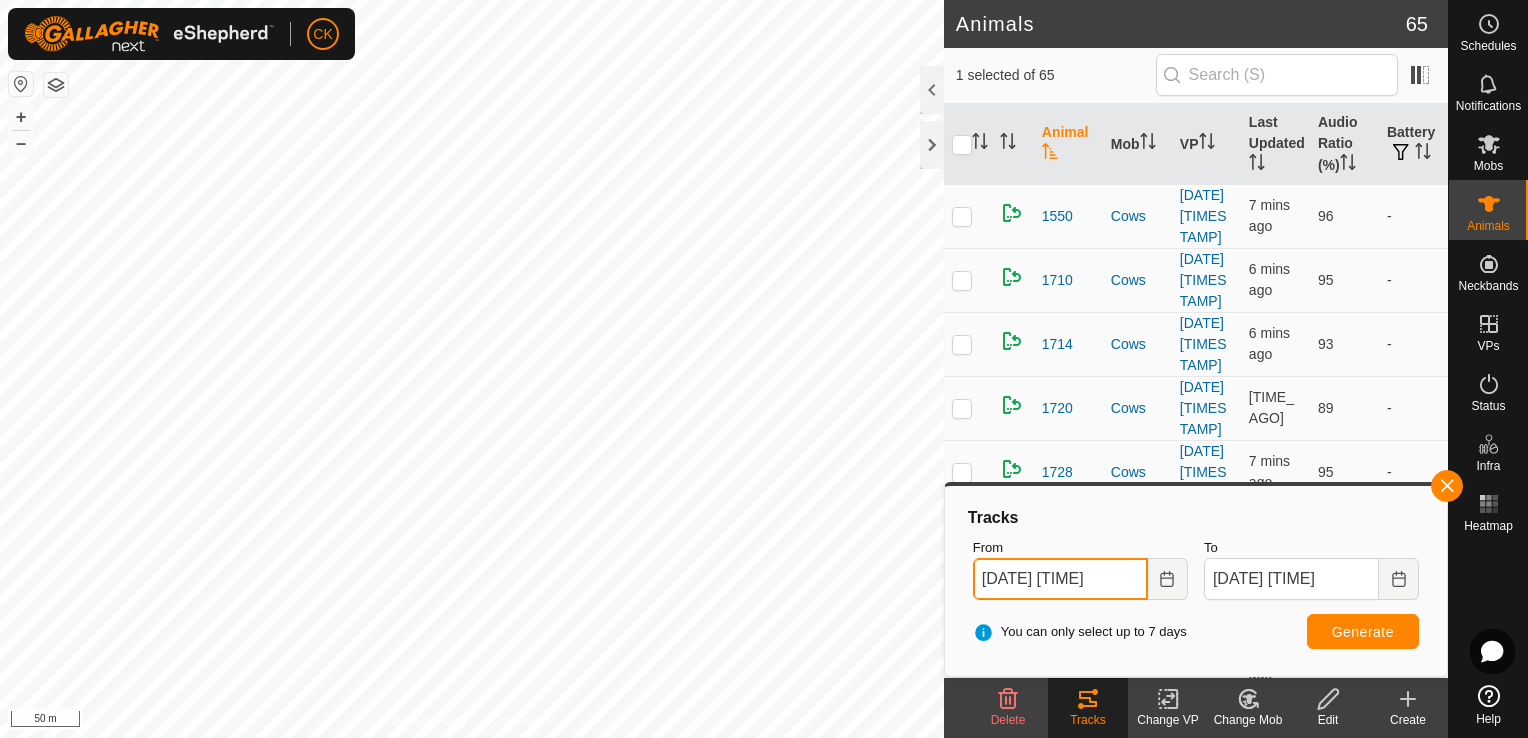 click on "07 Aug, 2025 08:58" at bounding box center (1060, 579) 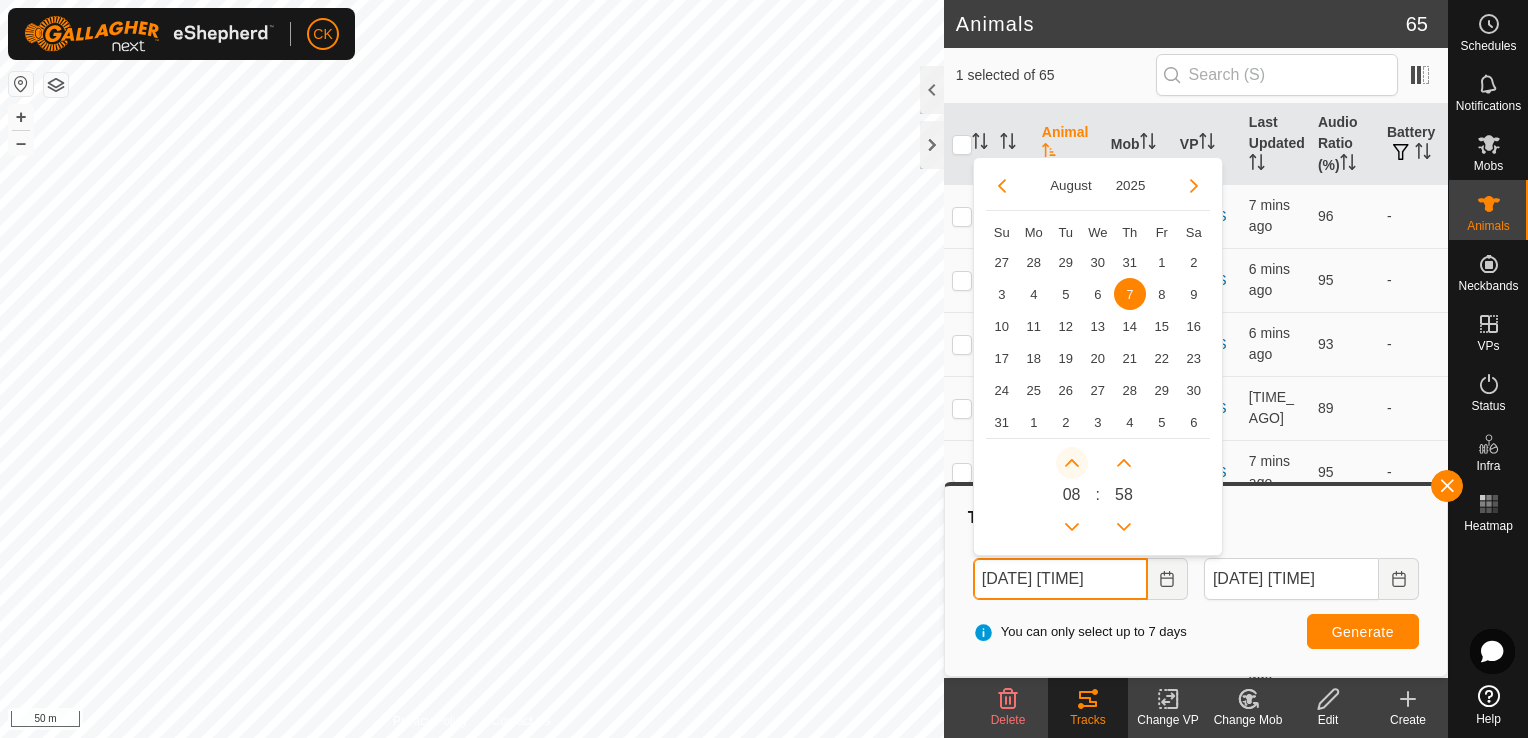 click at bounding box center (1072, 463) 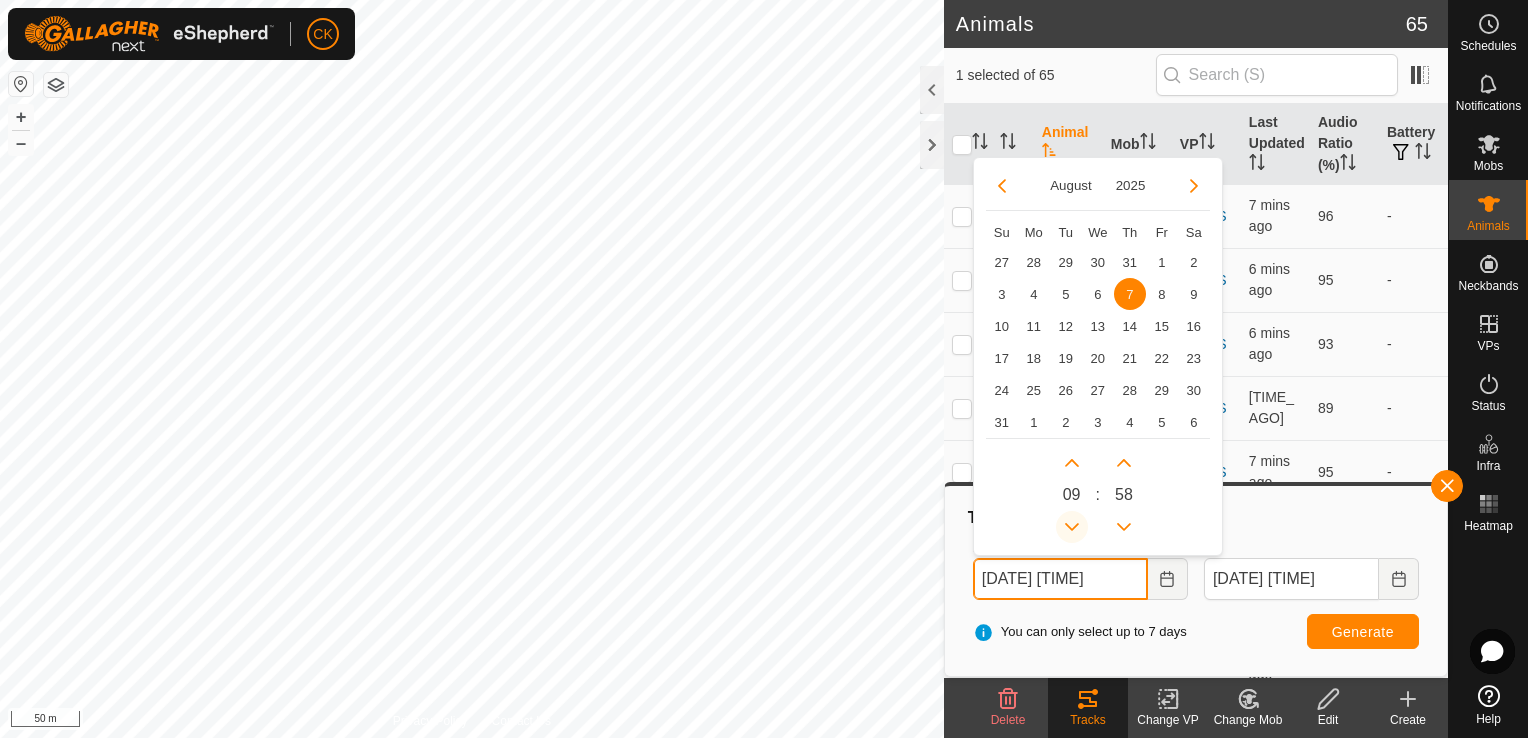 click at bounding box center (1072, 527) 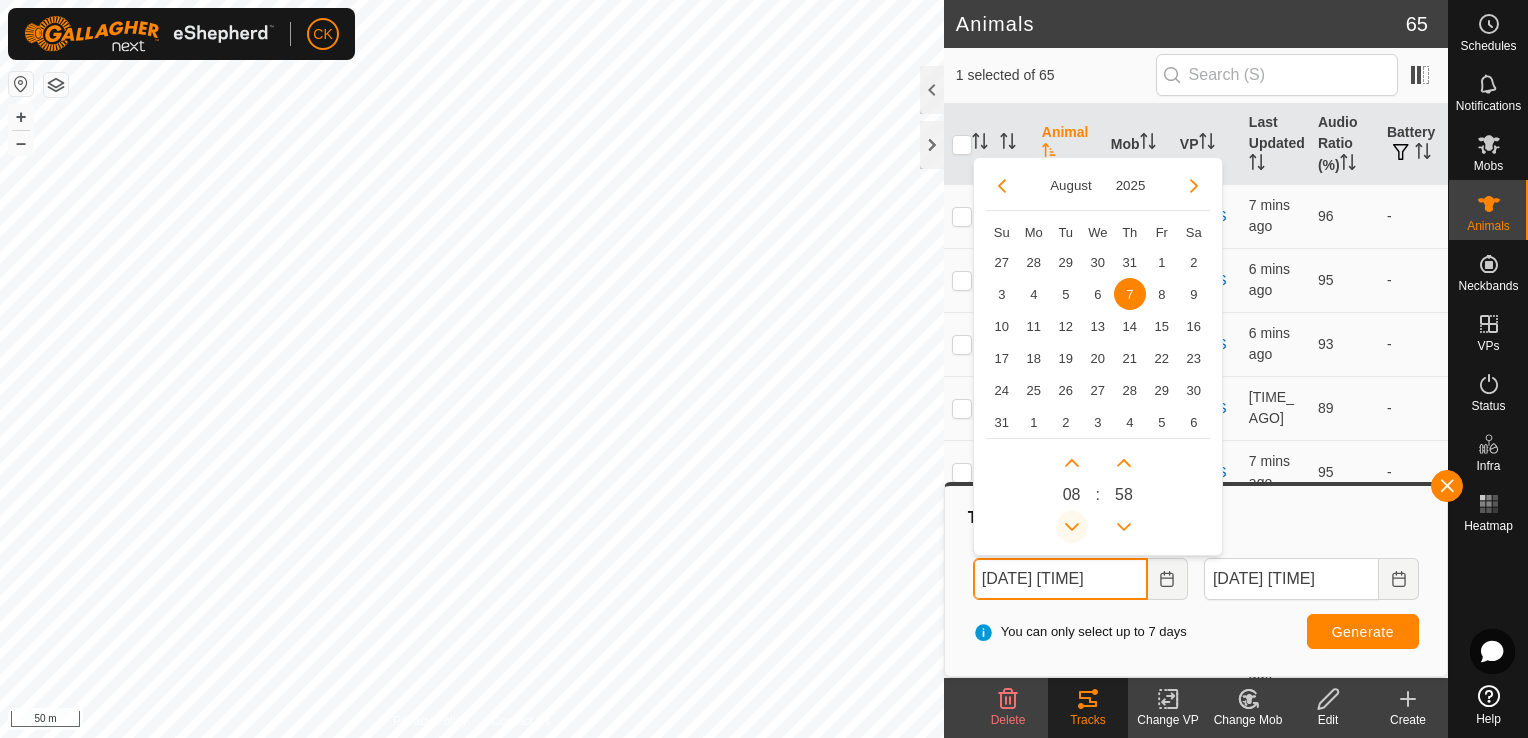 click at bounding box center (1072, 527) 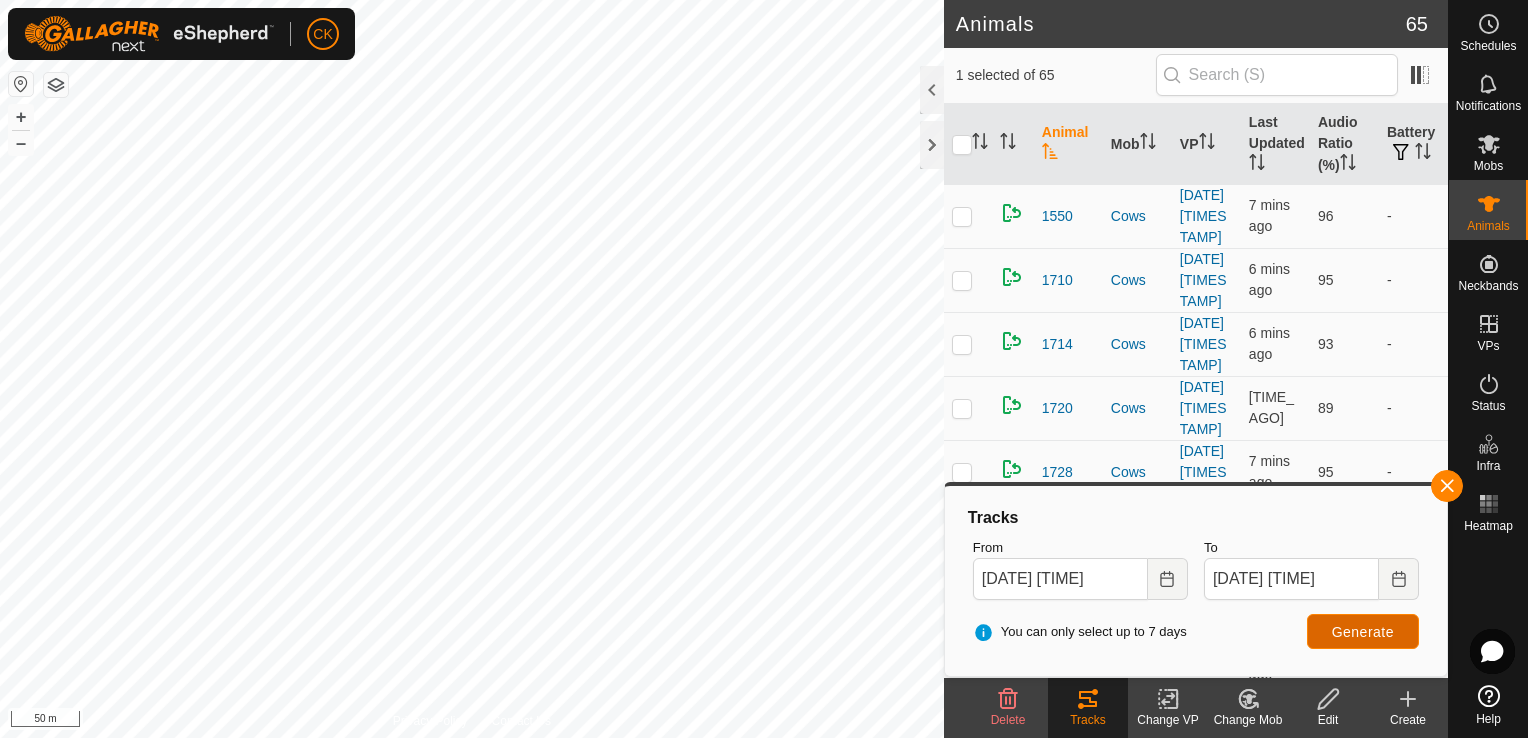 click on "Generate" at bounding box center [1363, 632] 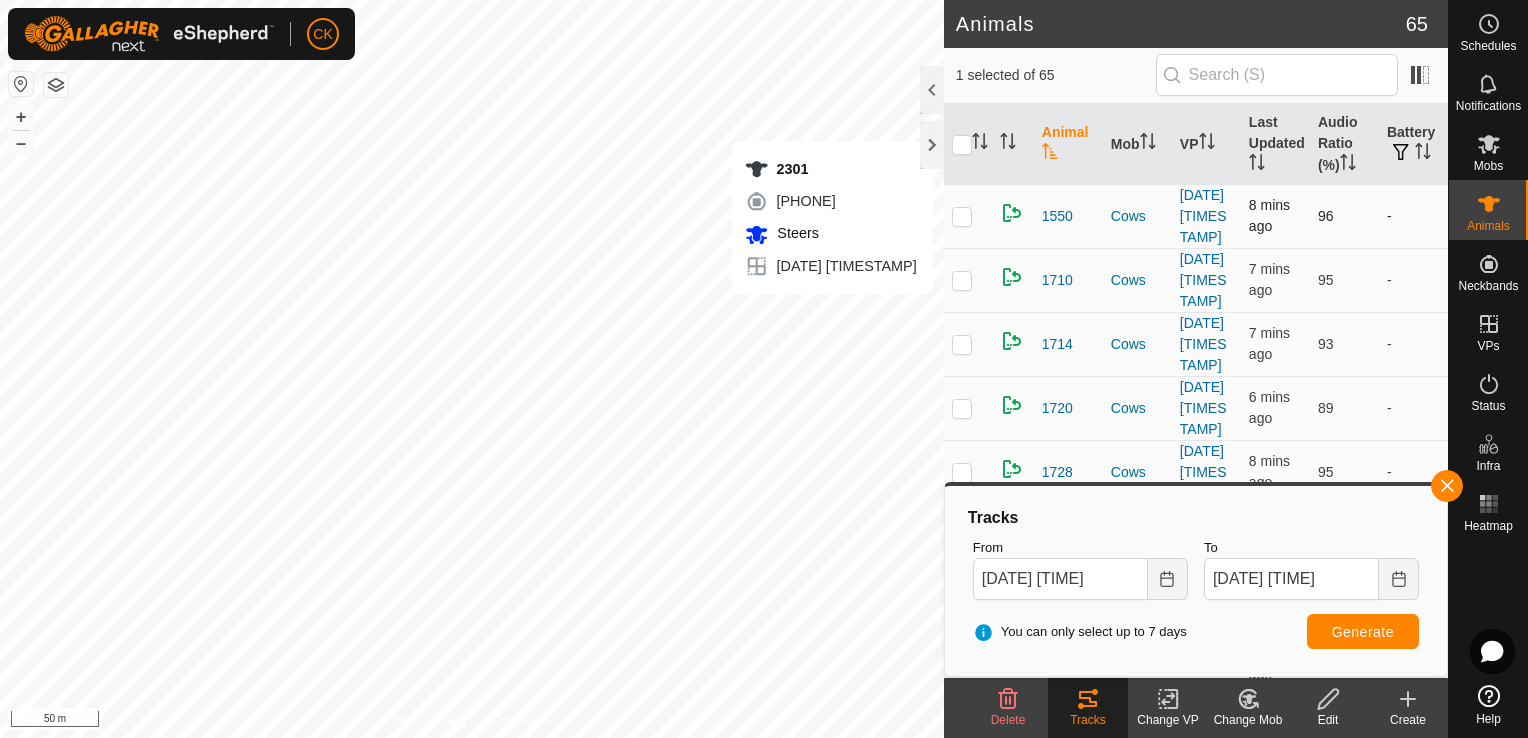 checkbox on "true" 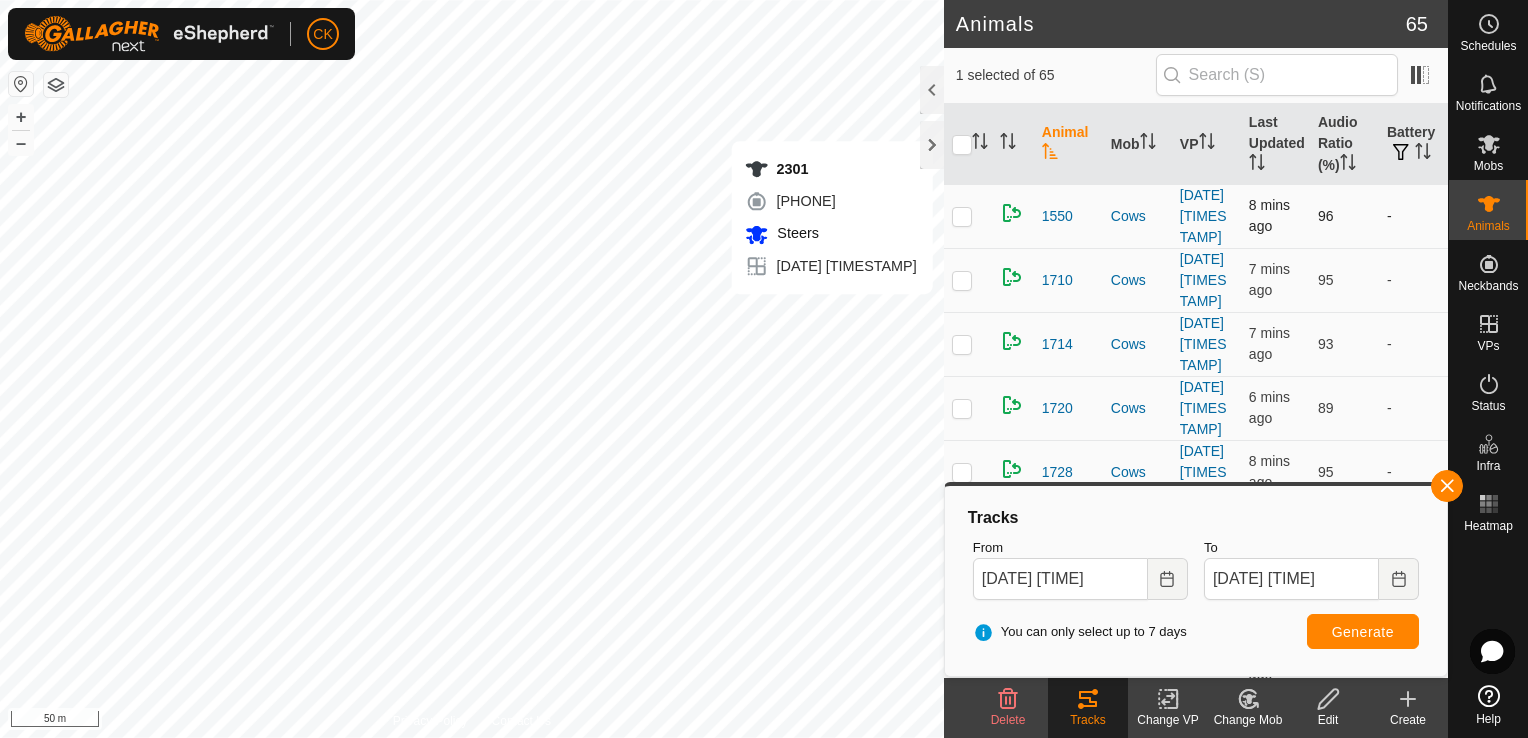 checkbox on "false" 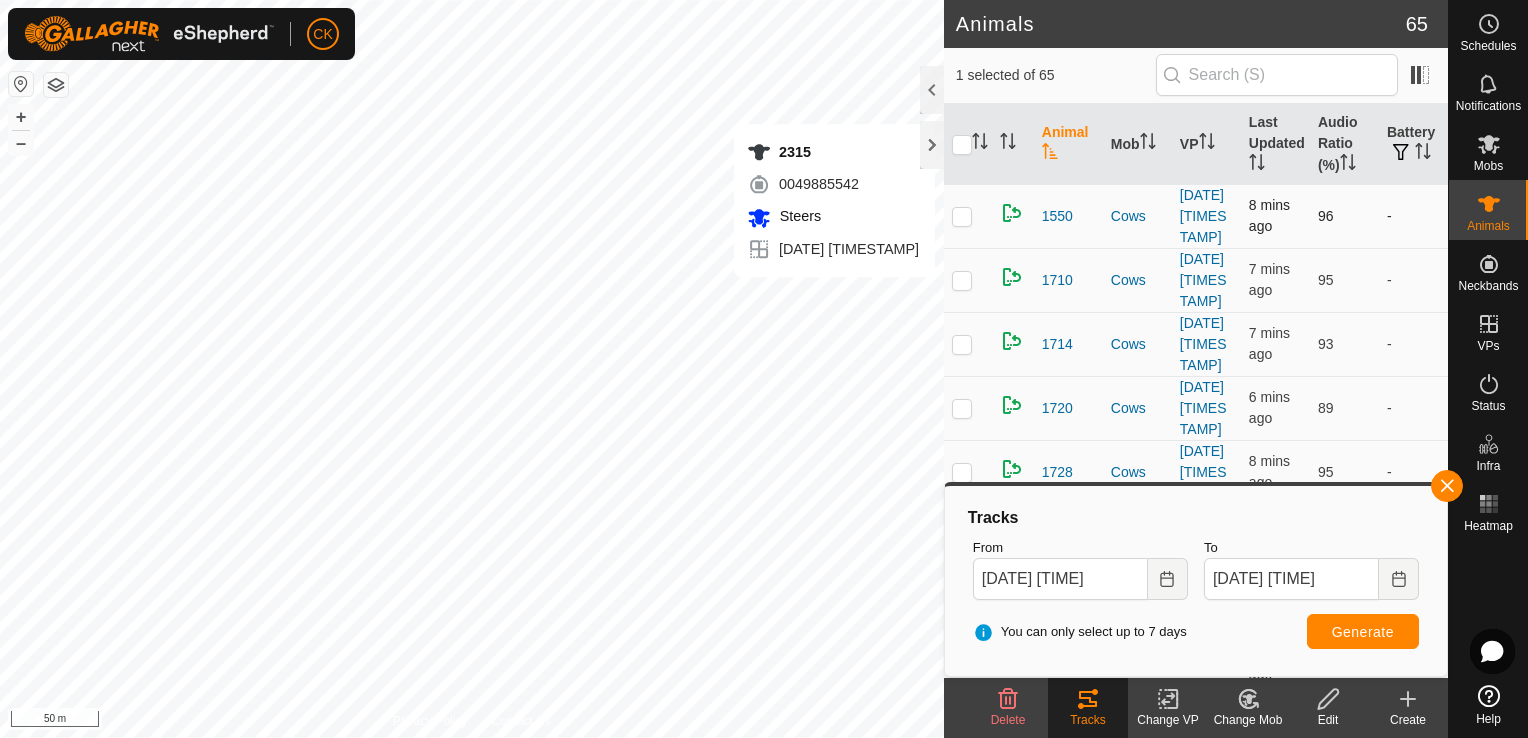 checkbox on "false" 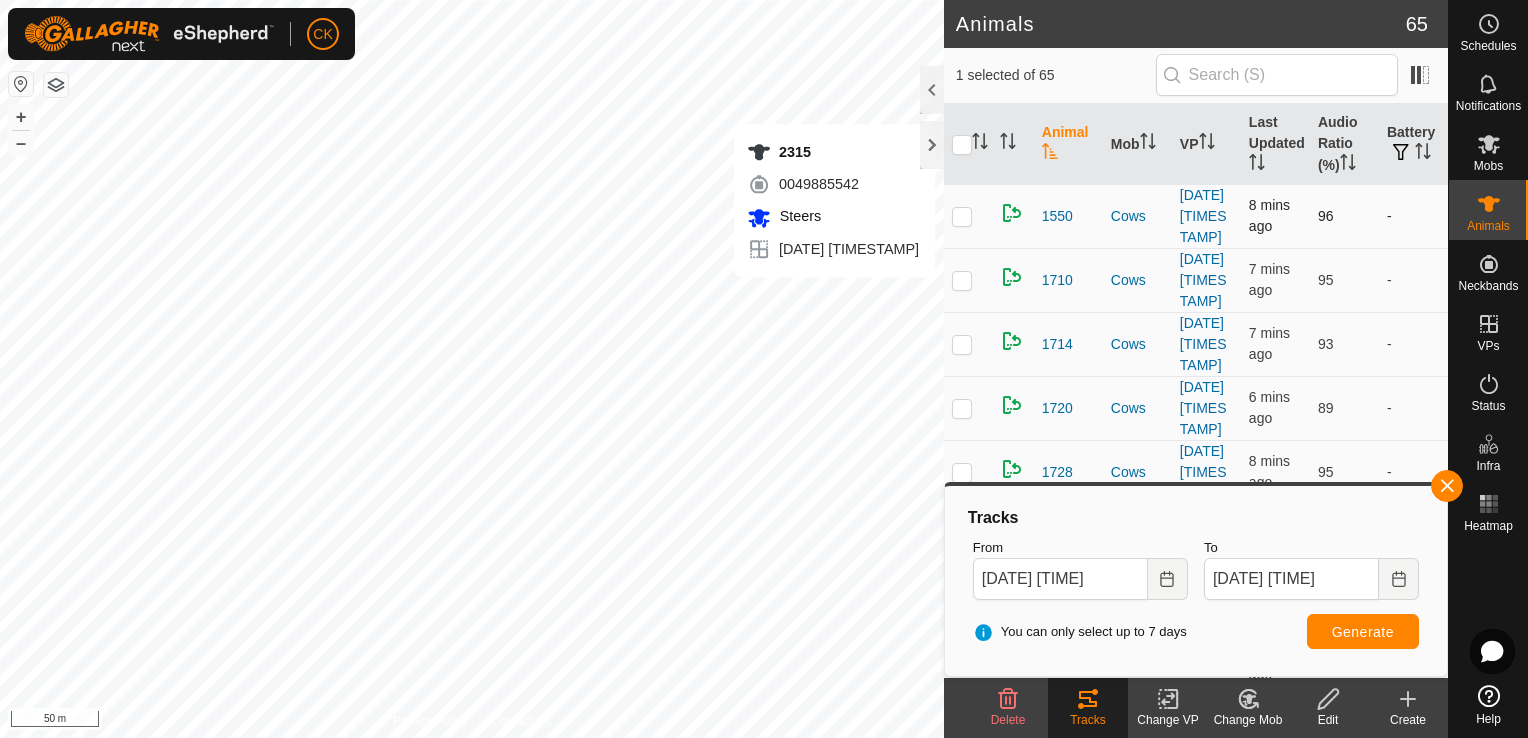 checkbox on "true" 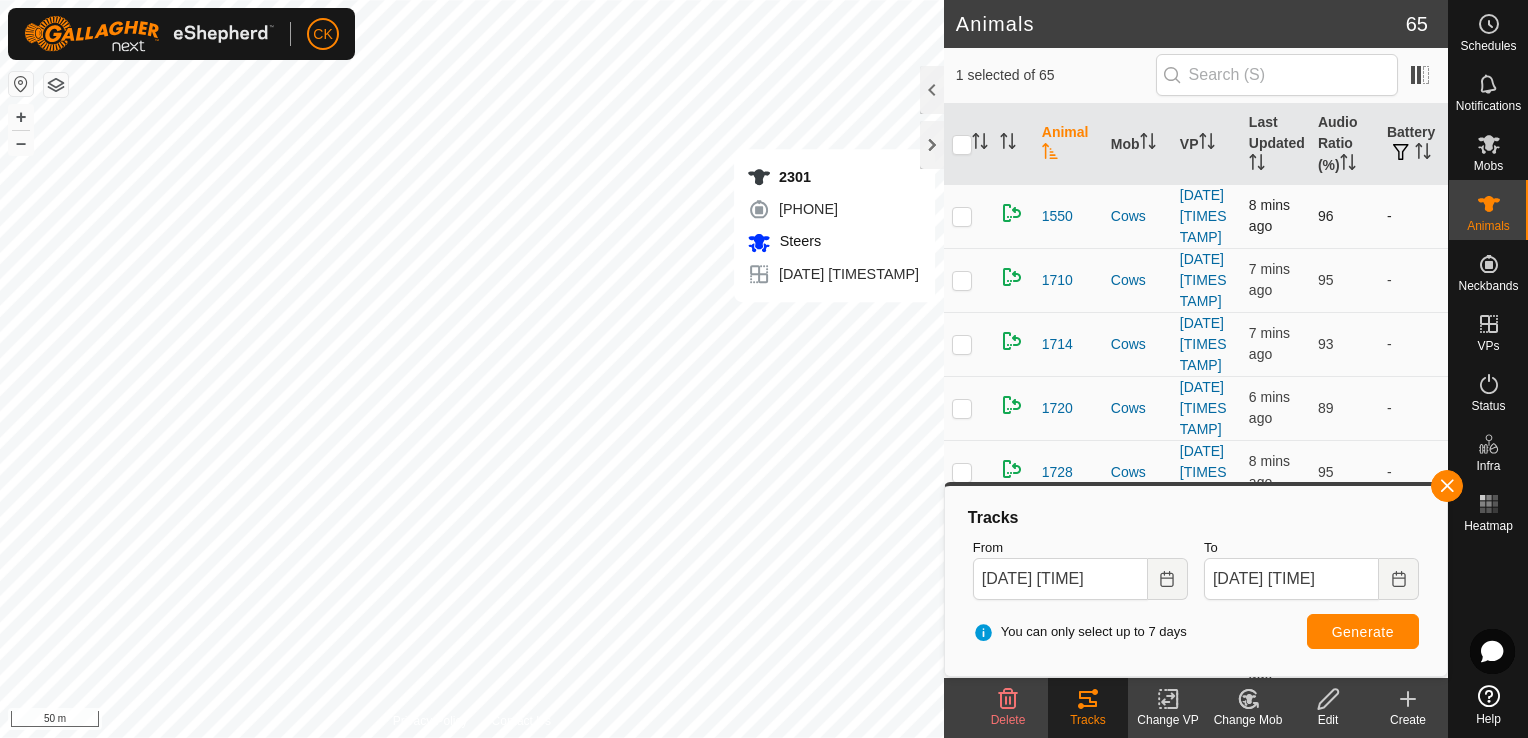 checkbox on "true" 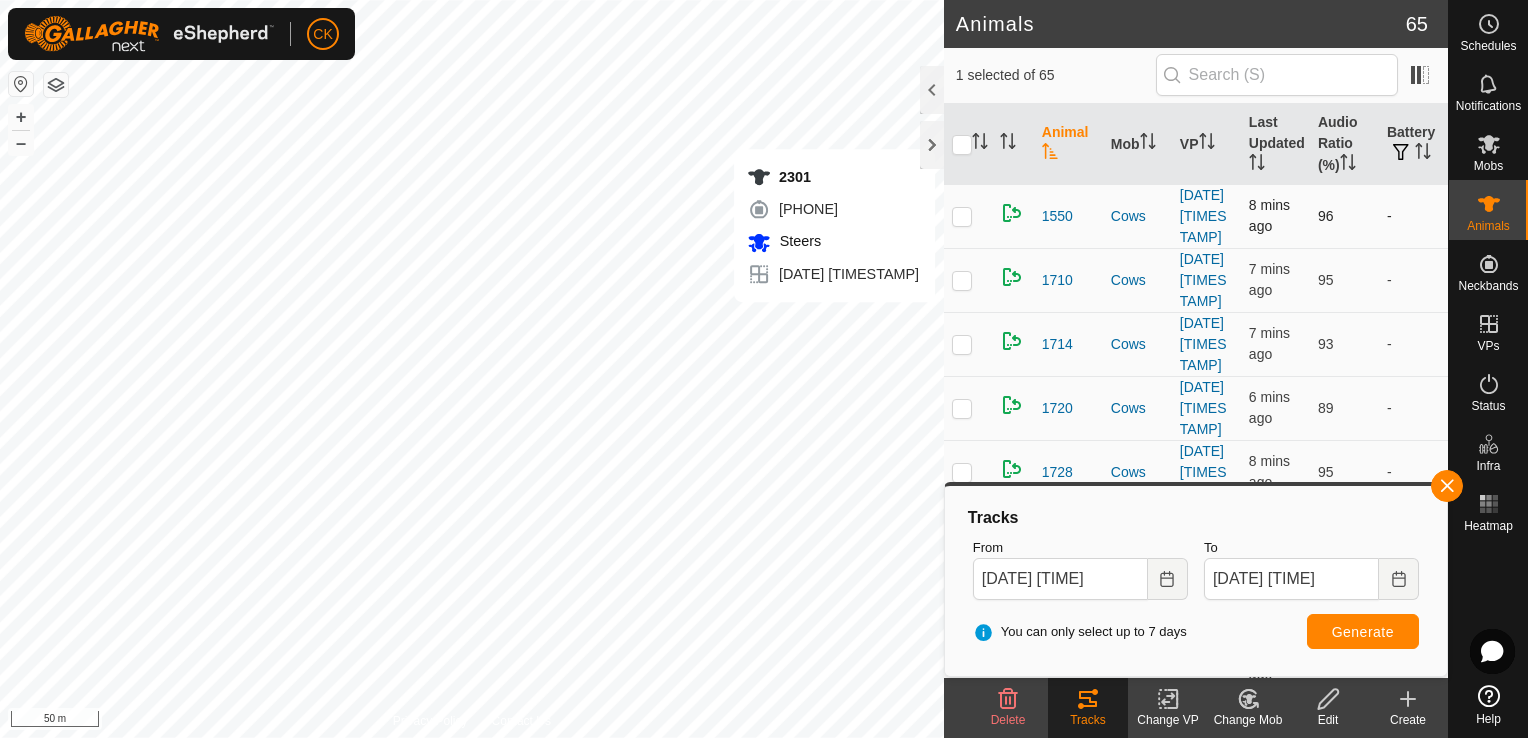 checkbox on "false" 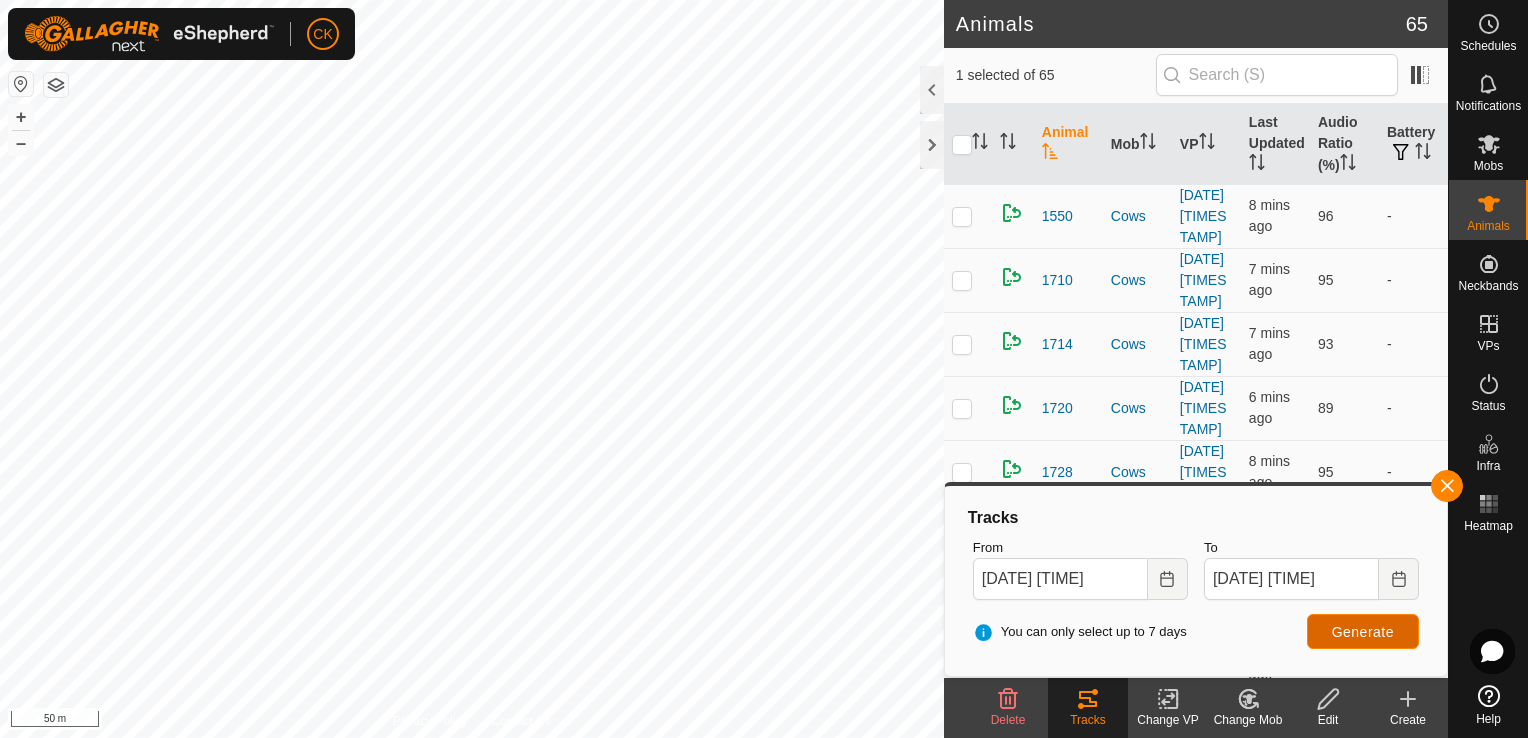 click on "Generate" at bounding box center [1363, 632] 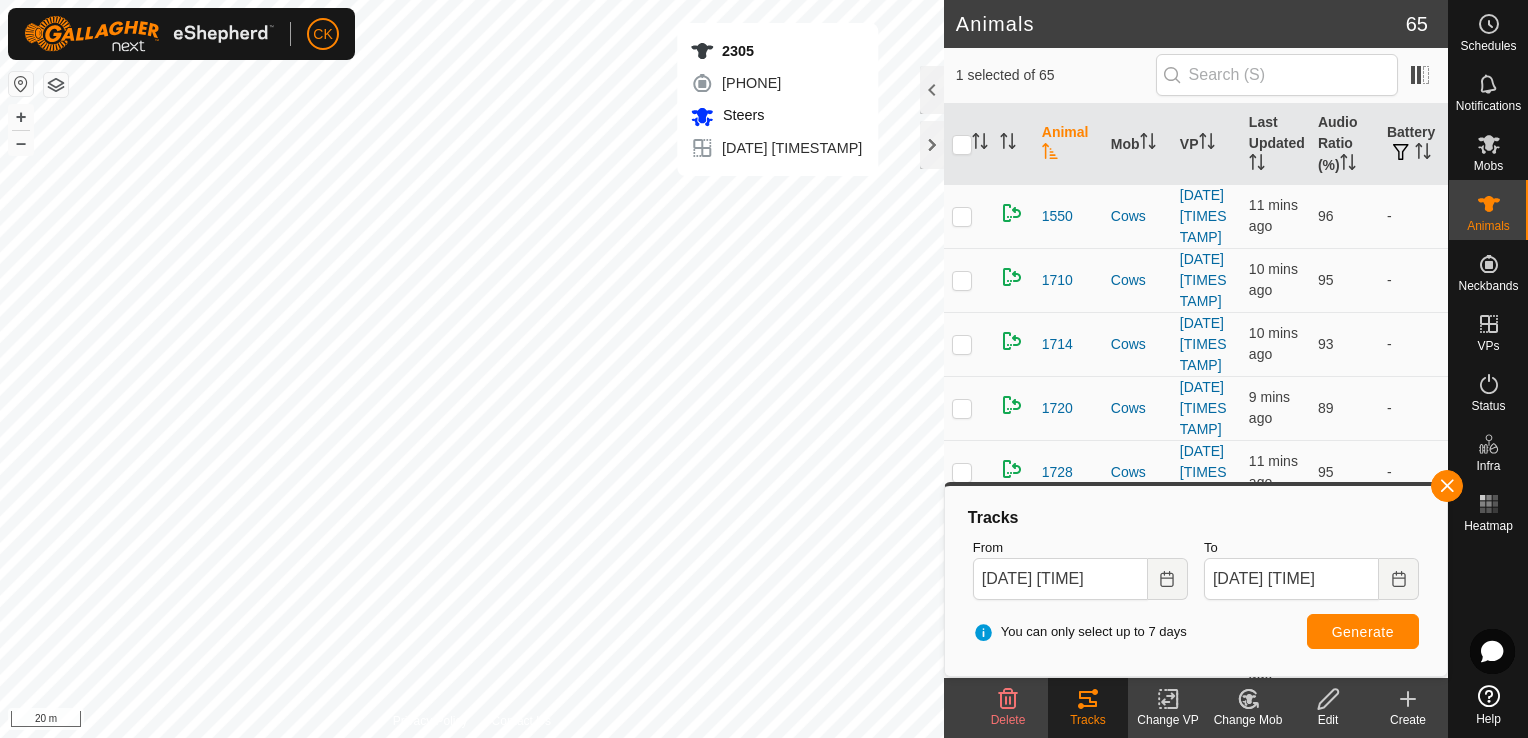 checkbox on "false" 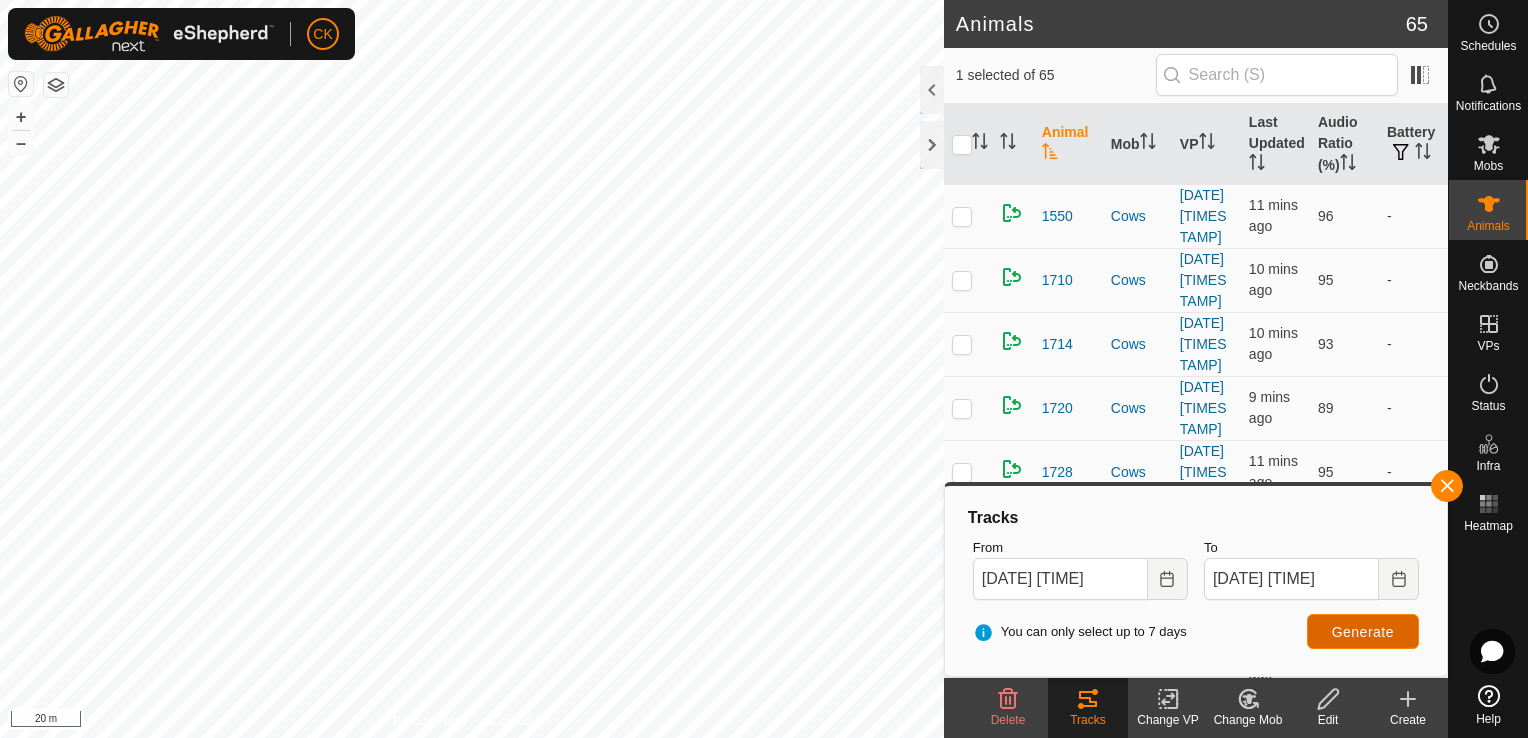 click on "Generate" at bounding box center [1363, 632] 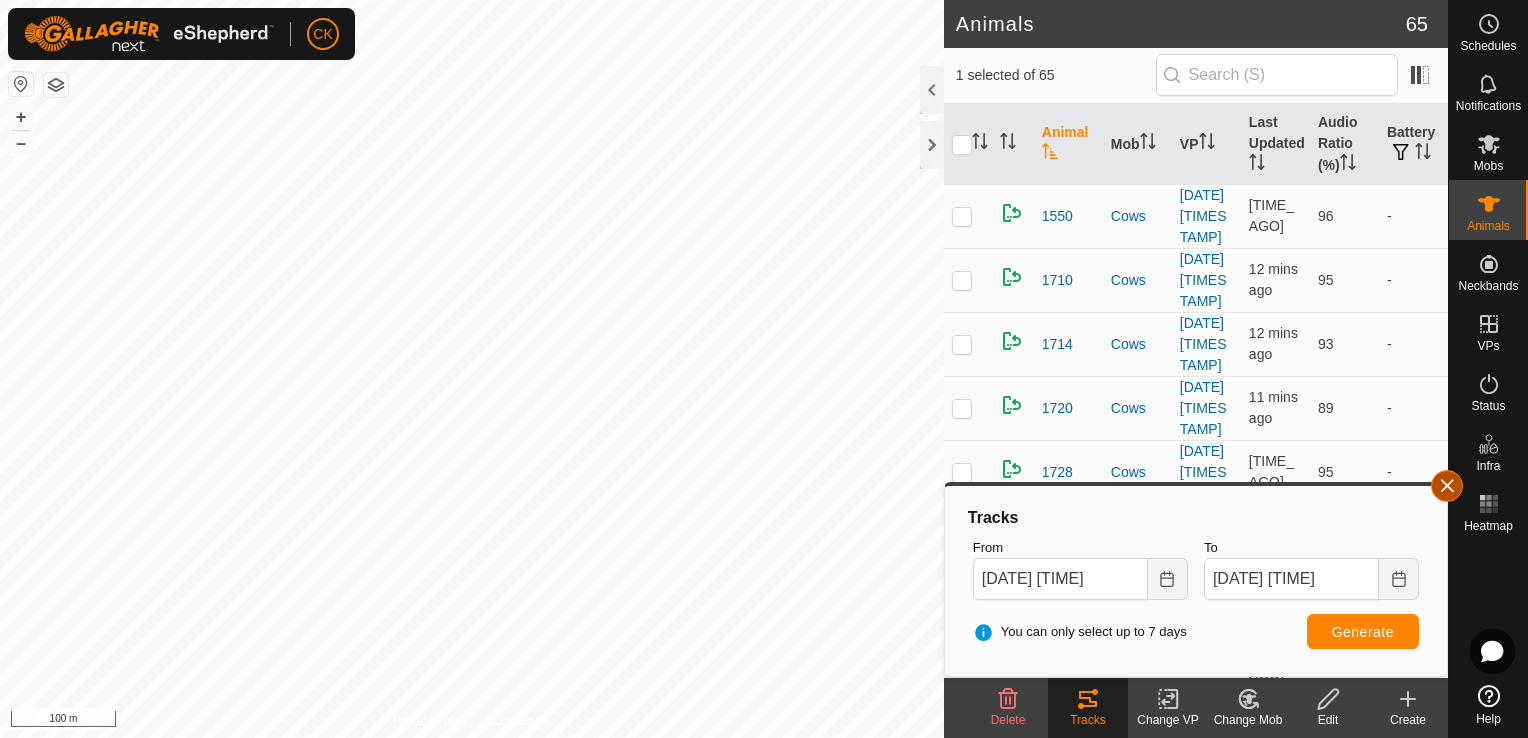 click at bounding box center (1447, 486) 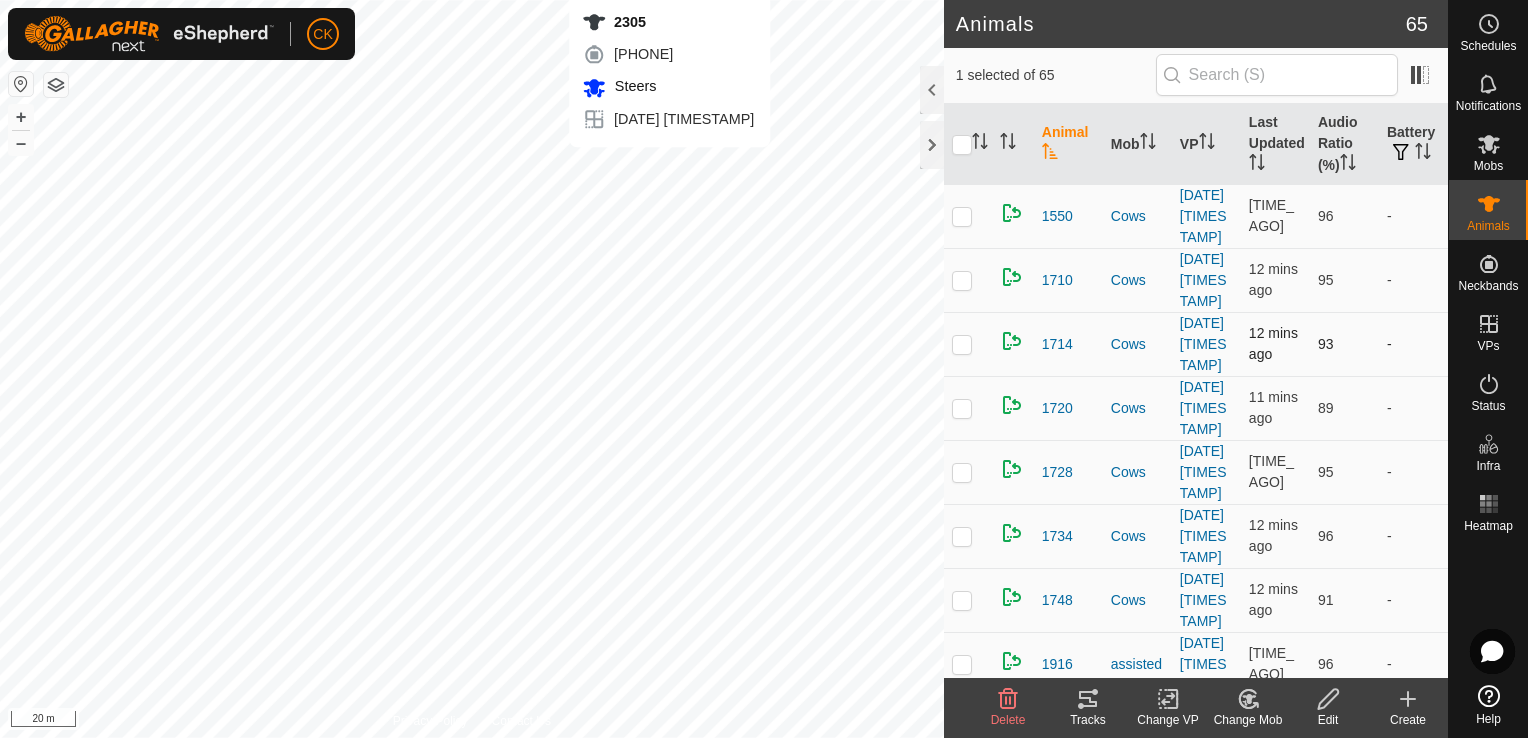 checkbox on "false" 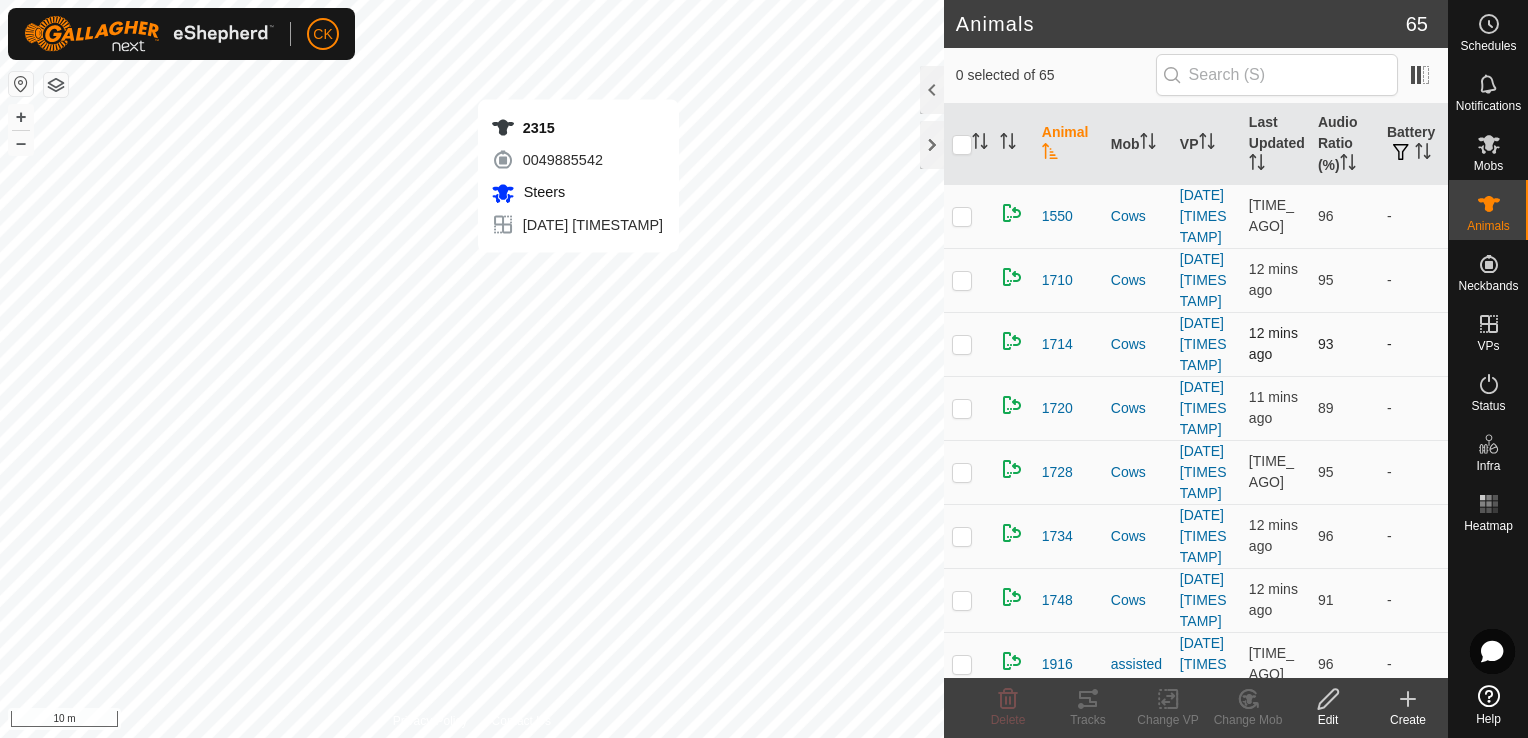 checkbox on "true" 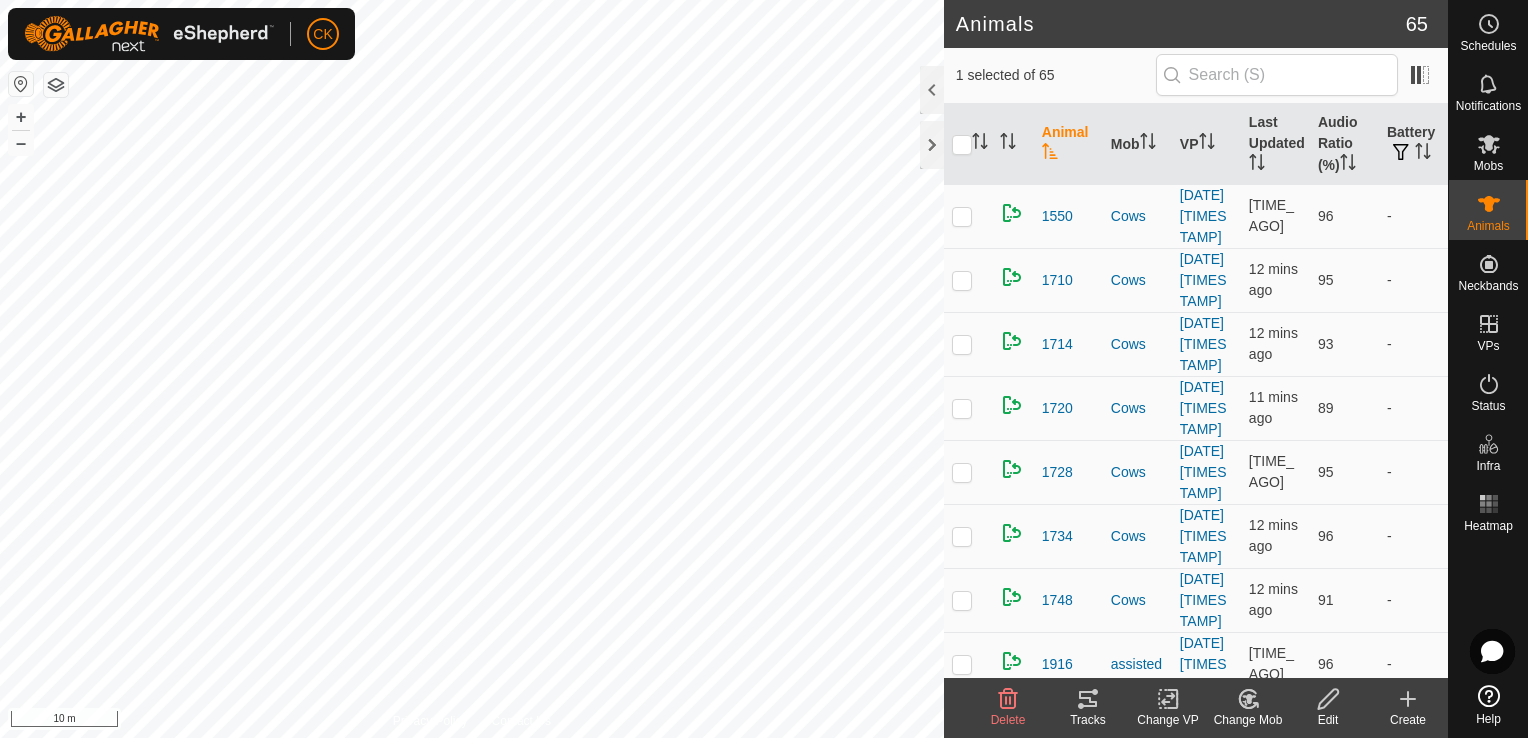 click 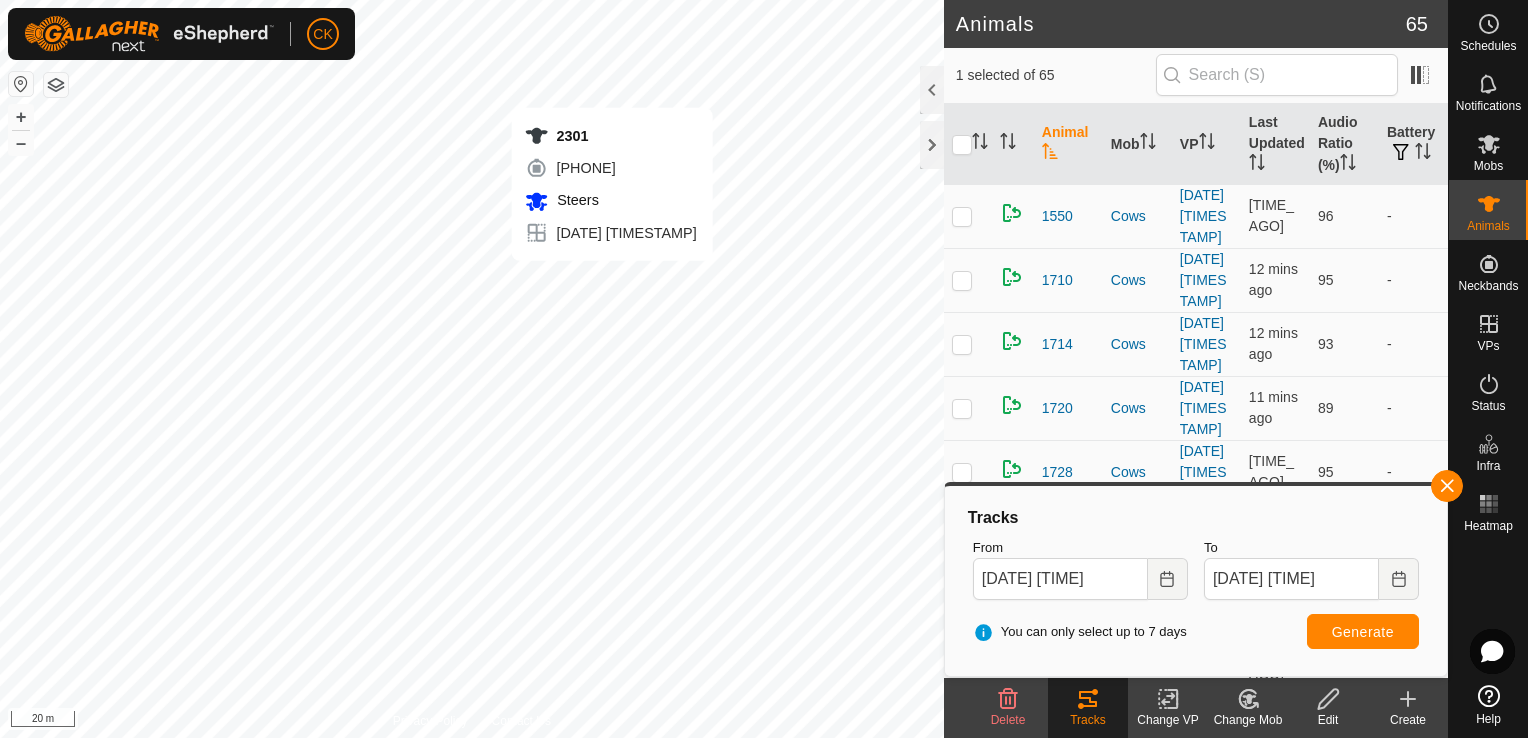 checkbox on "true" 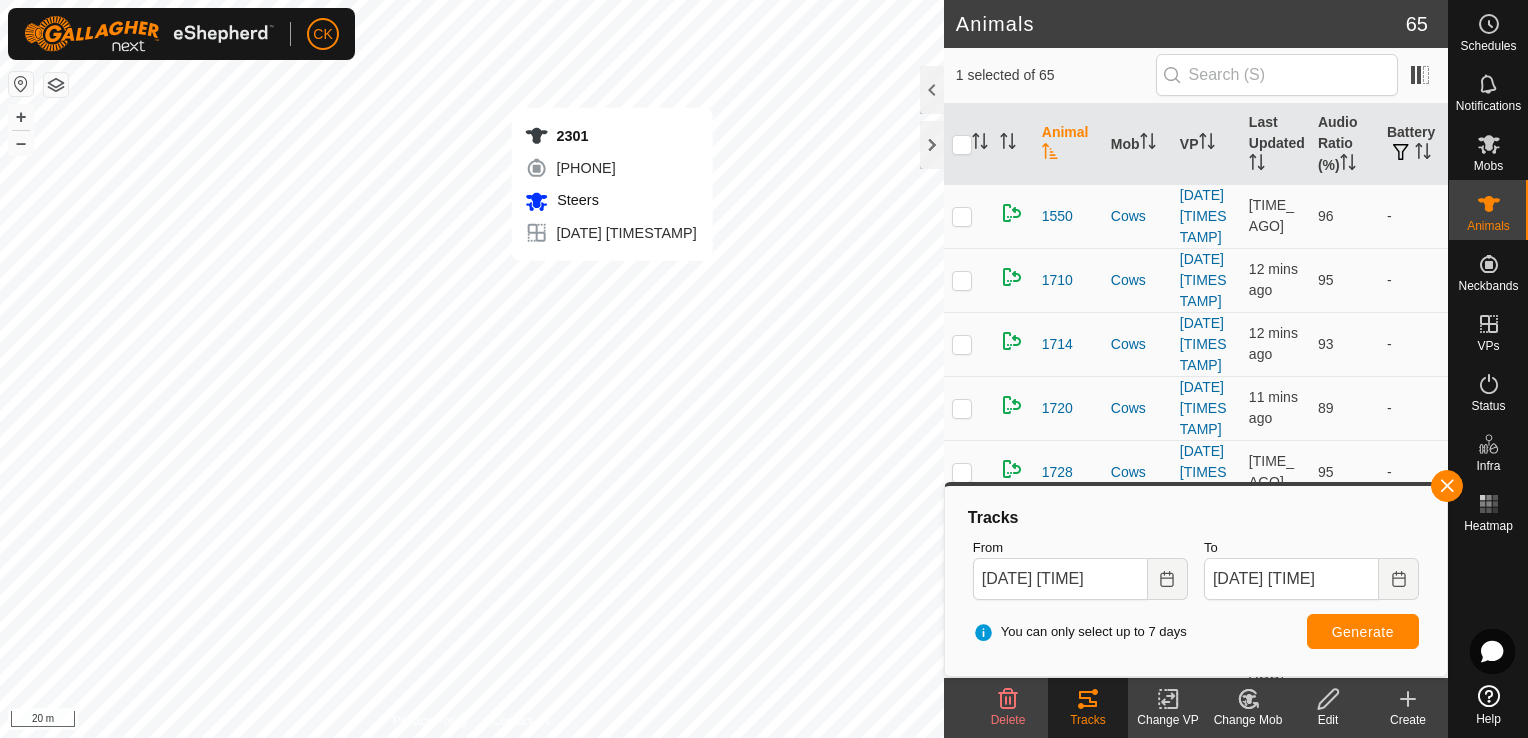 checkbox on "false" 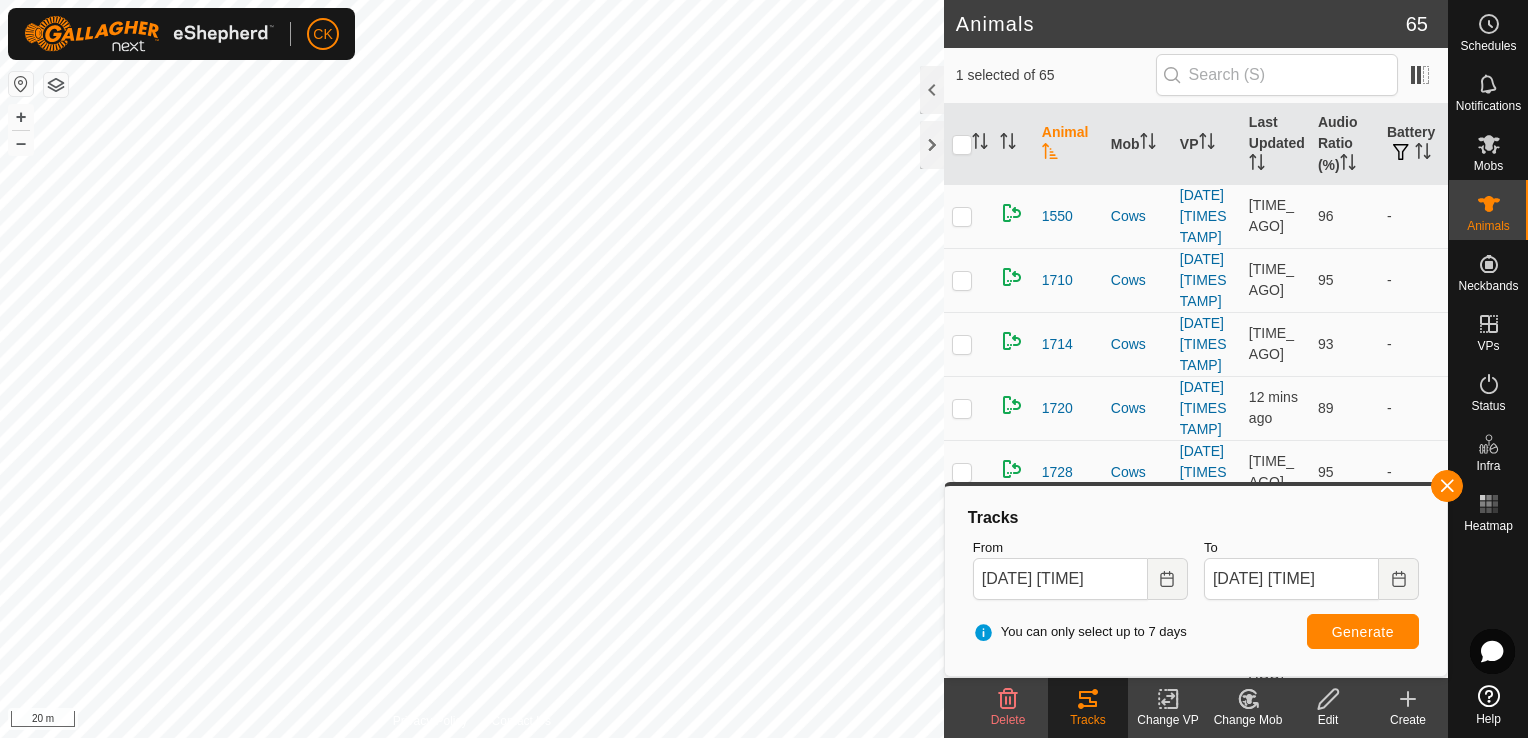 click 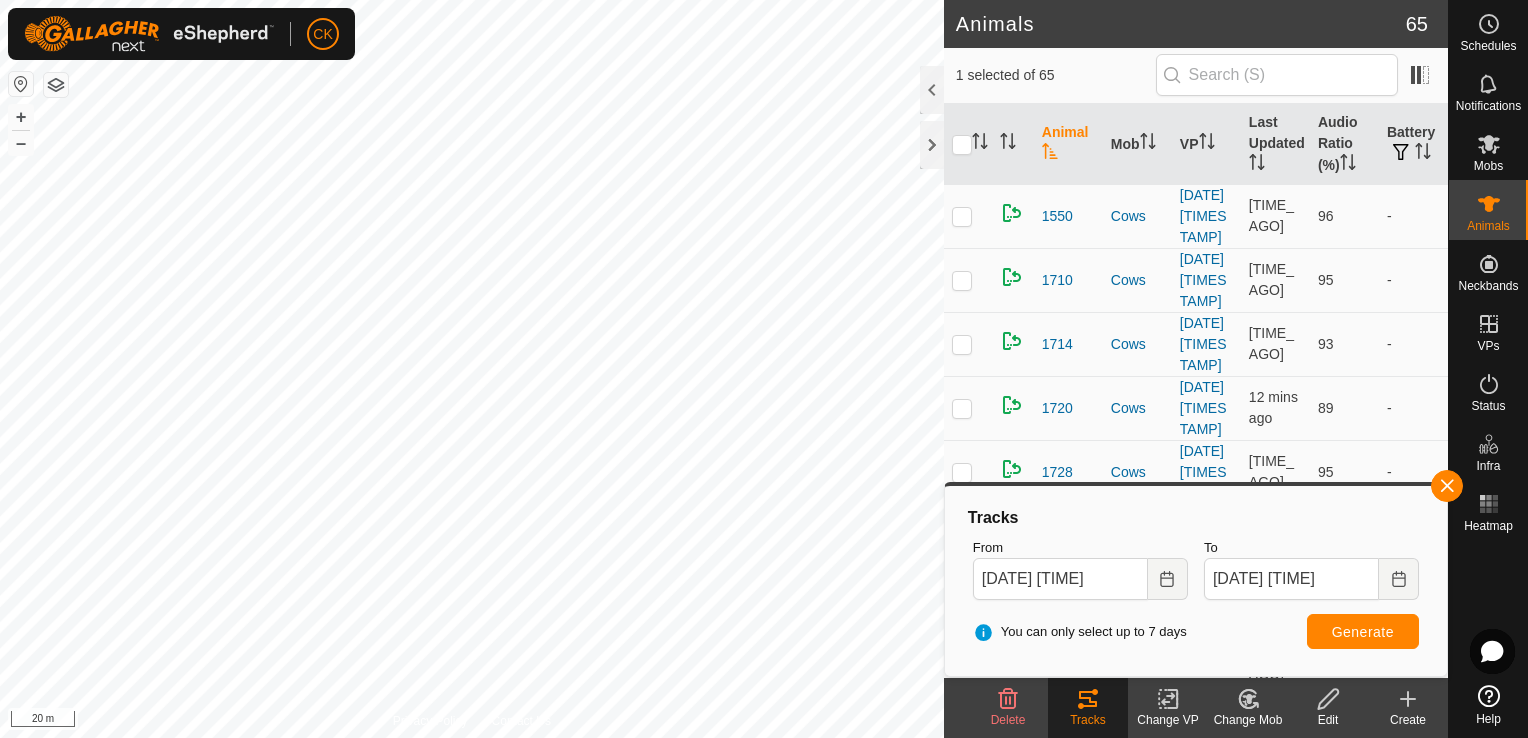 click 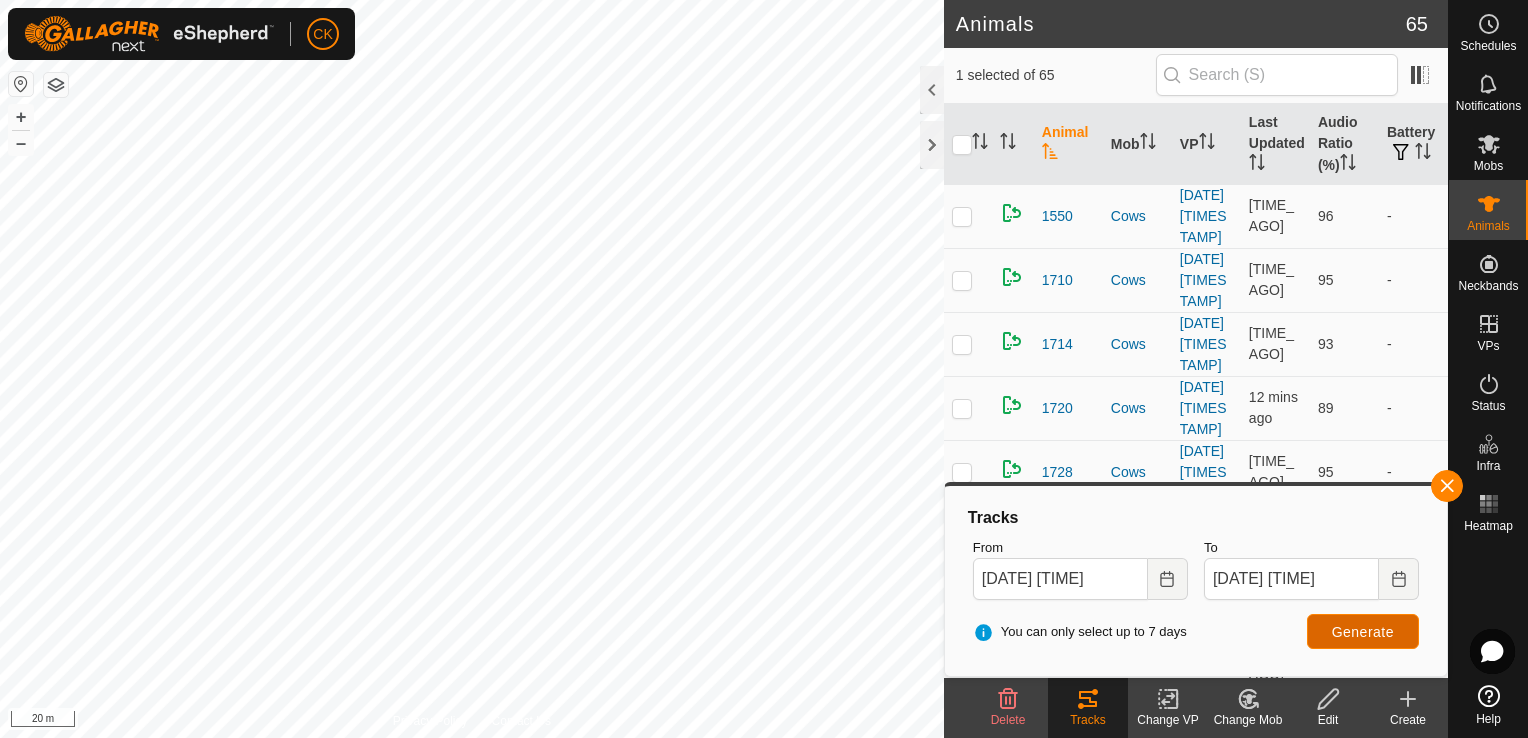 click on "Generate" at bounding box center [1363, 632] 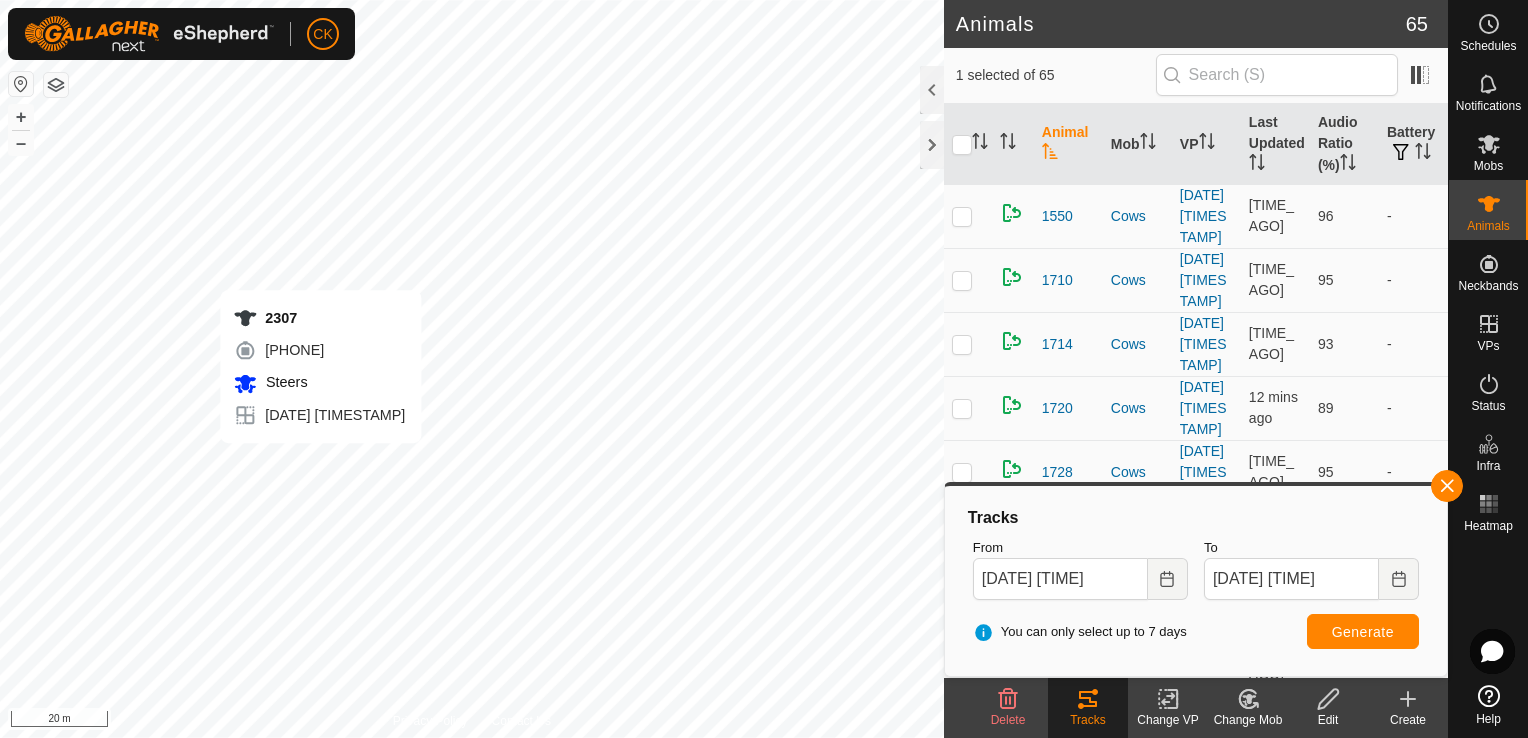checkbox on "false" 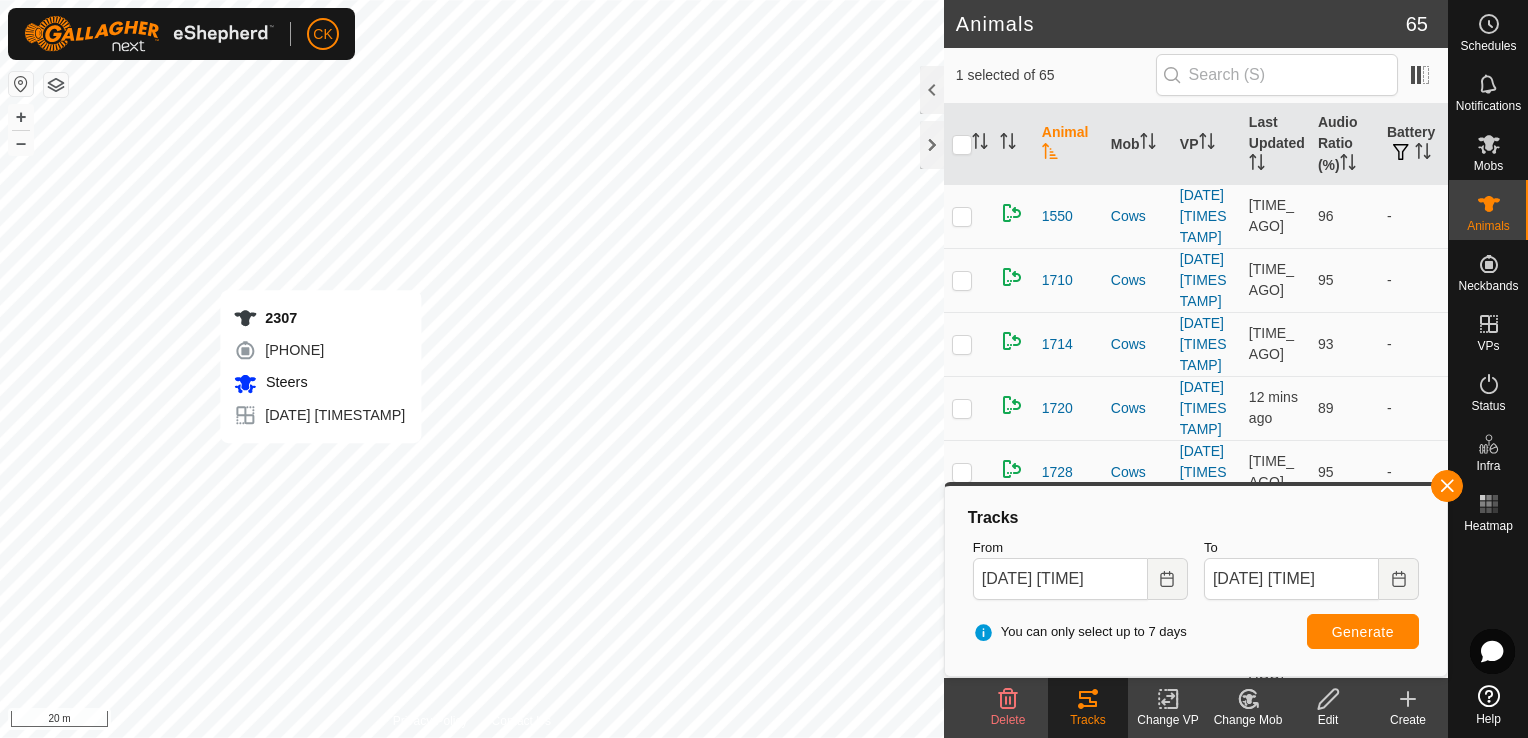 checkbox on "true" 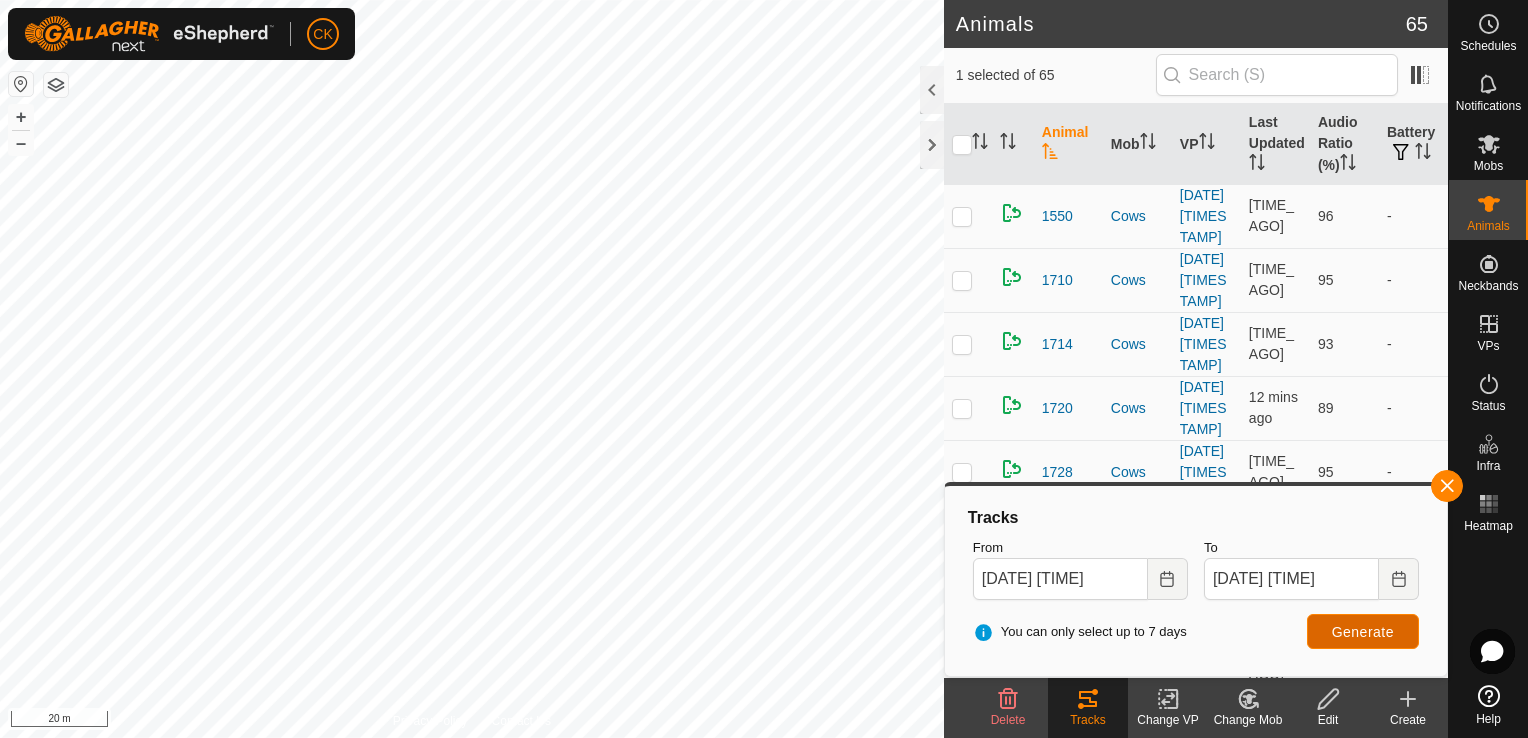 click on "Generate" at bounding box center [1363, 632] 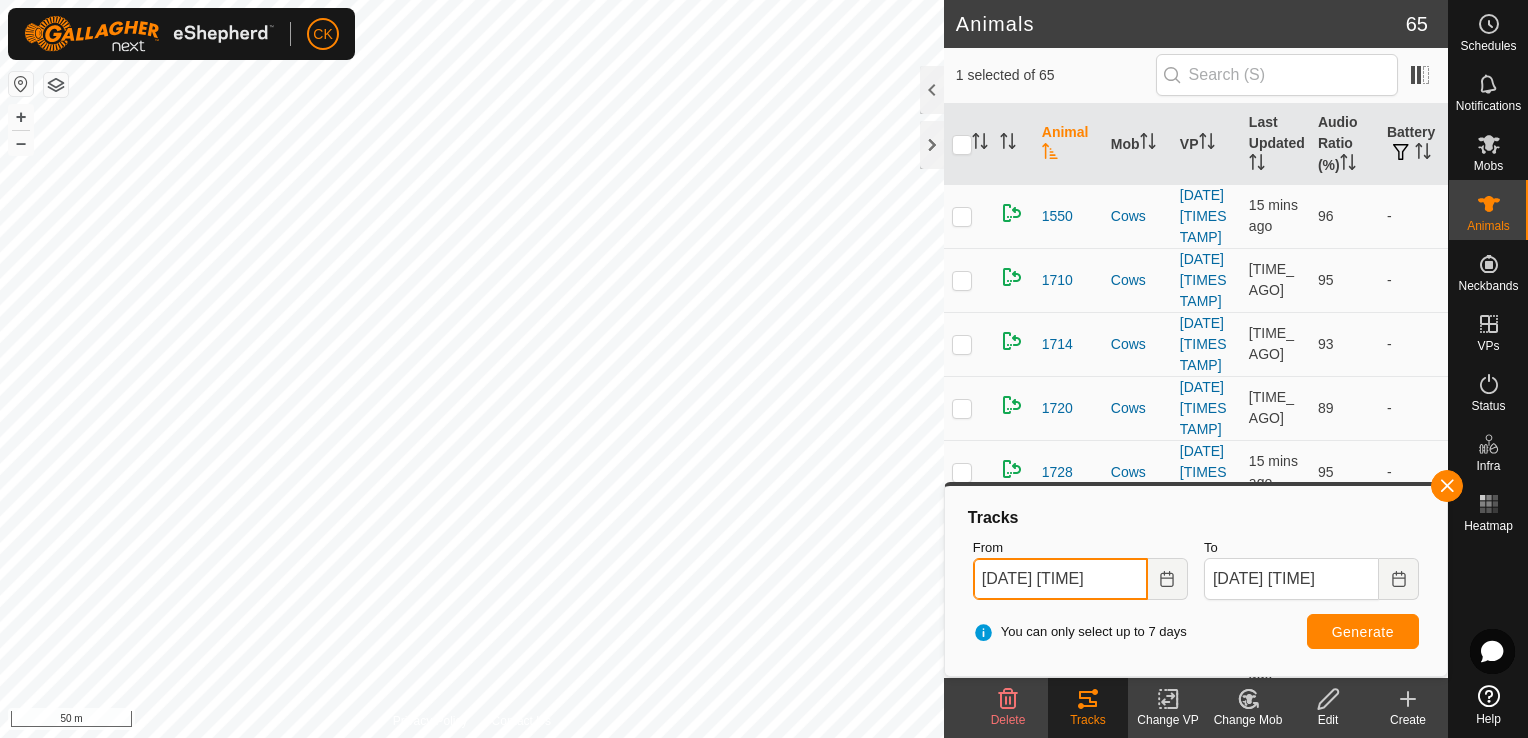 click on "07 Aug, 2025 07:58" at bounding box center [1060, 579] 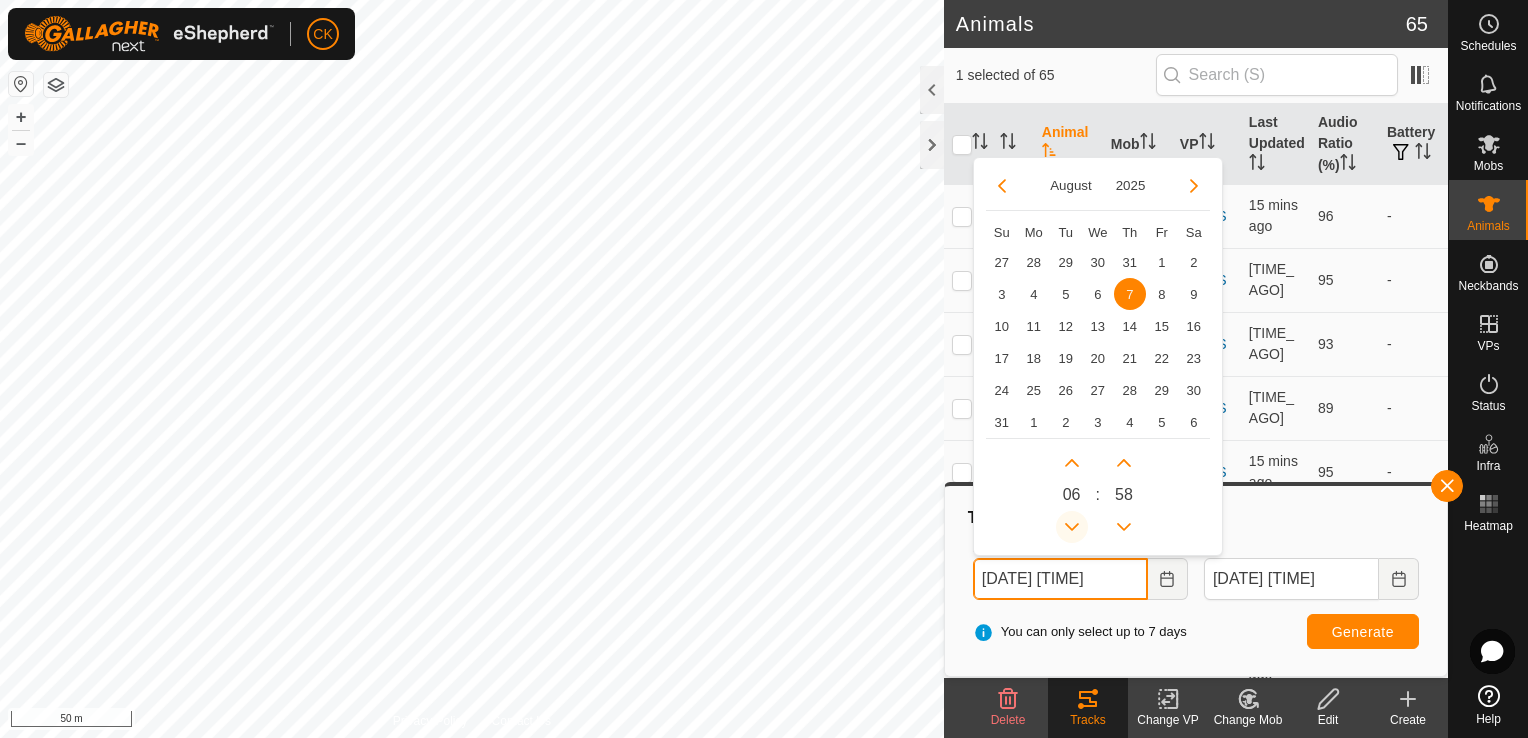 click at bounding box center [1072, 527] 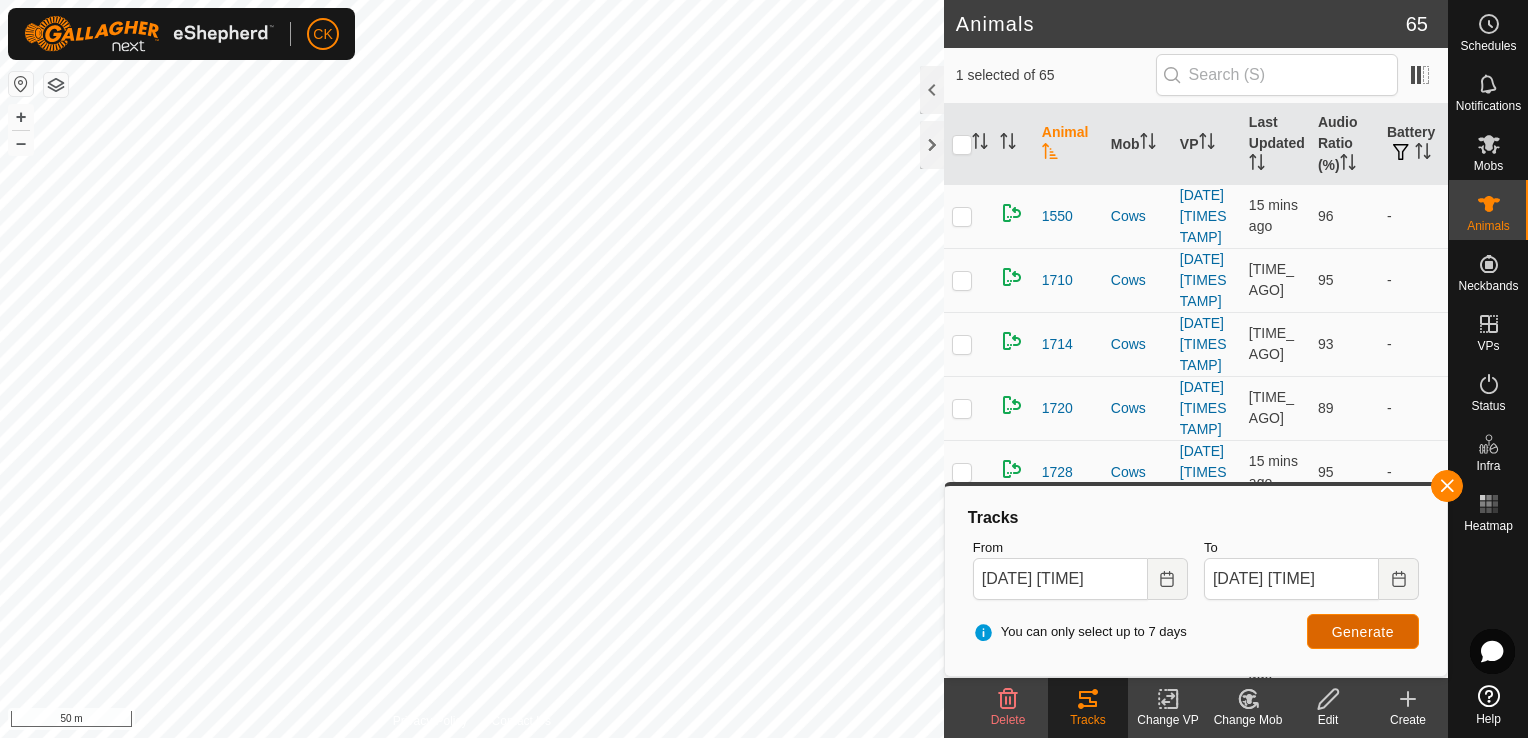 click on "Generate" at bounding box center (1363, 632) 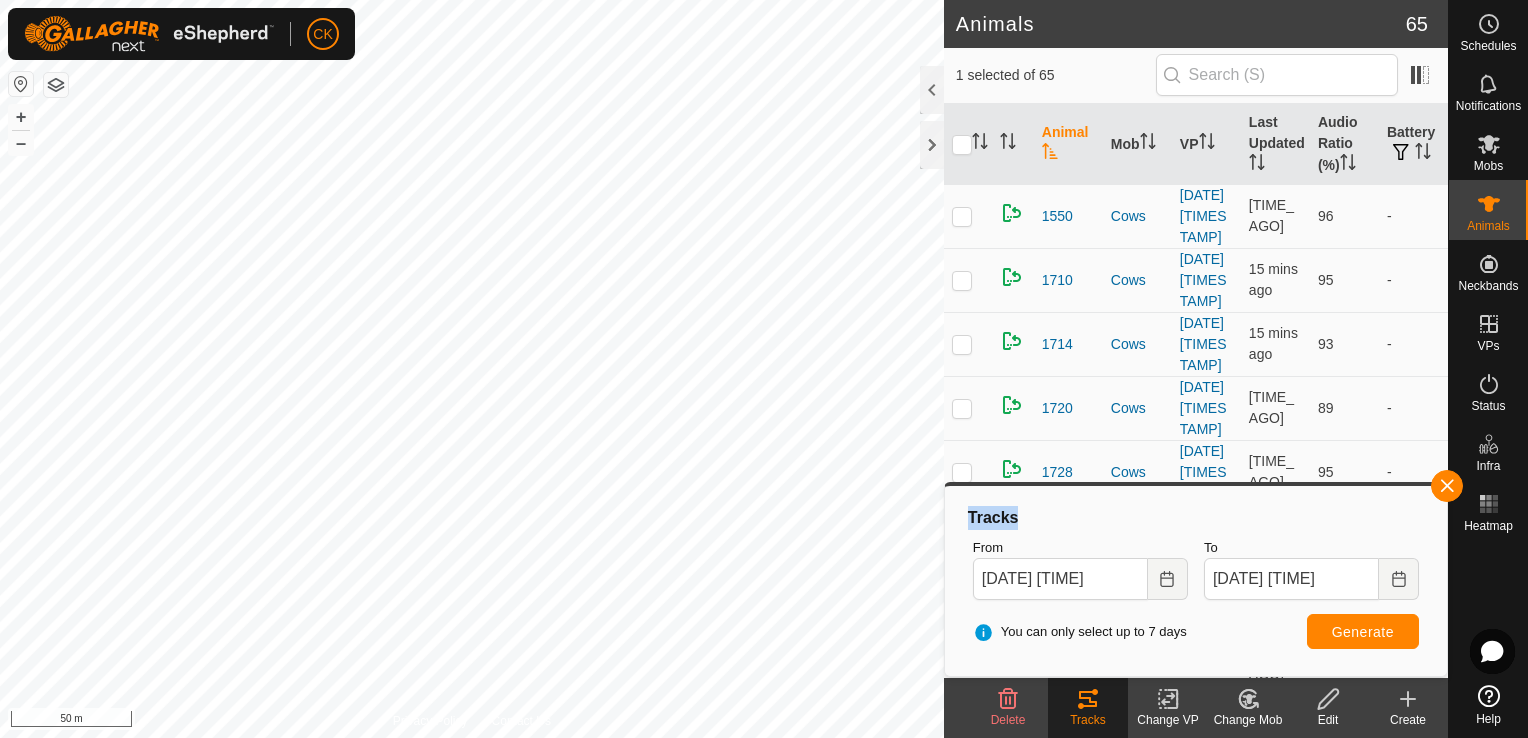 click on "CK Schedules Notifications Mobs Animals Neckbands VPs Status Infra Heatmap Help Animals 65  1 selected of 65      Animal   Mob   VP   Last Updated   Audio Ratio (%)   Battery   1550   Cows  2025-08-02 195710  16 mins ago  96  -  1710   Cows  2025-08-02 195710  15 mins ago  95  -  1714   Cows  2025-08-02 195710  15 mins ago  93  -  1720   Cows  2025-08-02 195710  14 mins ago  89  -  1728   Cows  2025-08-02 195710  16 mins ago  95  -  1734   Cows  2025-08-02 195710  15 mins ago  96  -  1748   Cows  2025-08-02 195710  15 mins ago  91  -  1916   assisted  2025-07-24 092144  16 mins ago  96  -  1924   Cows  2025-08-02 195710  15 mins ago  94  -  2002   assisted  2025-07-24 092144  16 mins ago  97  -  2004   Cows  2025-08-02 195710  15 mins ago  95  -  2008   assisted  2025-07-24 092144  16 mins ago  91  -  2016   Cows  2025-08-02 195710  15 mins ago  90  -  2102   assisted  2025-07-24 092144  16 mins ago  89  -  2104   Cows  2025-08-02 195710  15 mins ago  99  -  2106   Cows  2025-08-02 195710  15 mins ago -" at bounding box center [764, 369] 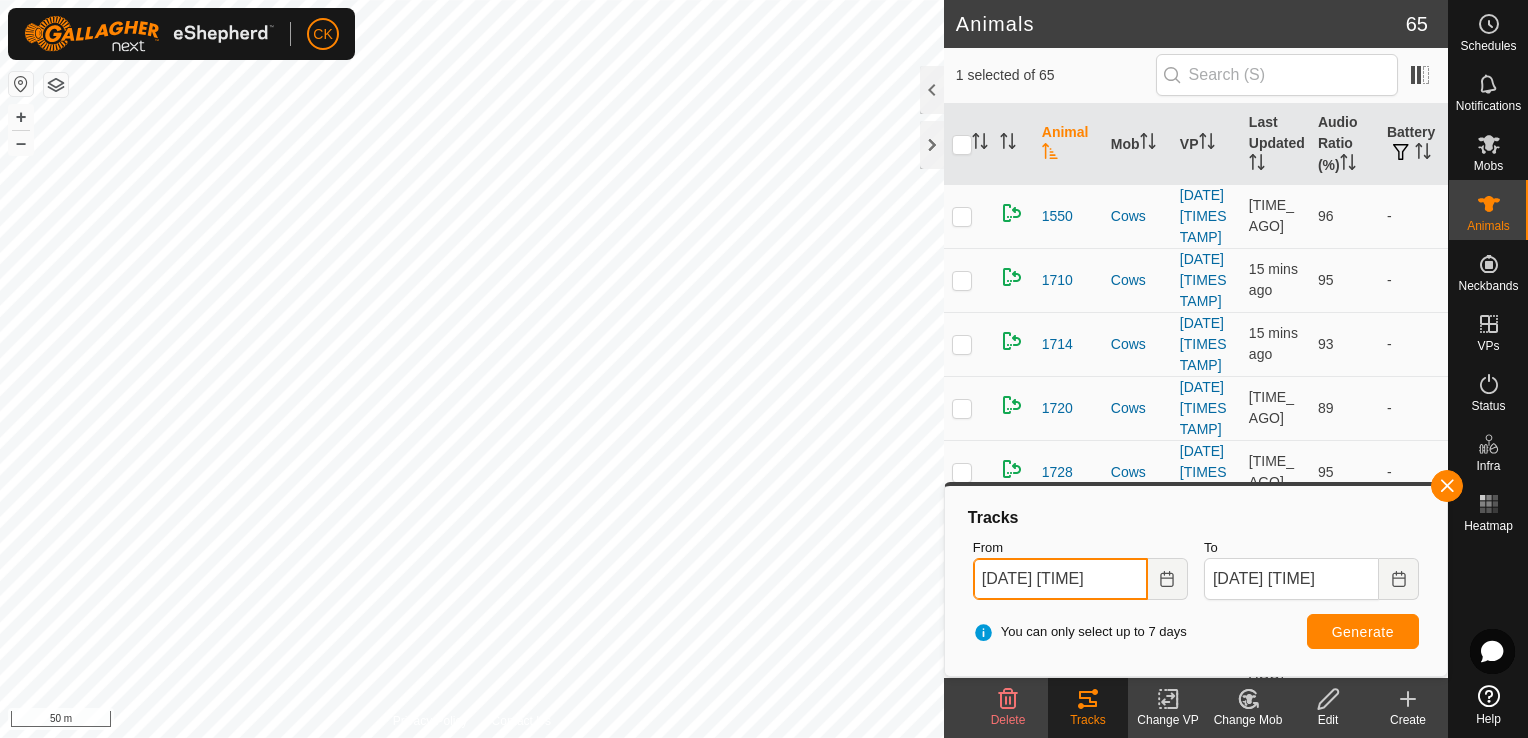 click on "07 Aug, 2025 06:58" at bounding box center [1060, 579] 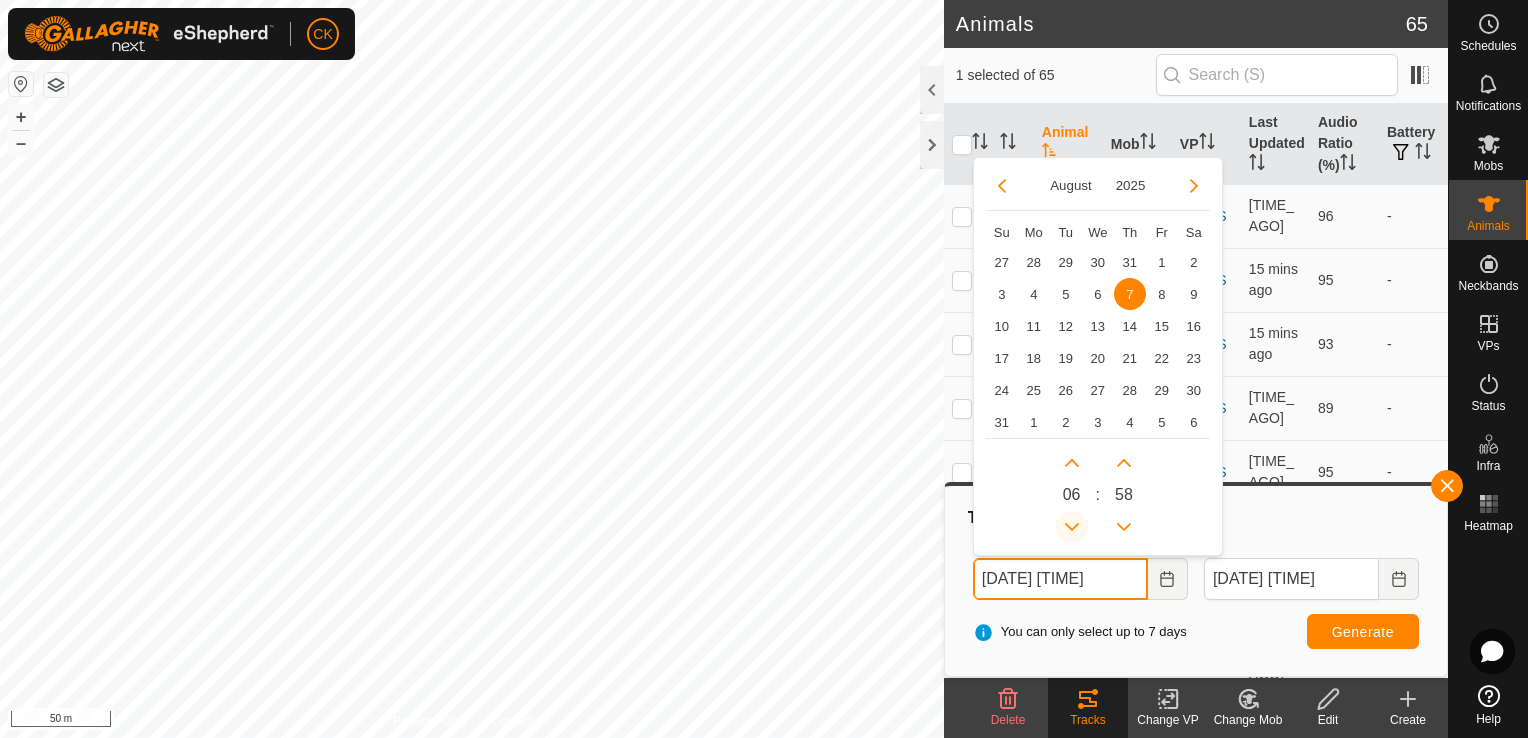 click at bounding box center [1072, 527] 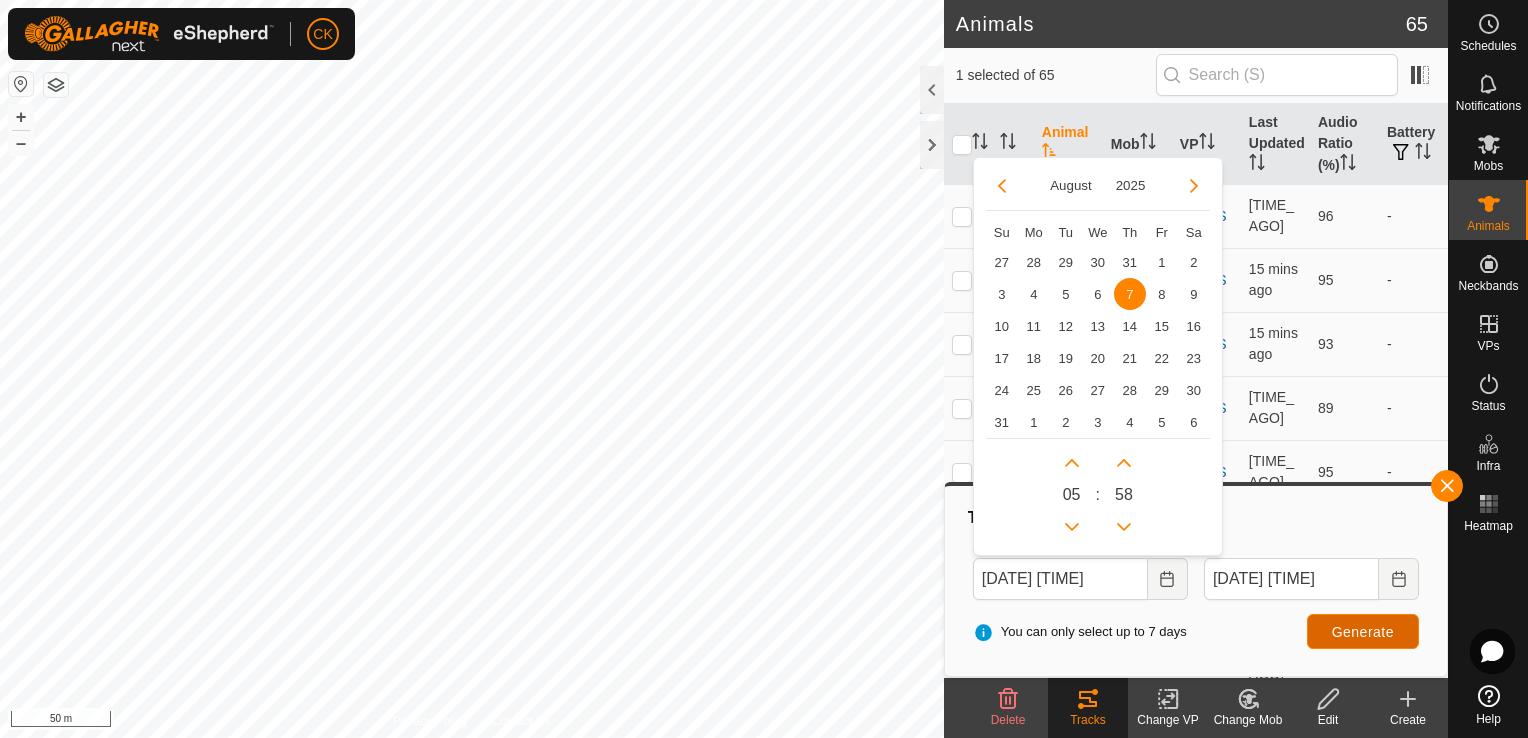 click on "Generate" at bounding box center (1363, 632) 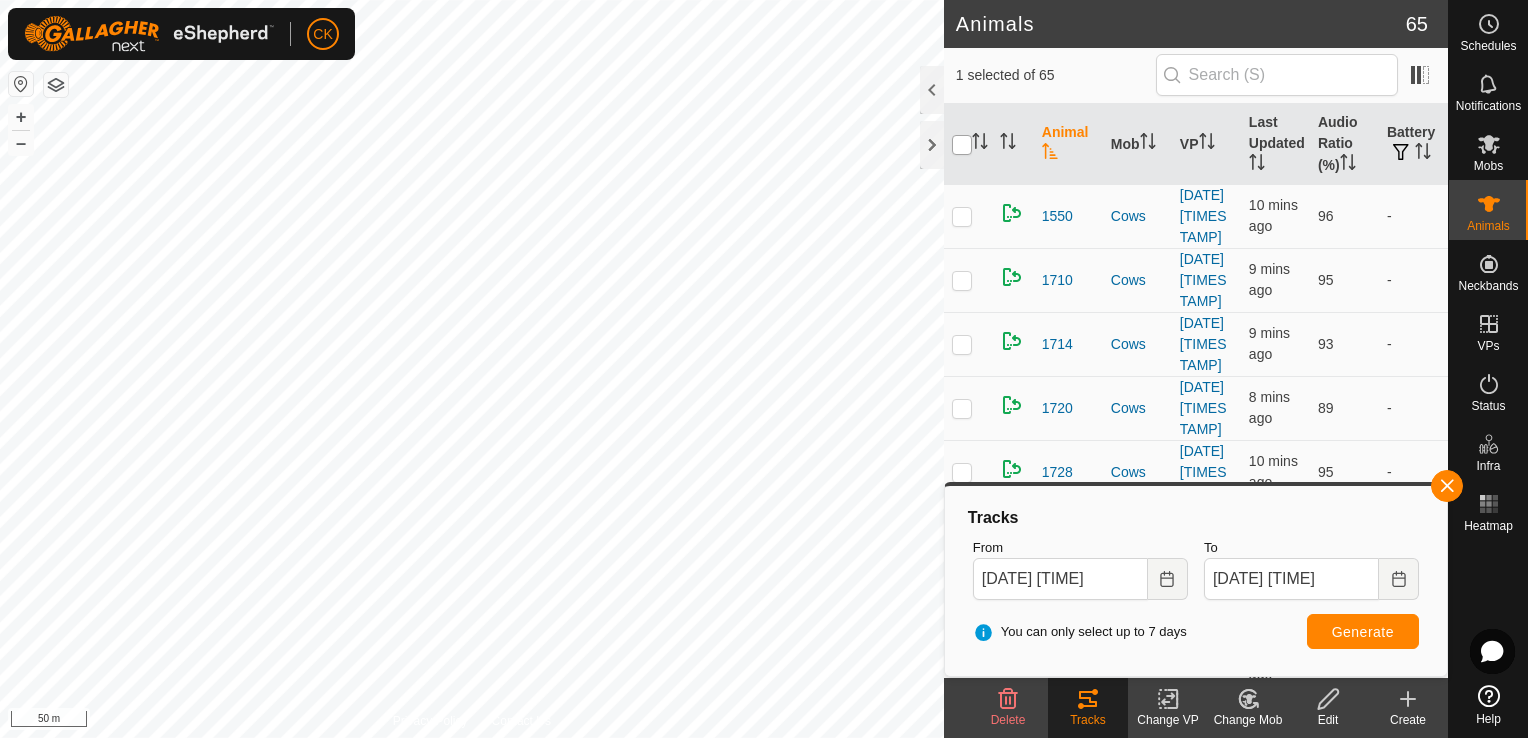click at bounding box center [962, 145] 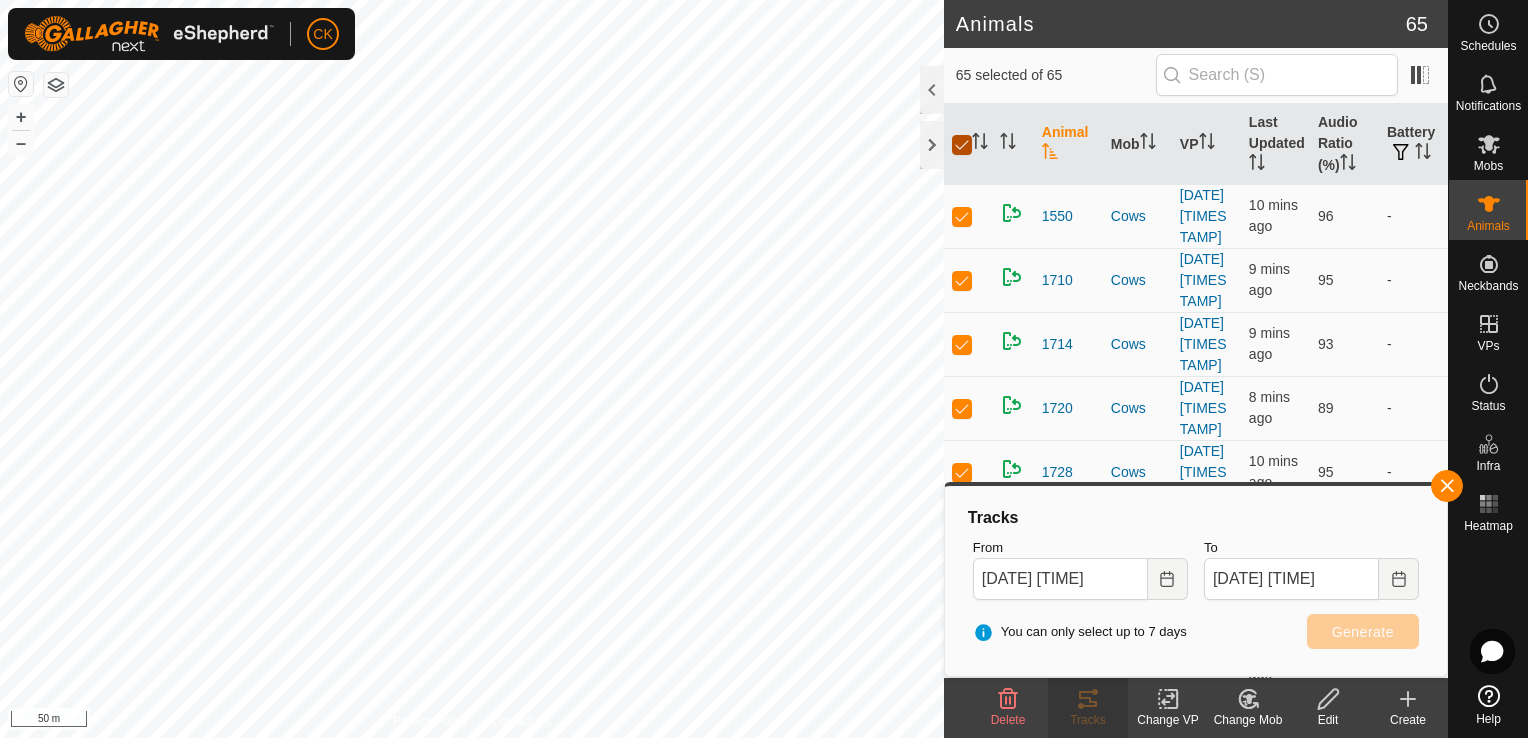 click at bounding box center [962, 145] 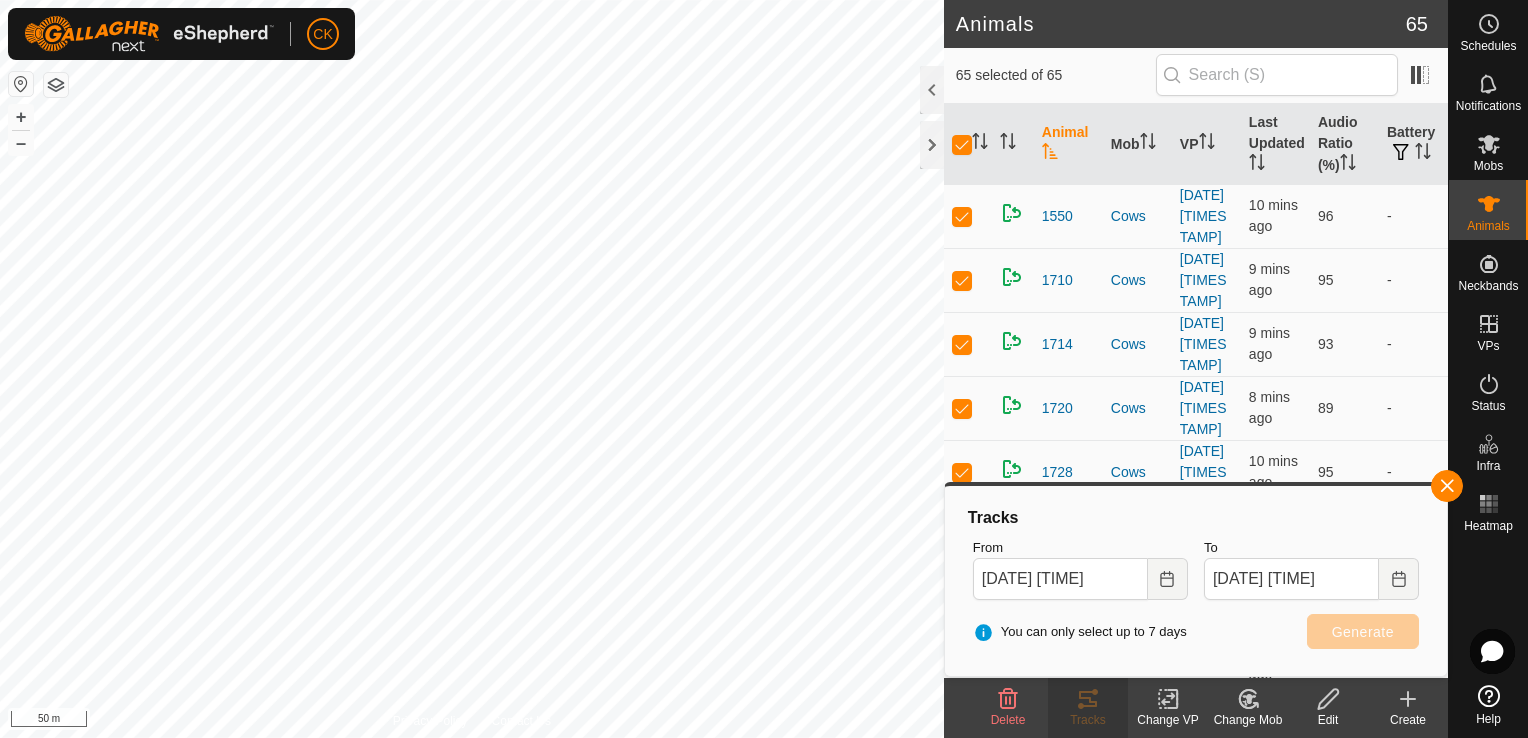 checkbox on "false" 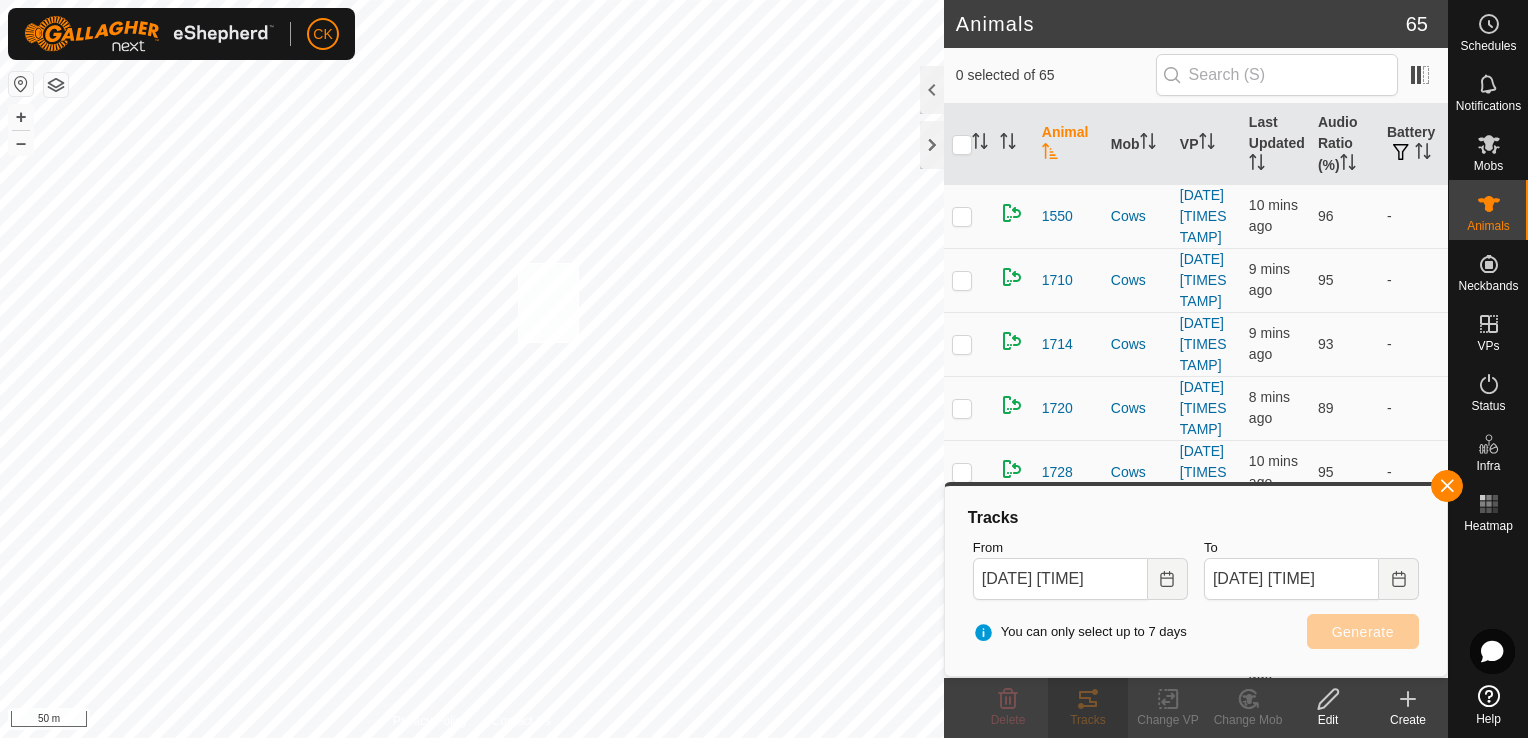 checkbox on "true" 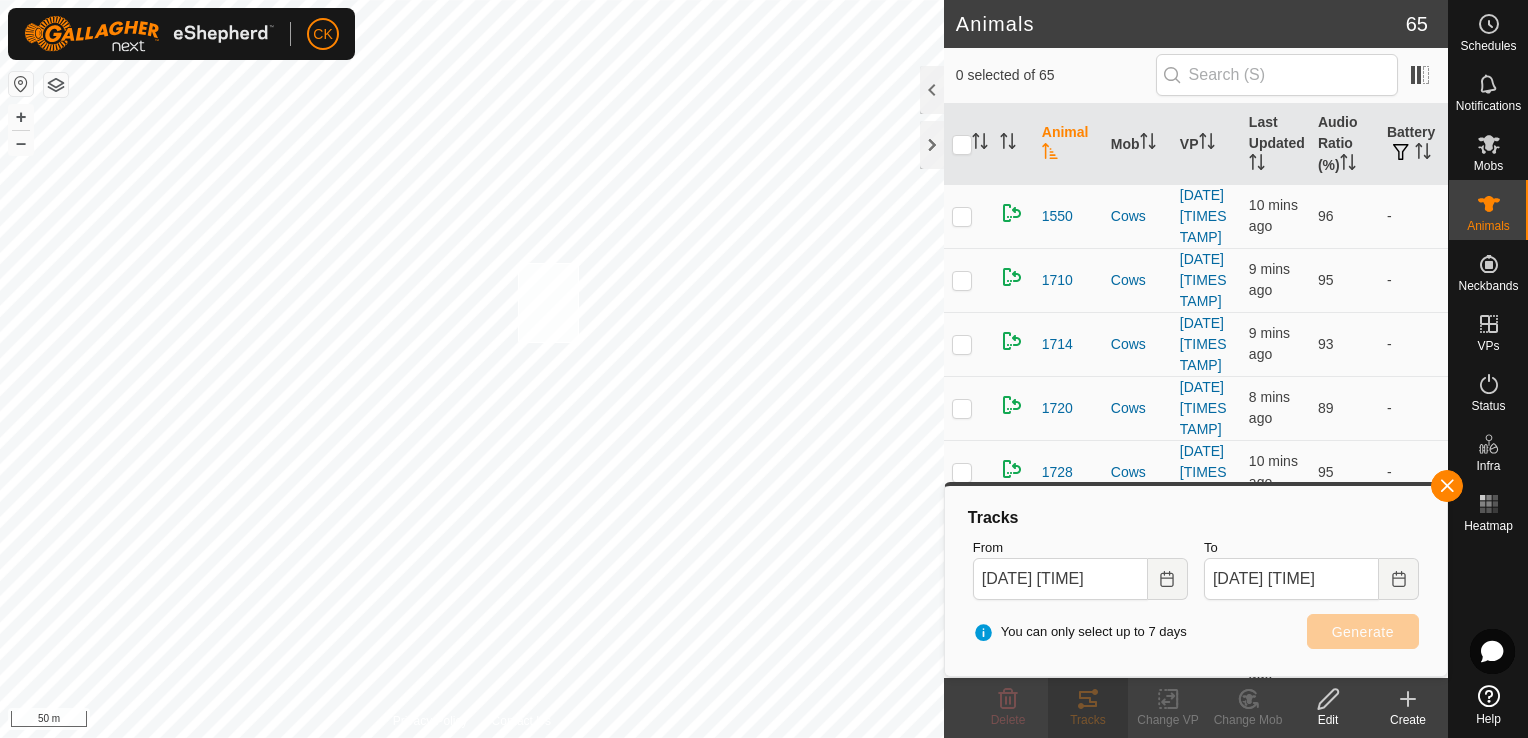 checkbox on "true" 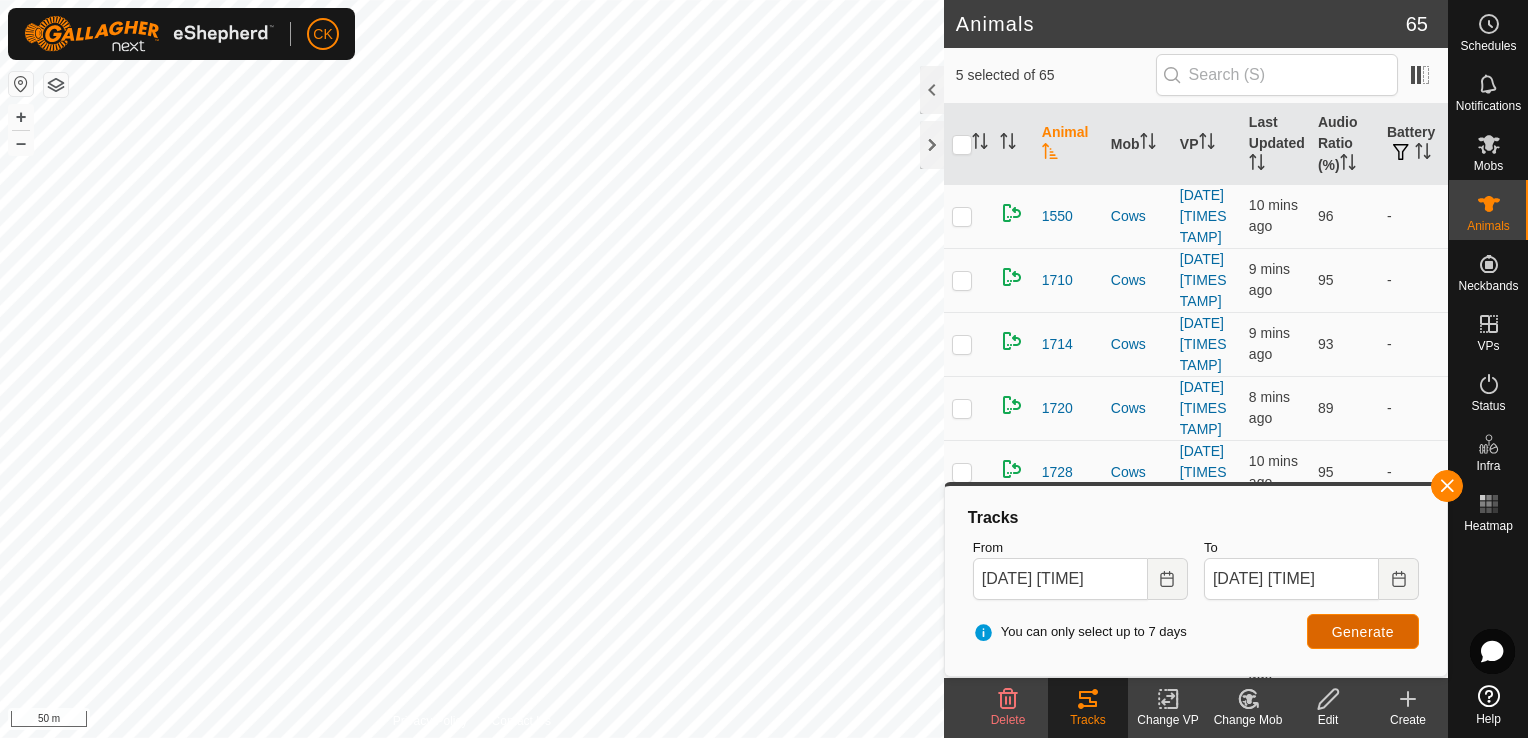 click on "Generate" at bounding box center [1363, 632] 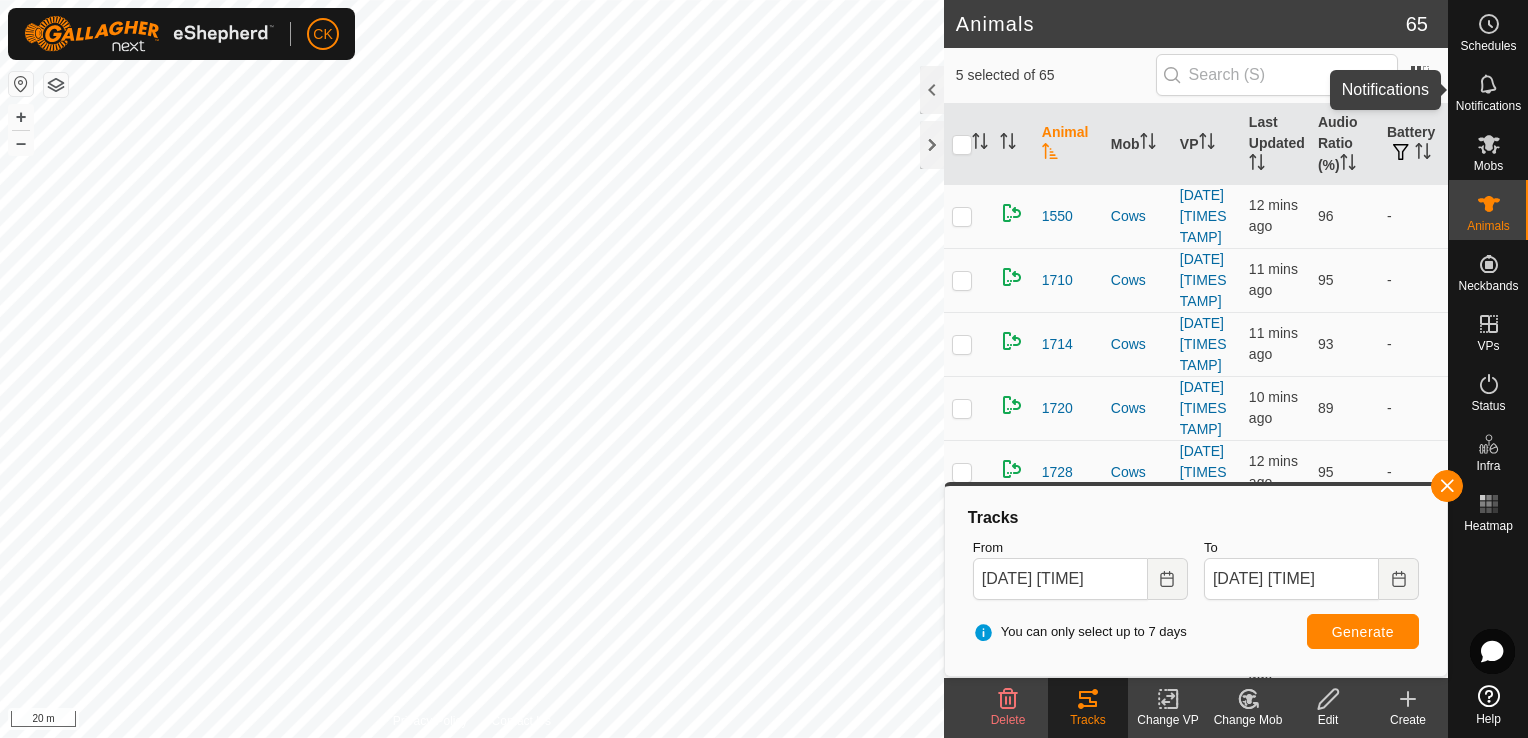 click 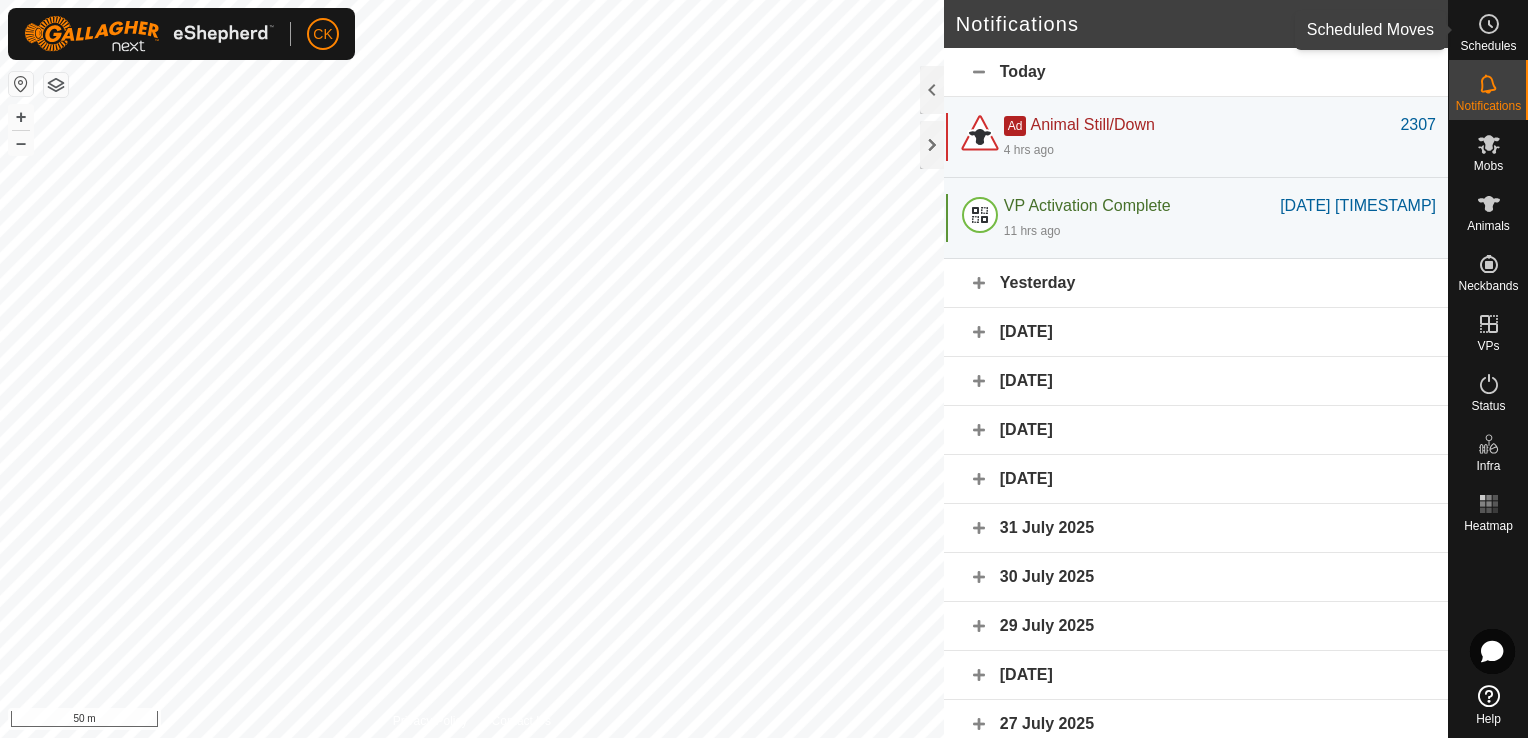 click 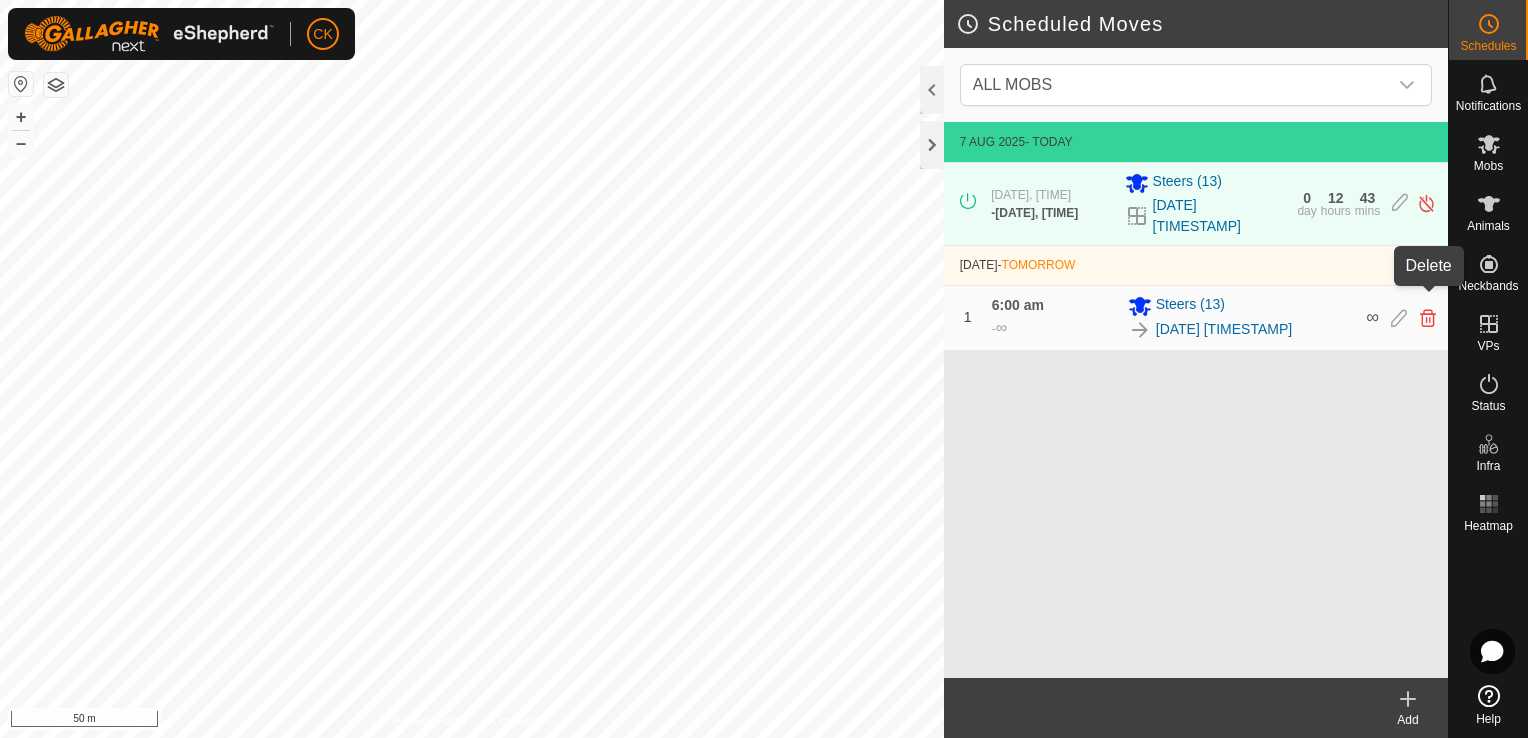 click at bounding box center [1428, 318] 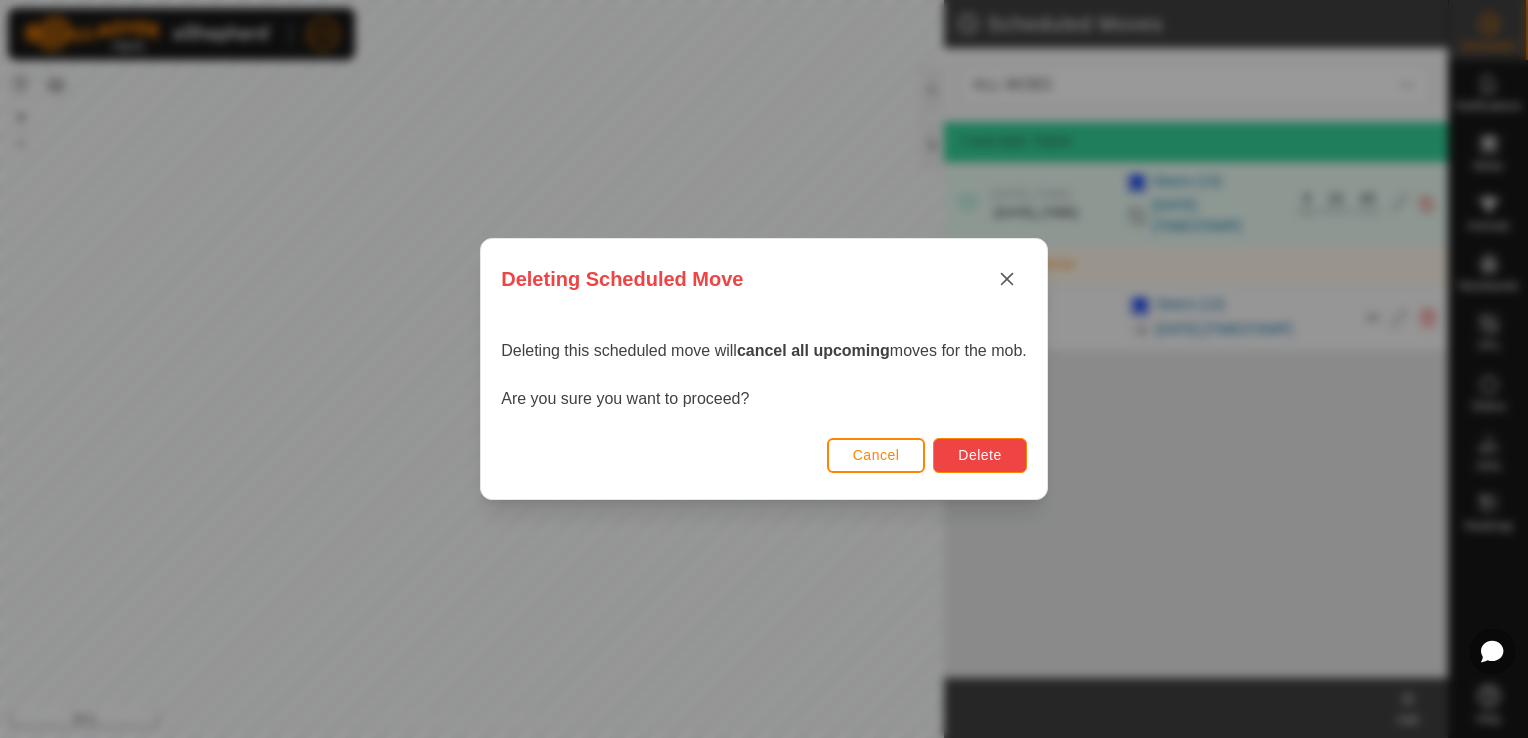 click on "Delete" at bounding box center (979, 455) 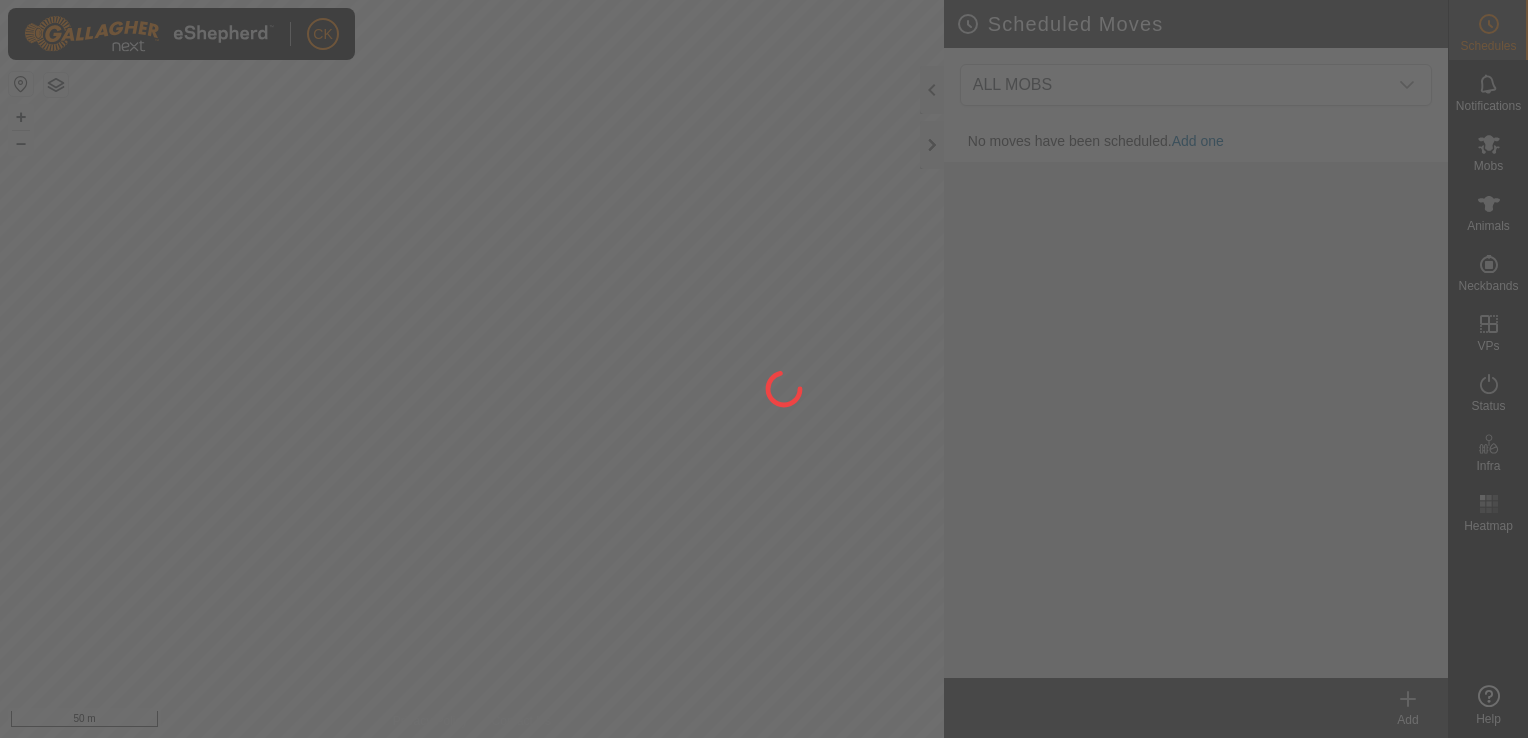 scroll, scrollTop: 0, scrollLeft: 0, axis: both 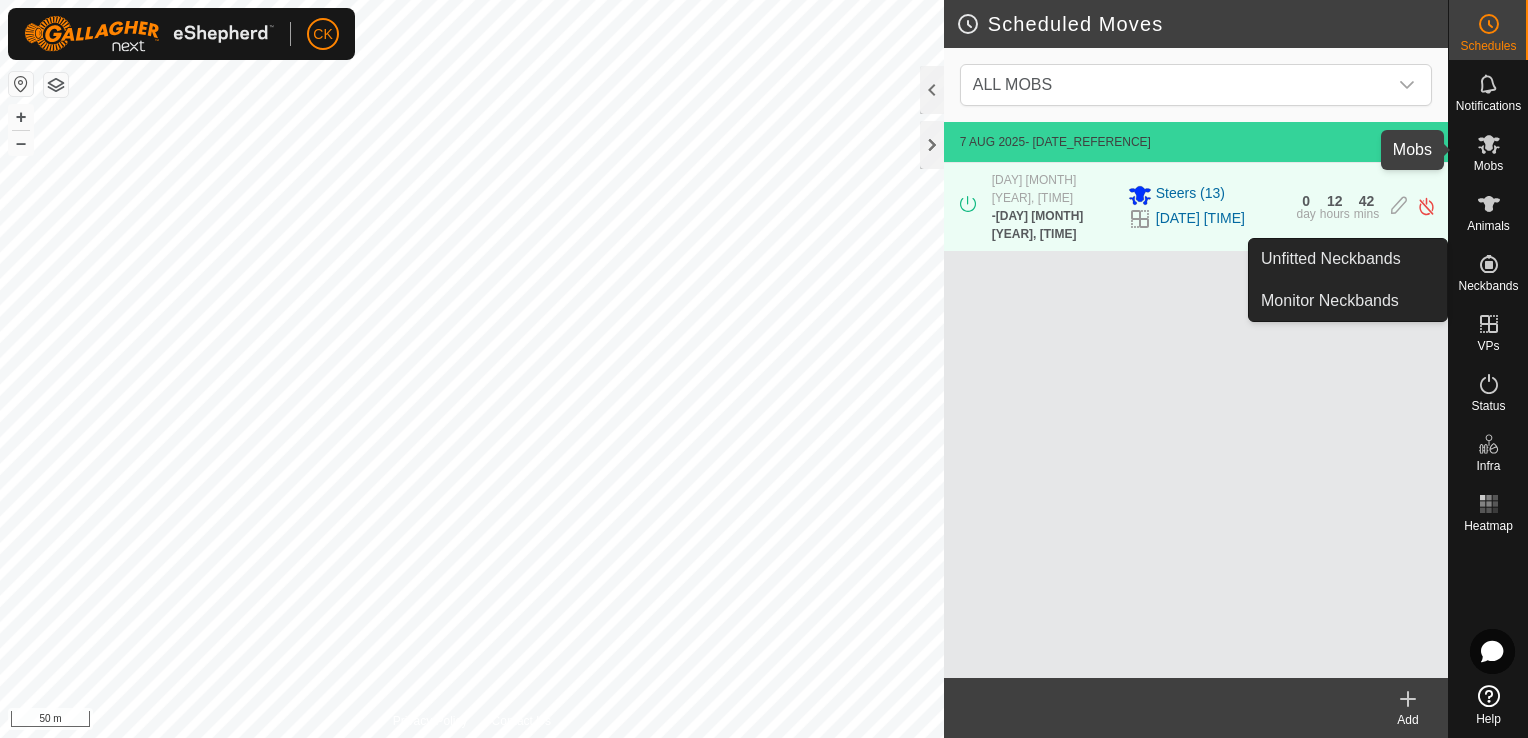 click 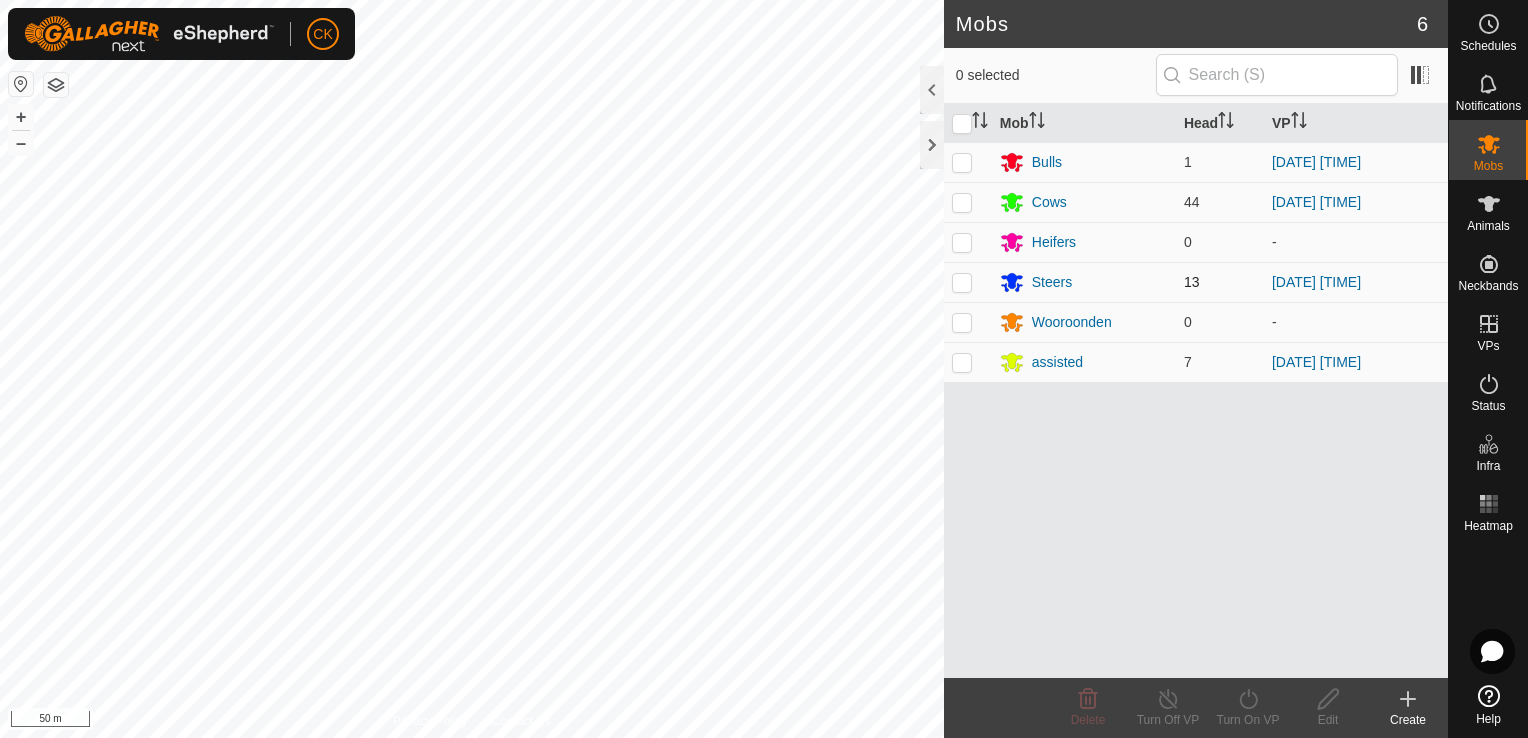 click at bounding box center [962, 282] 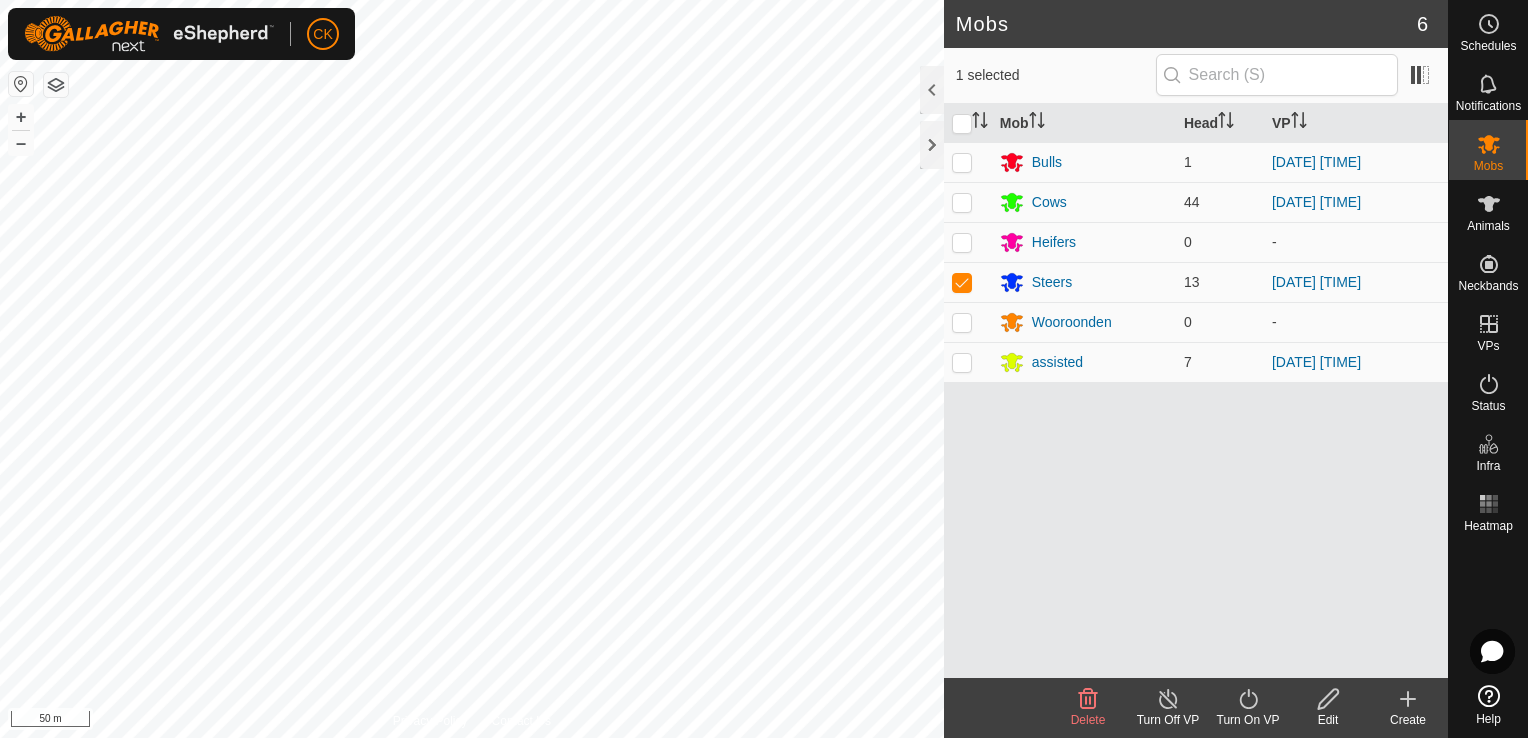 click 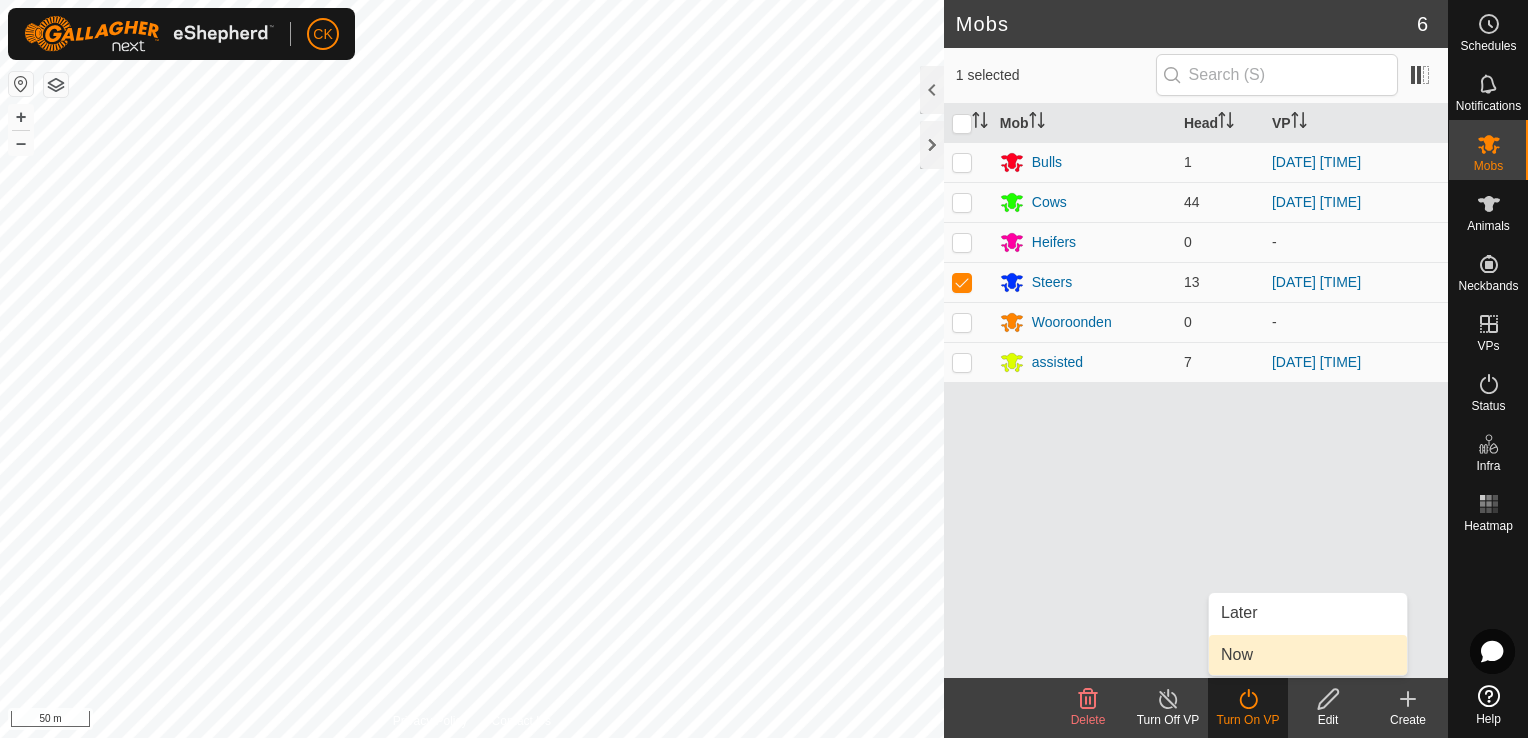 click on "Now" at bounding box center [1308, 655] 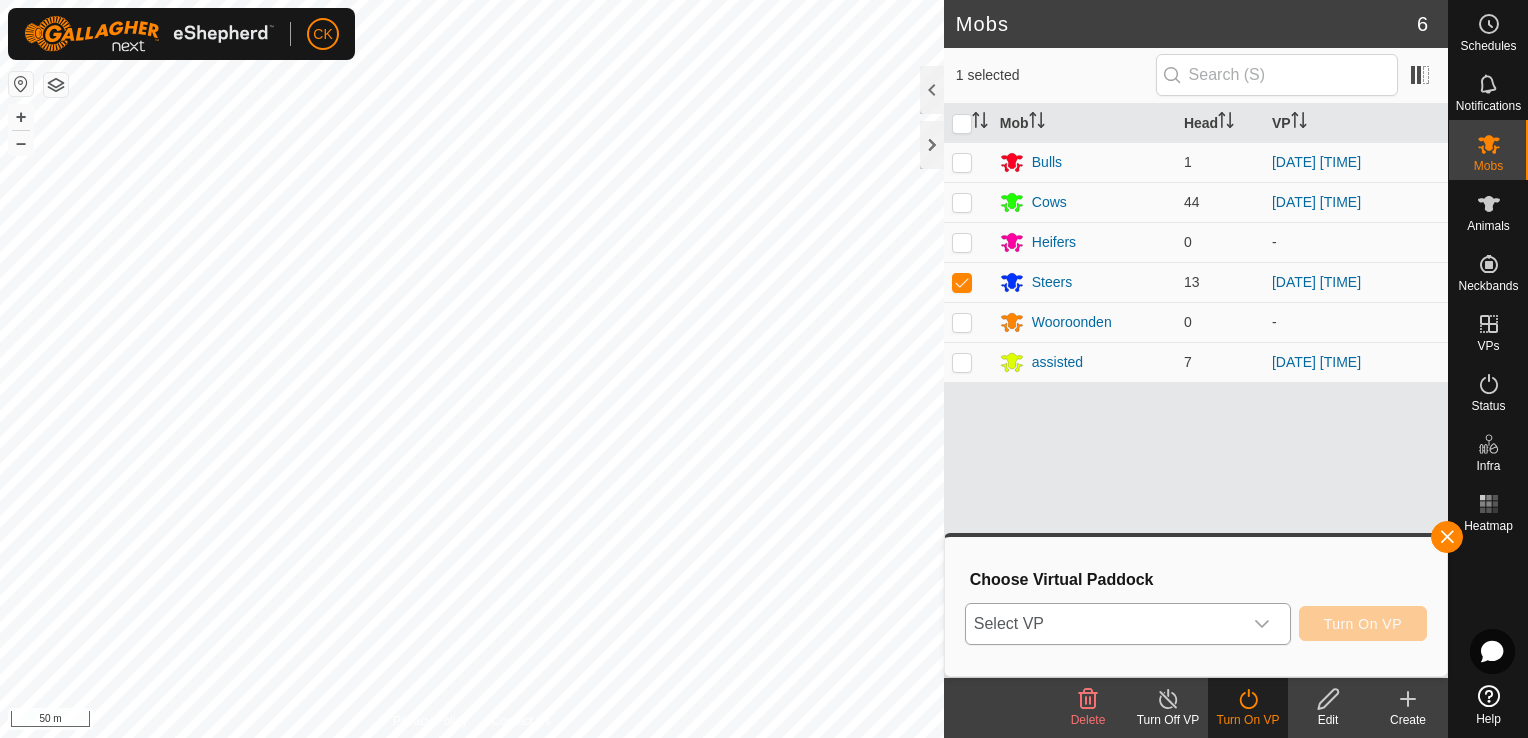 click 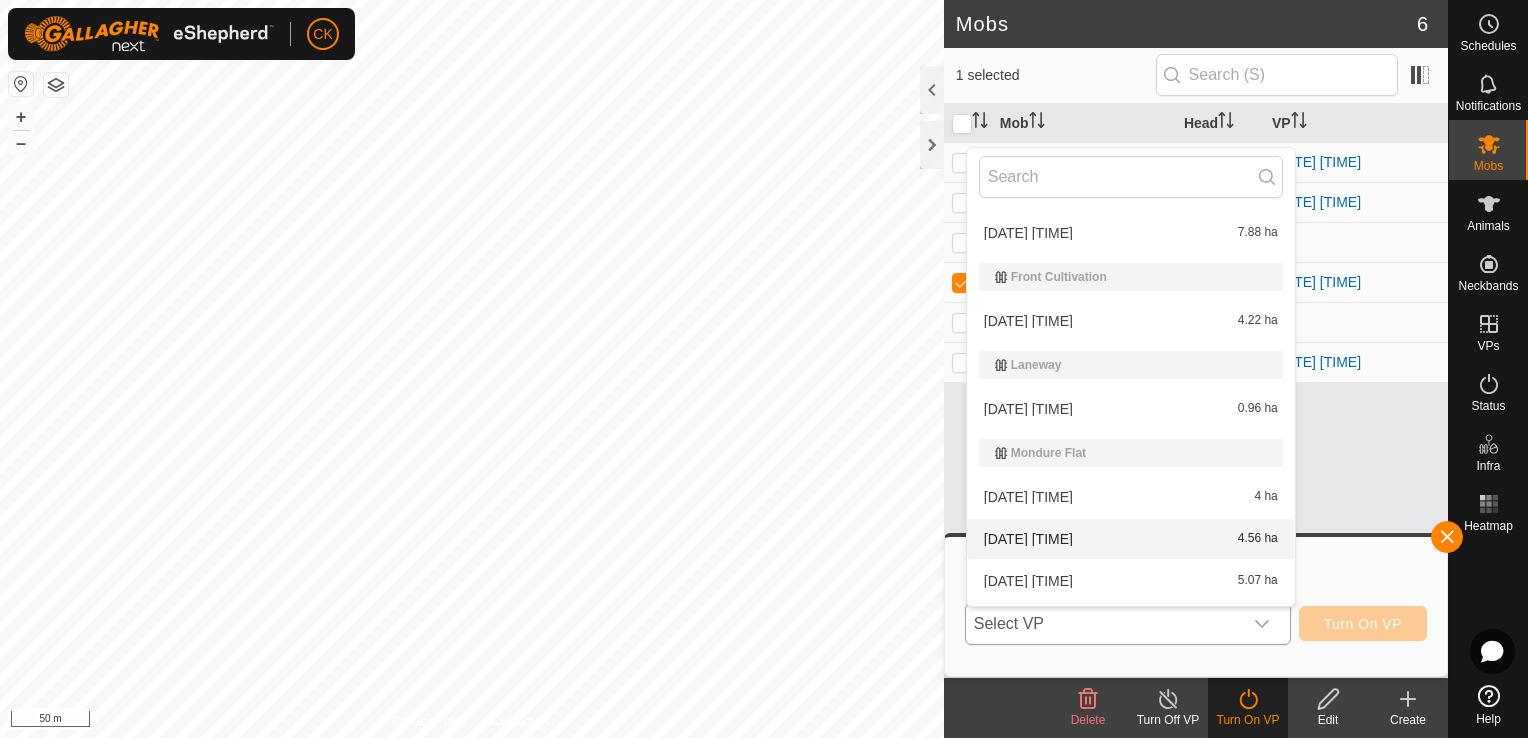 scroll, scrollTop: 128, scrollLeft: 0, axis: vertical 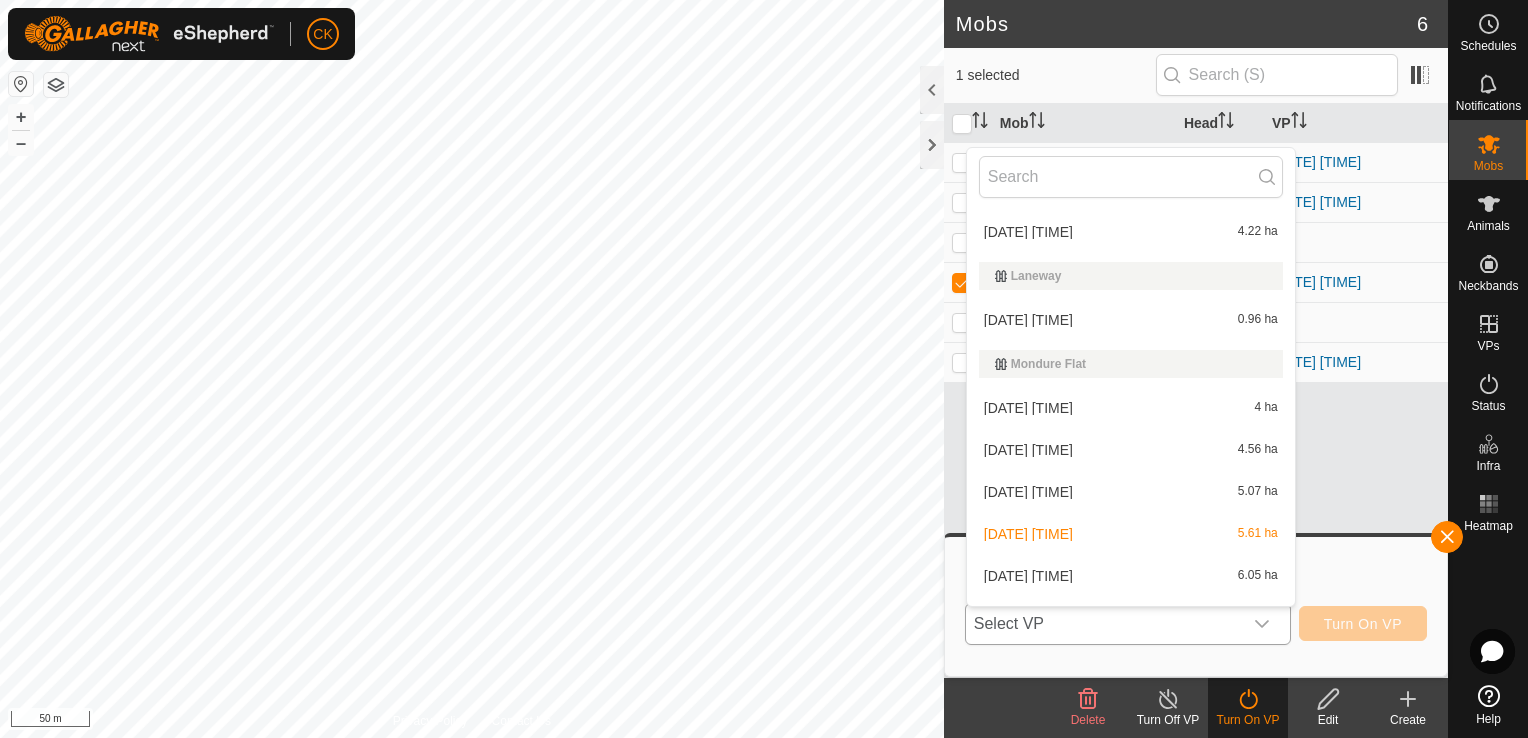 click on "2025-08-04 203045  5.61 ha" at bounding box center (1131, 534) 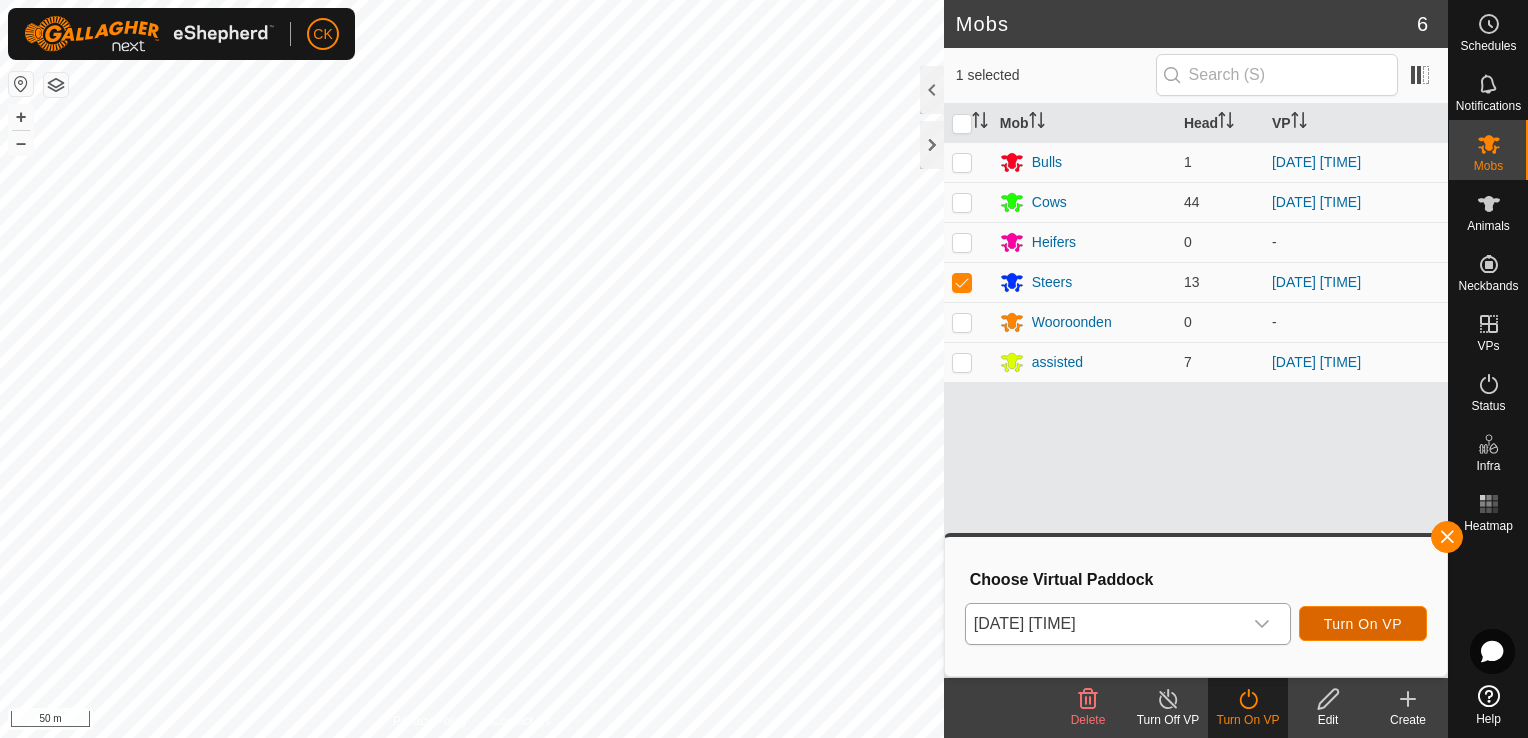 click on "Turn On VP" at bounding box center [1363, 624] 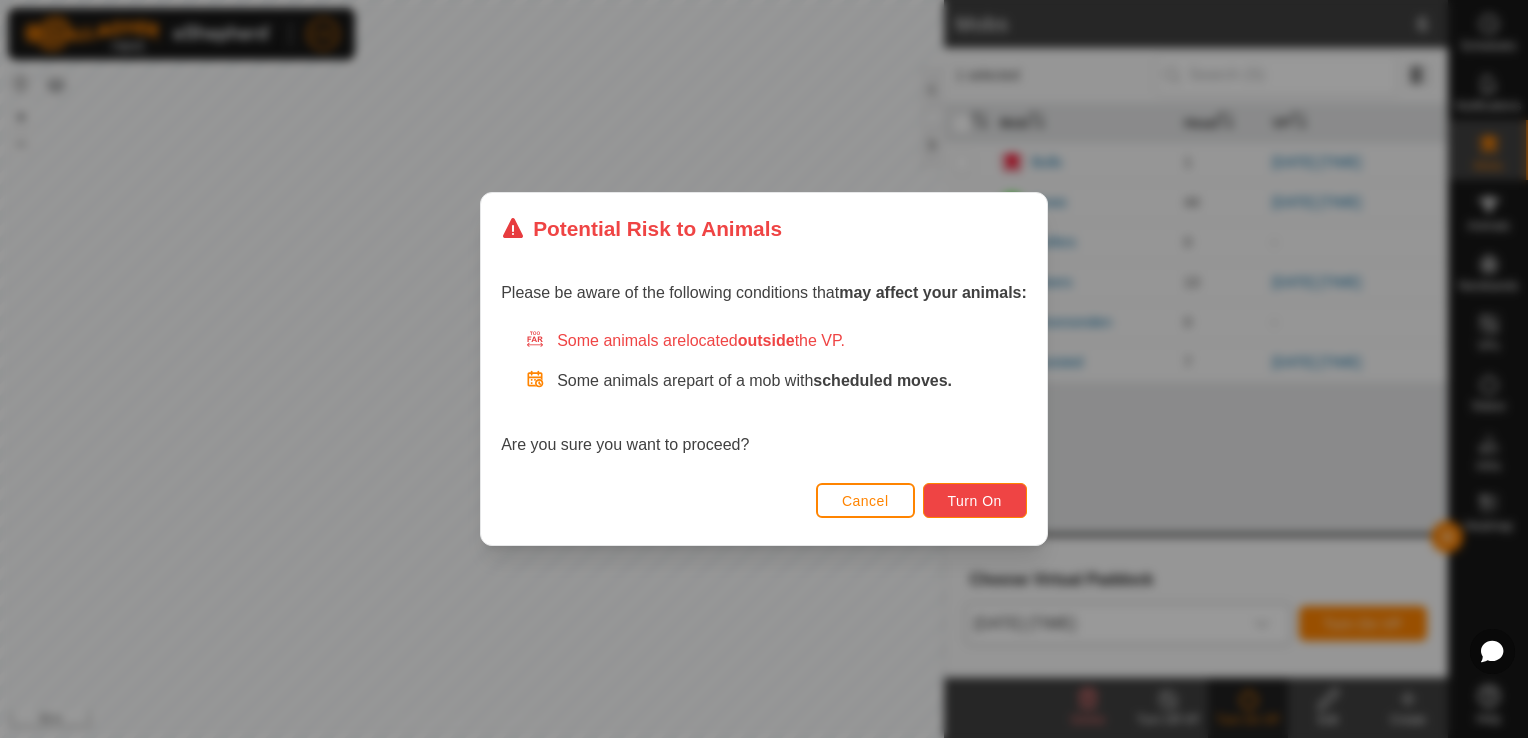 click on "Turn On" at bounding box center (975, 501) 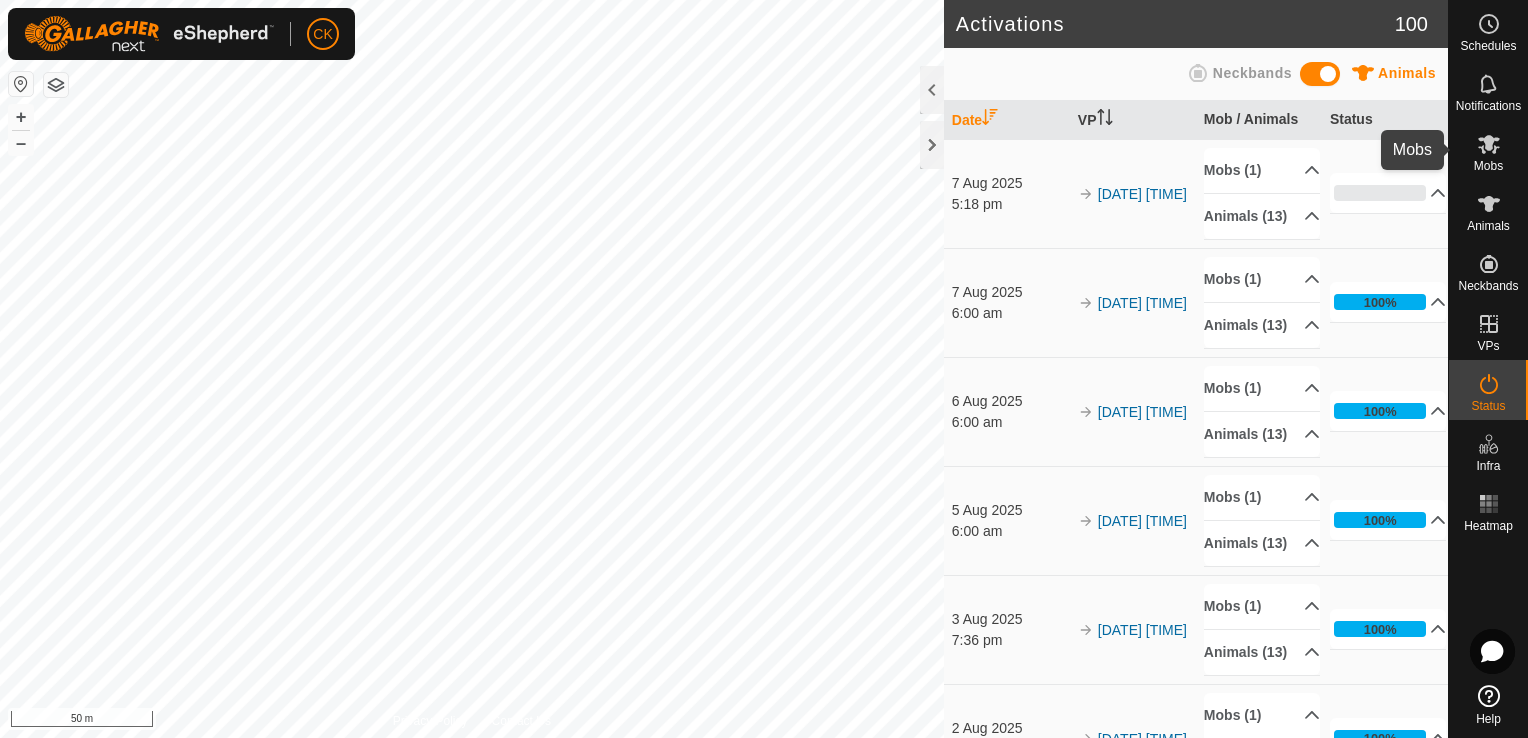 click 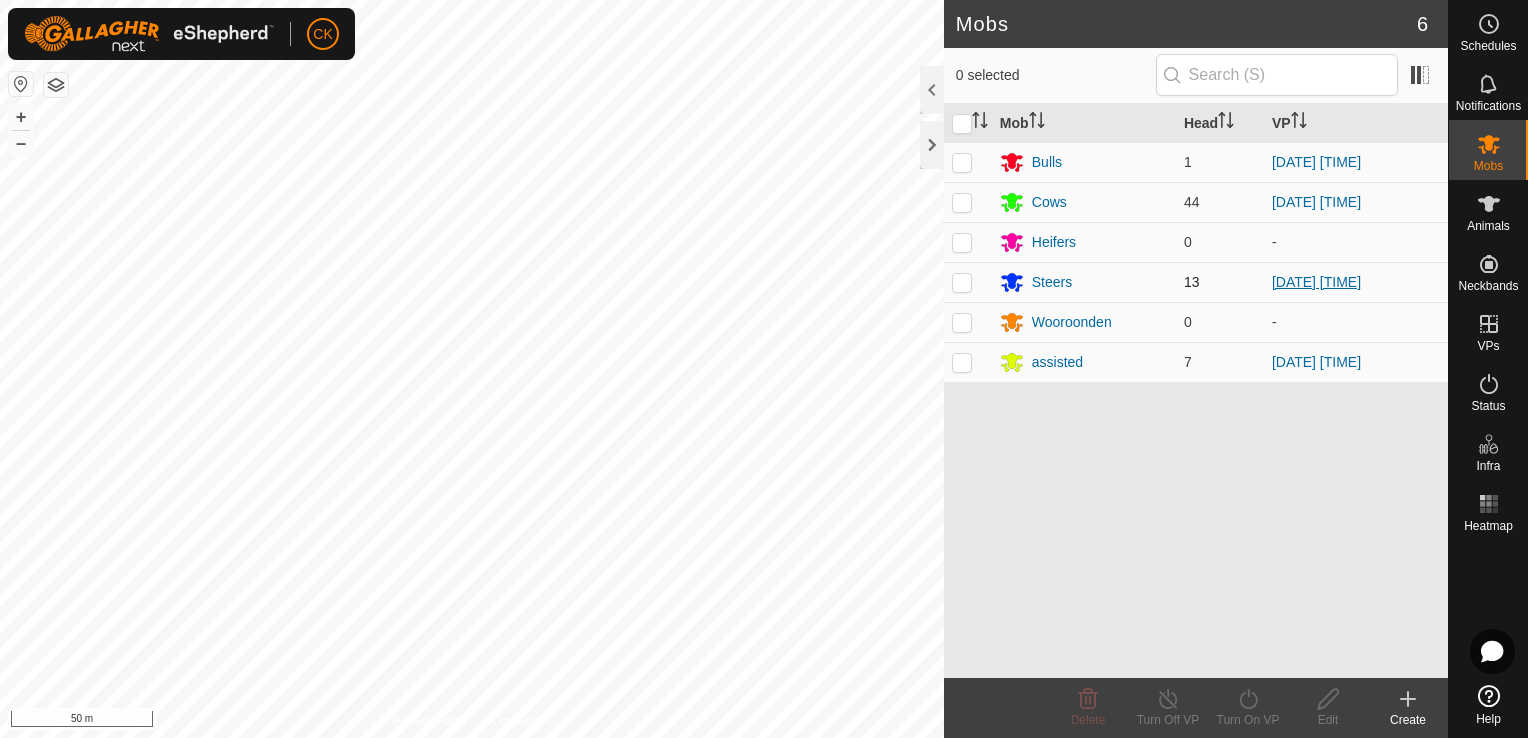 click on "[DATE] [TIME]" at bounding box center (1316, 282) 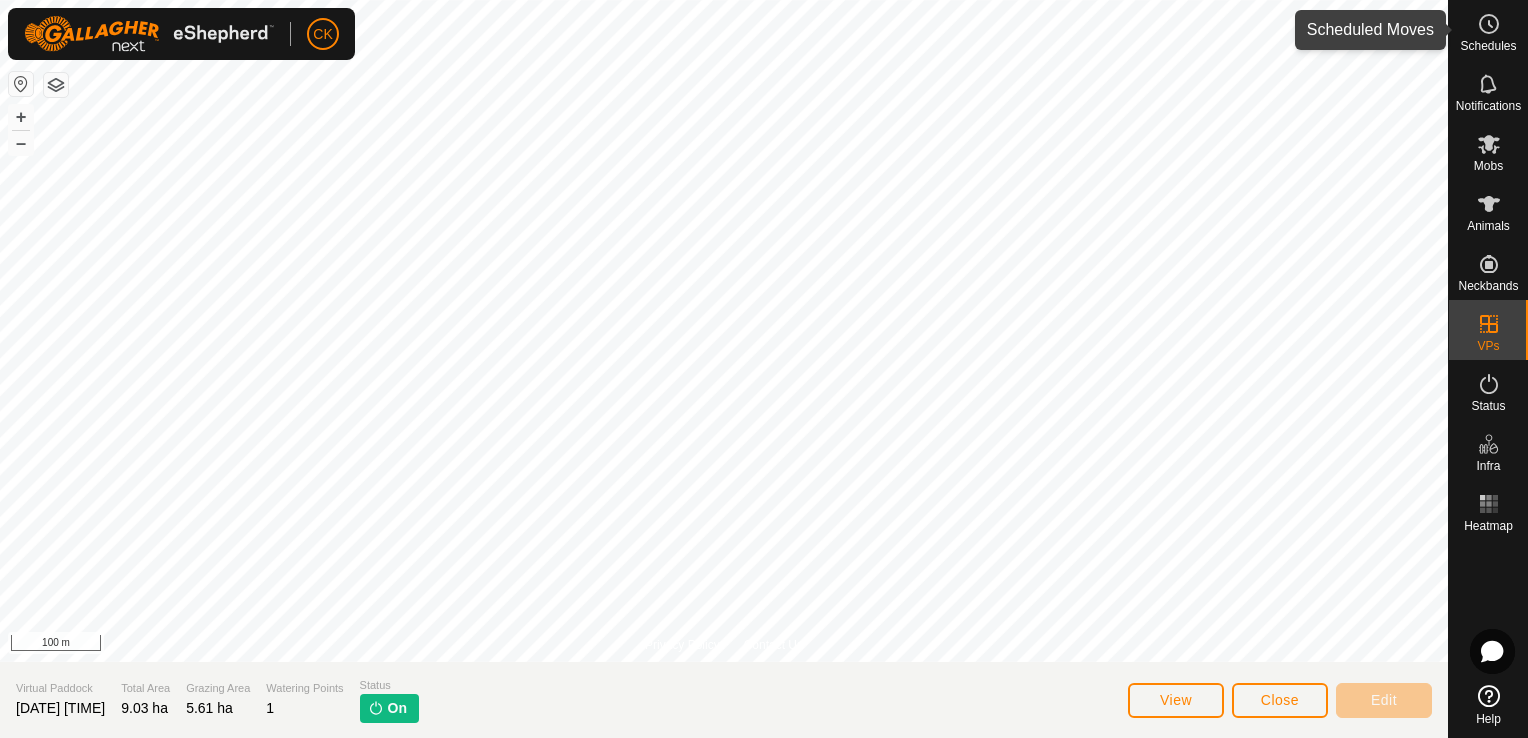 click 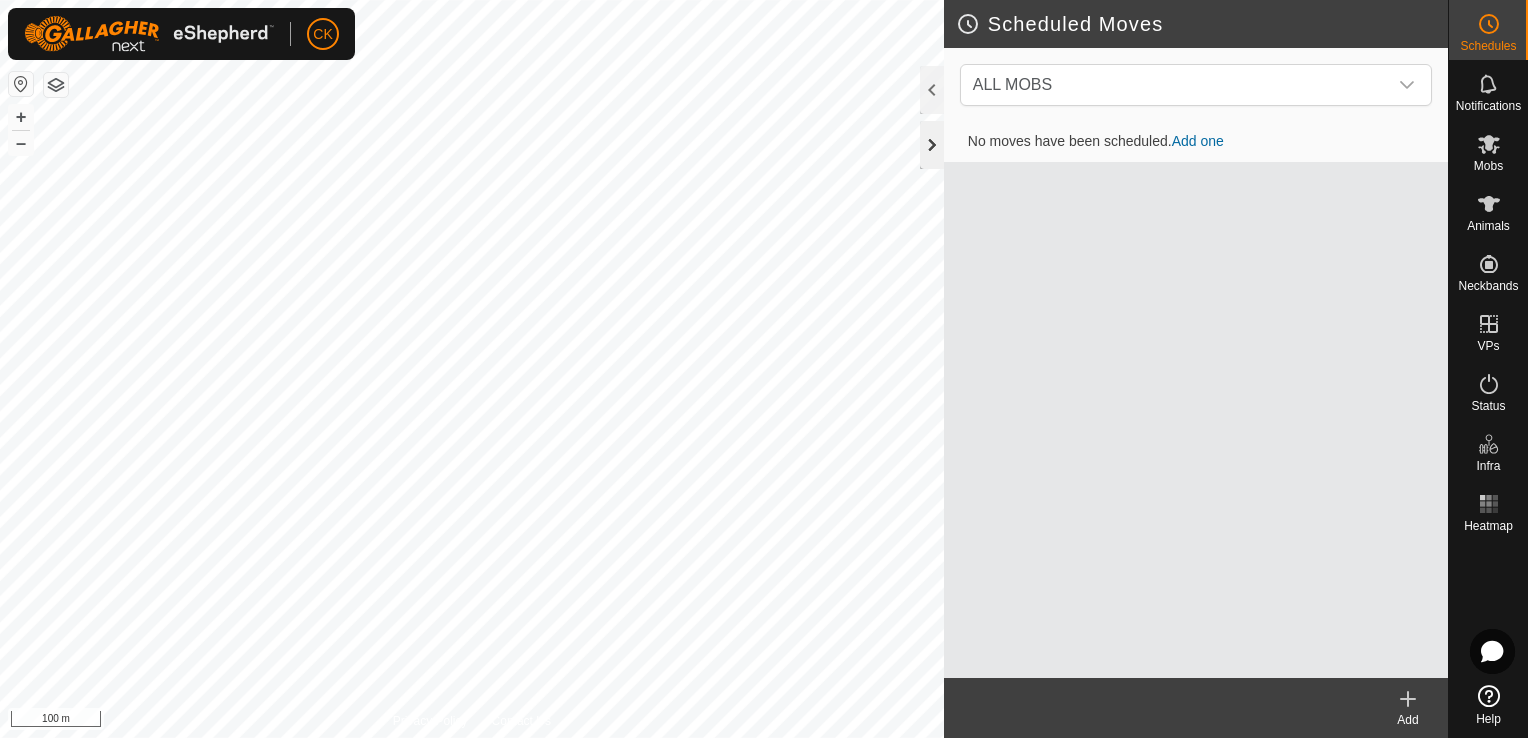 click 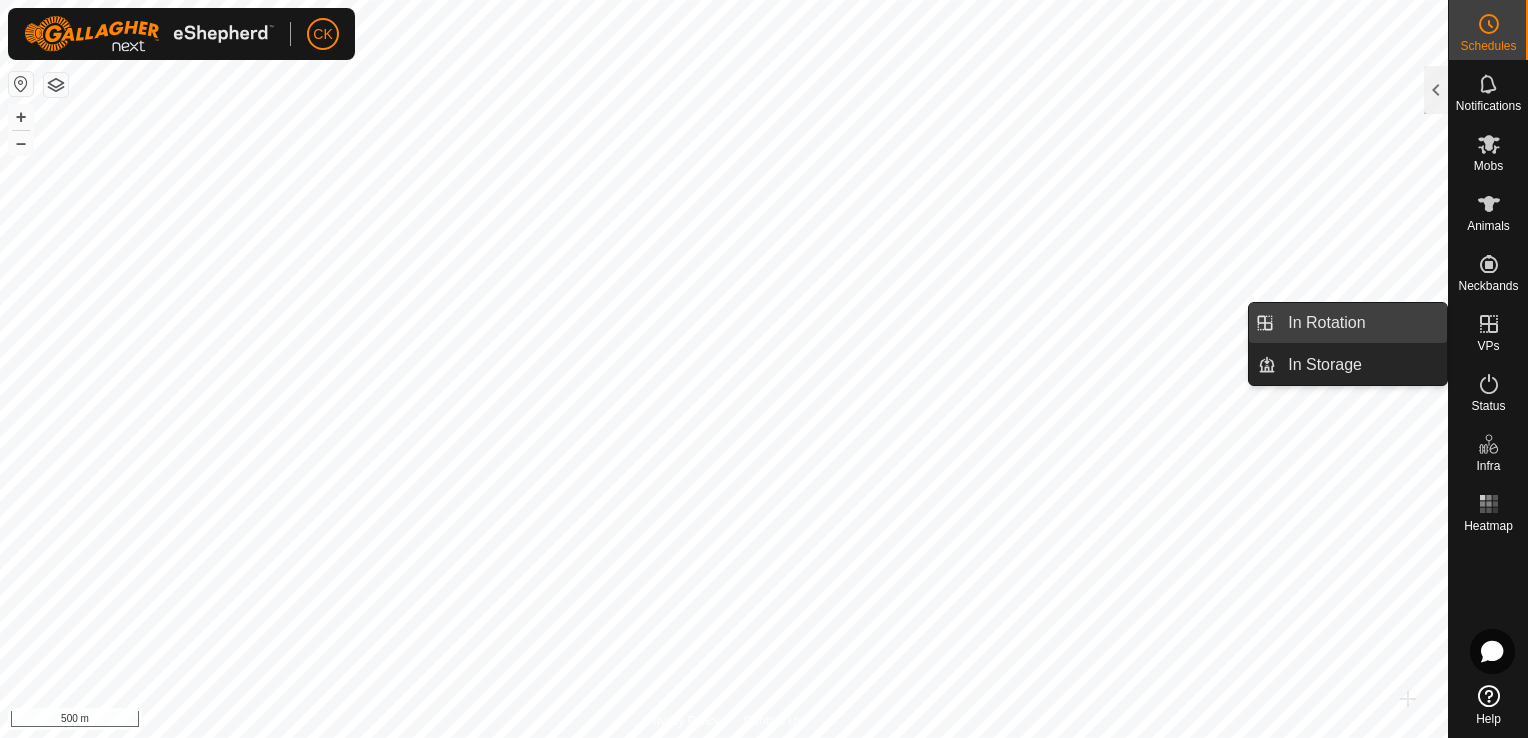 click on "In Rotation" at bounding box center (1361, 323) 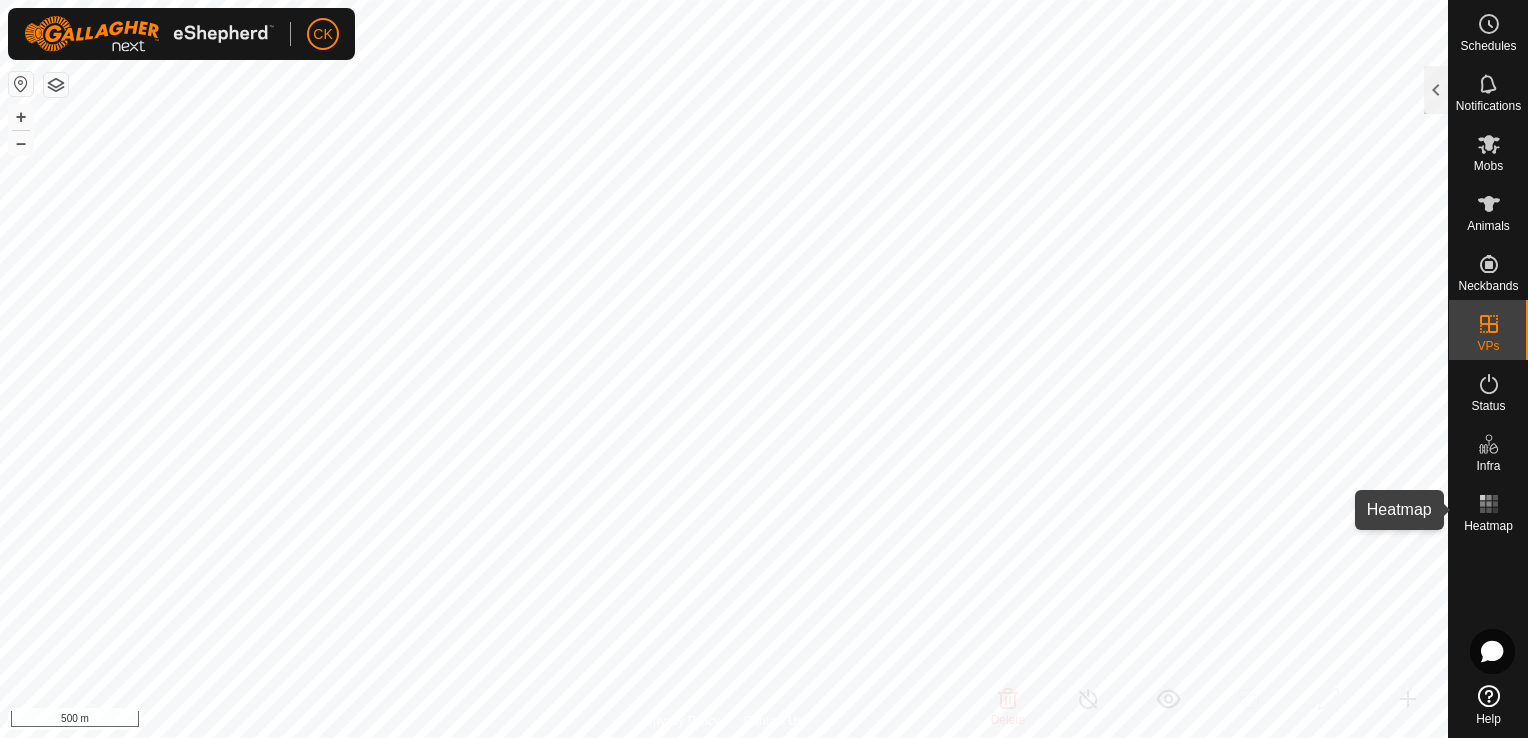 click 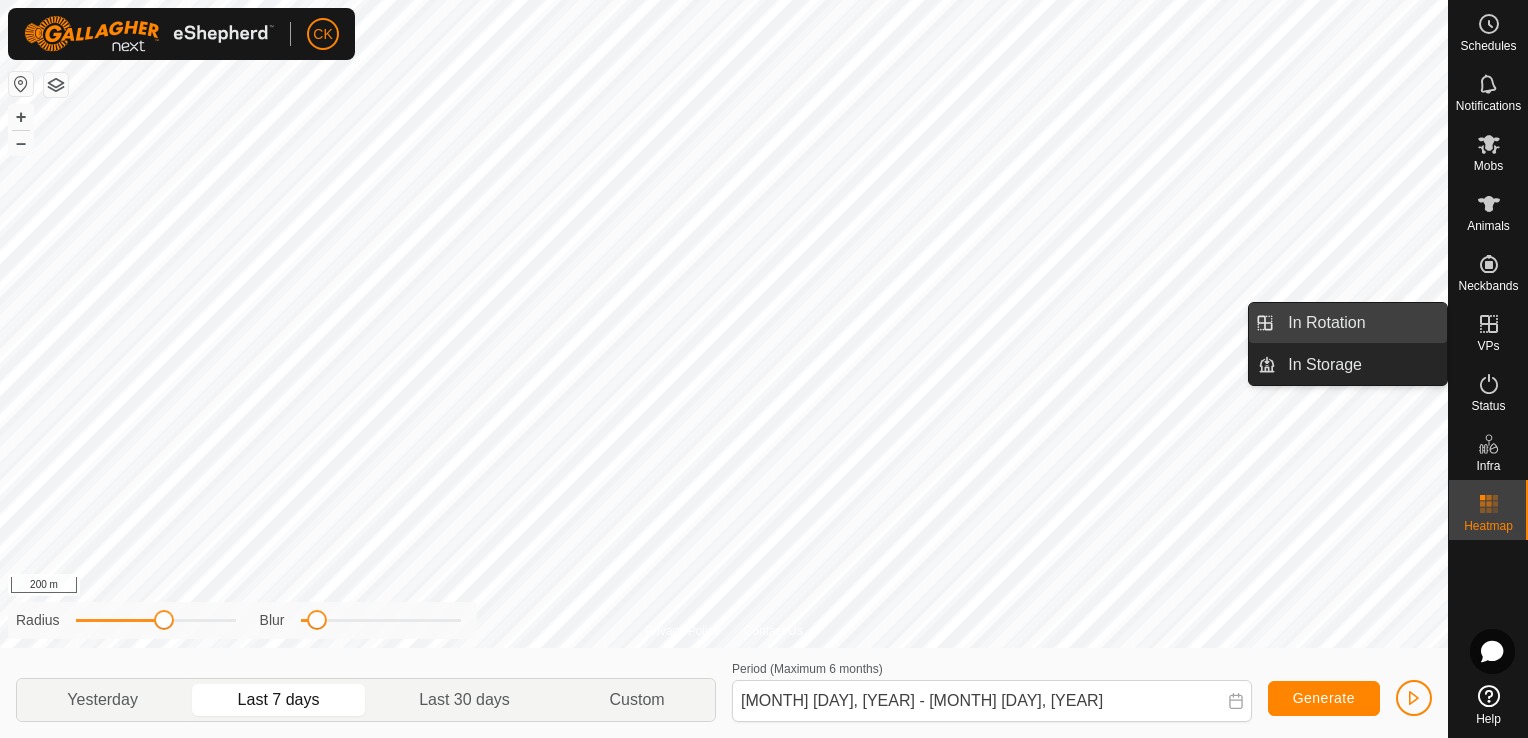 click on "In Rotation" at bounding box center (1361, 323) 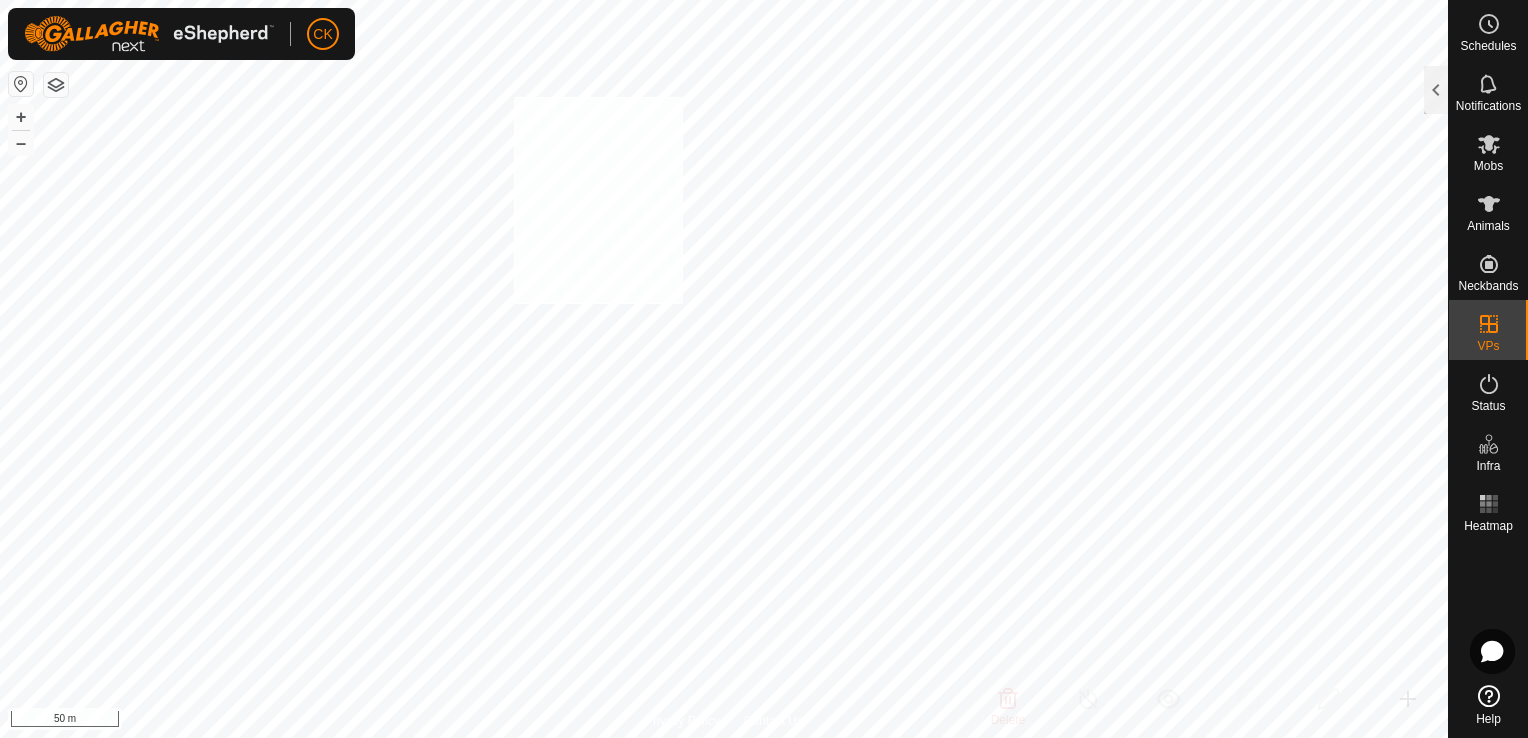 click on "+ – ⇧ i 50 m" at bounding box center [724, 369] 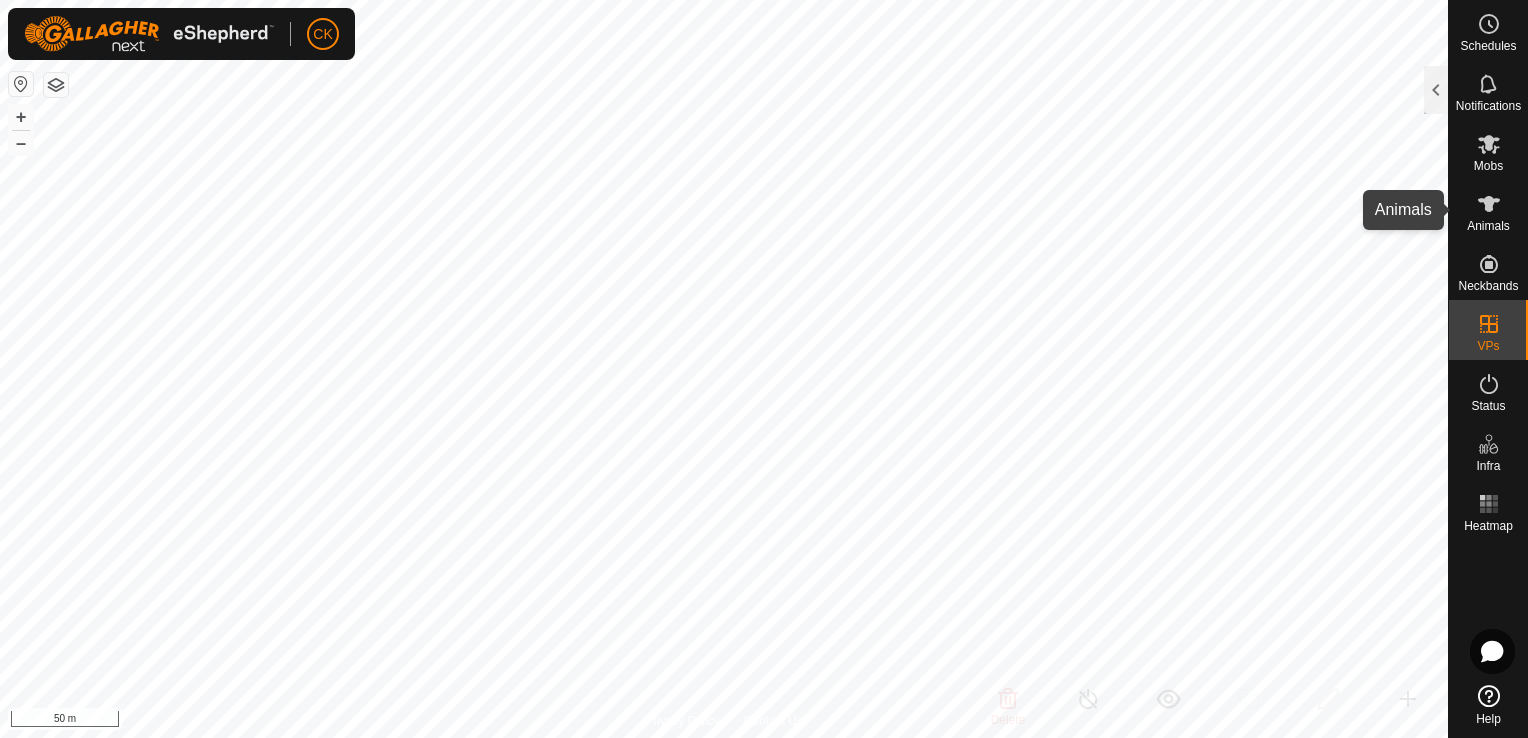 click 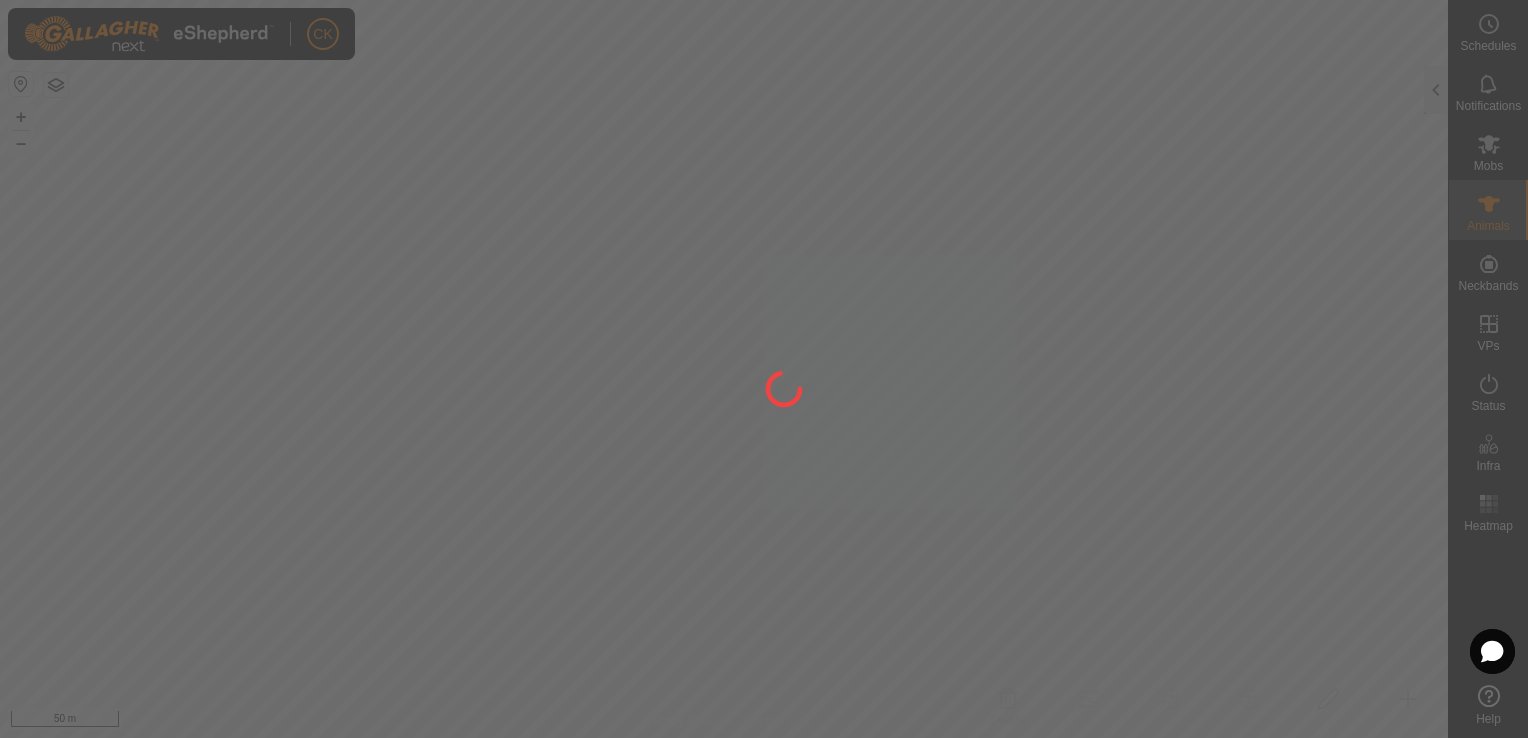 click 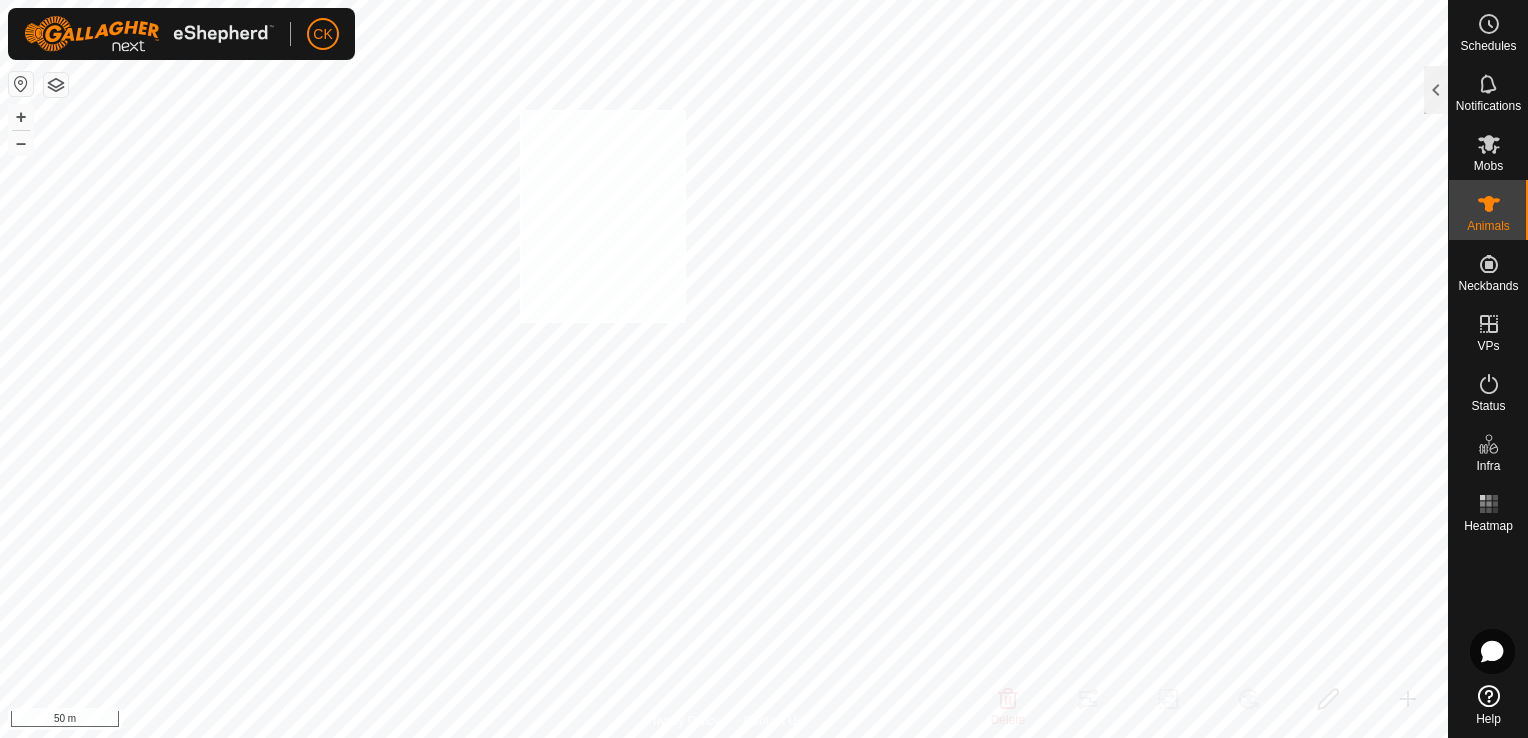 checkbox on "true" 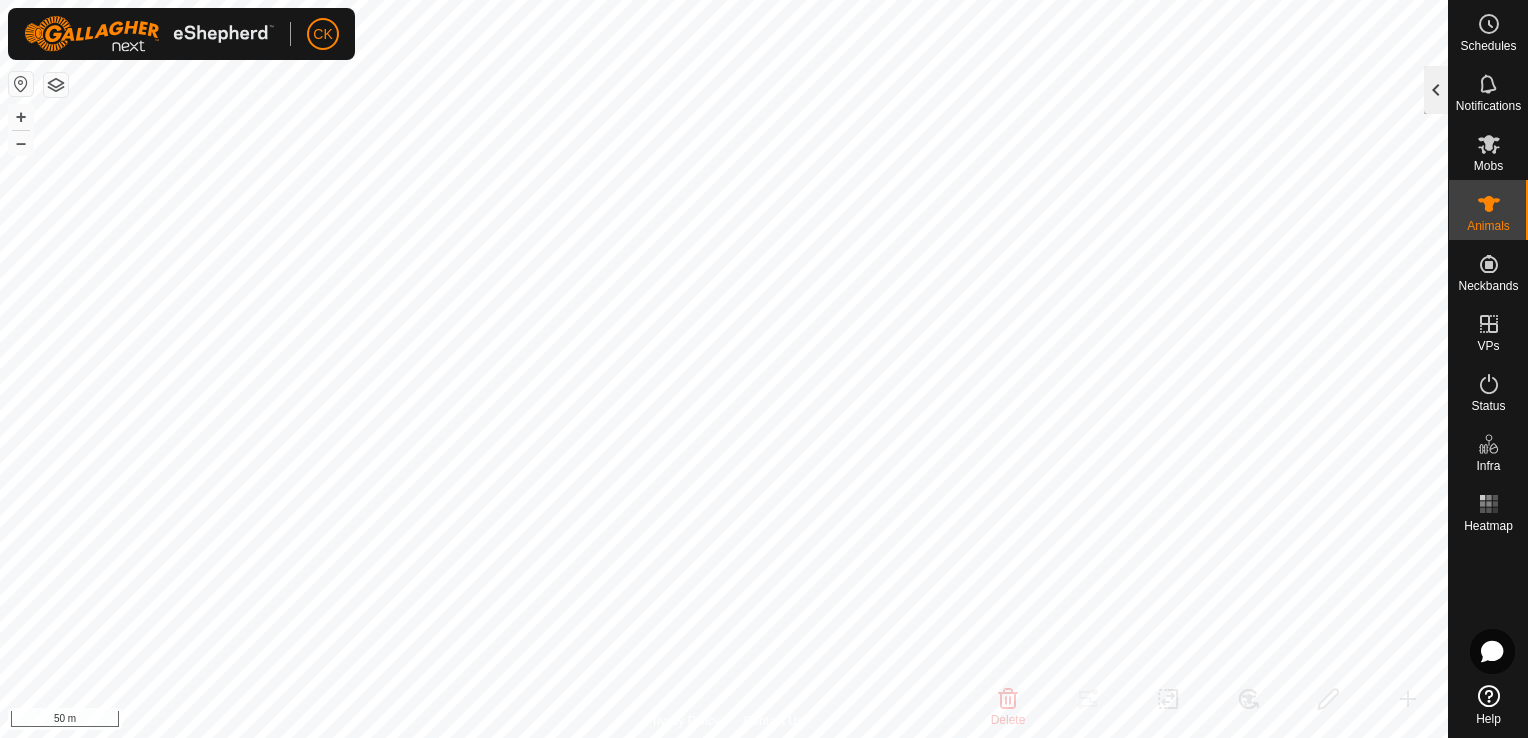 click 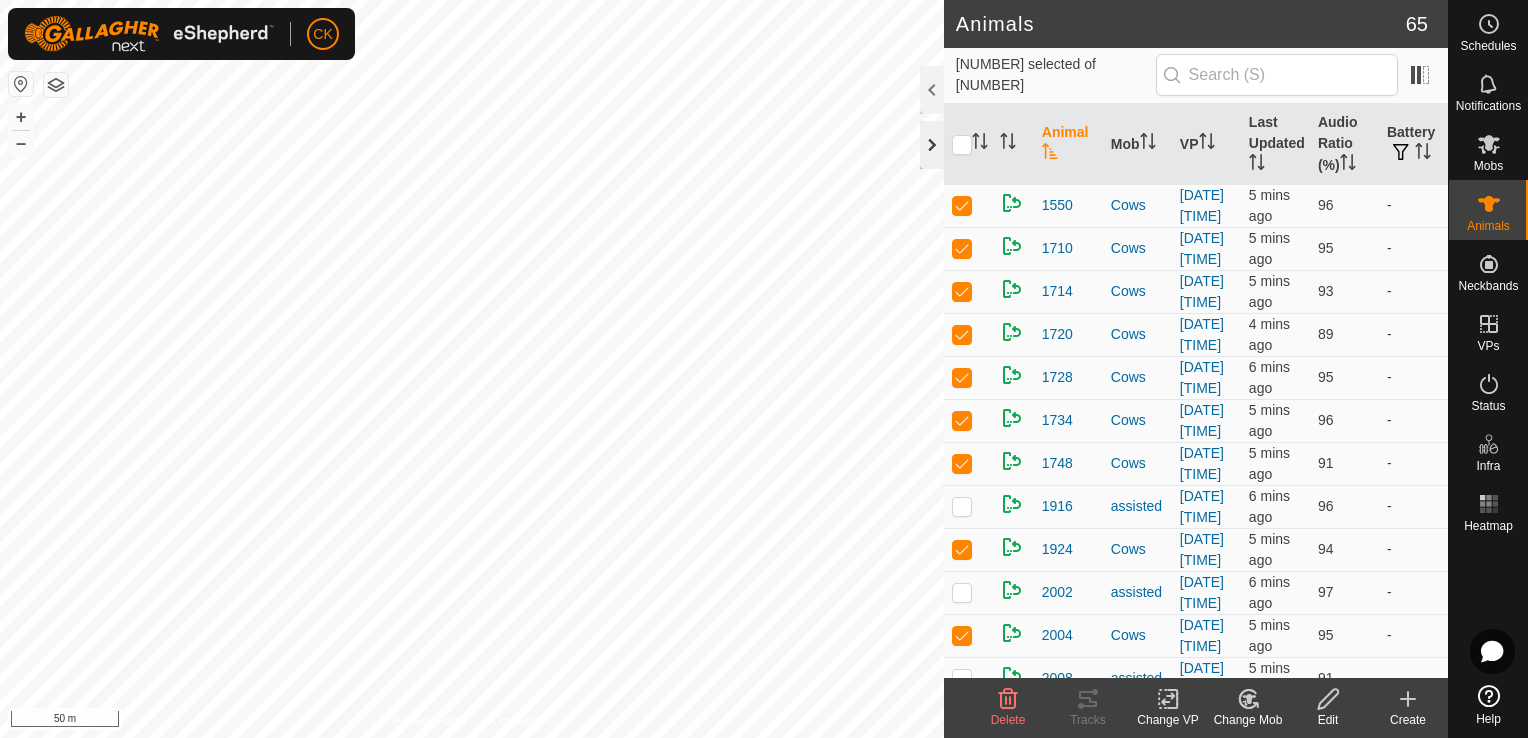 click 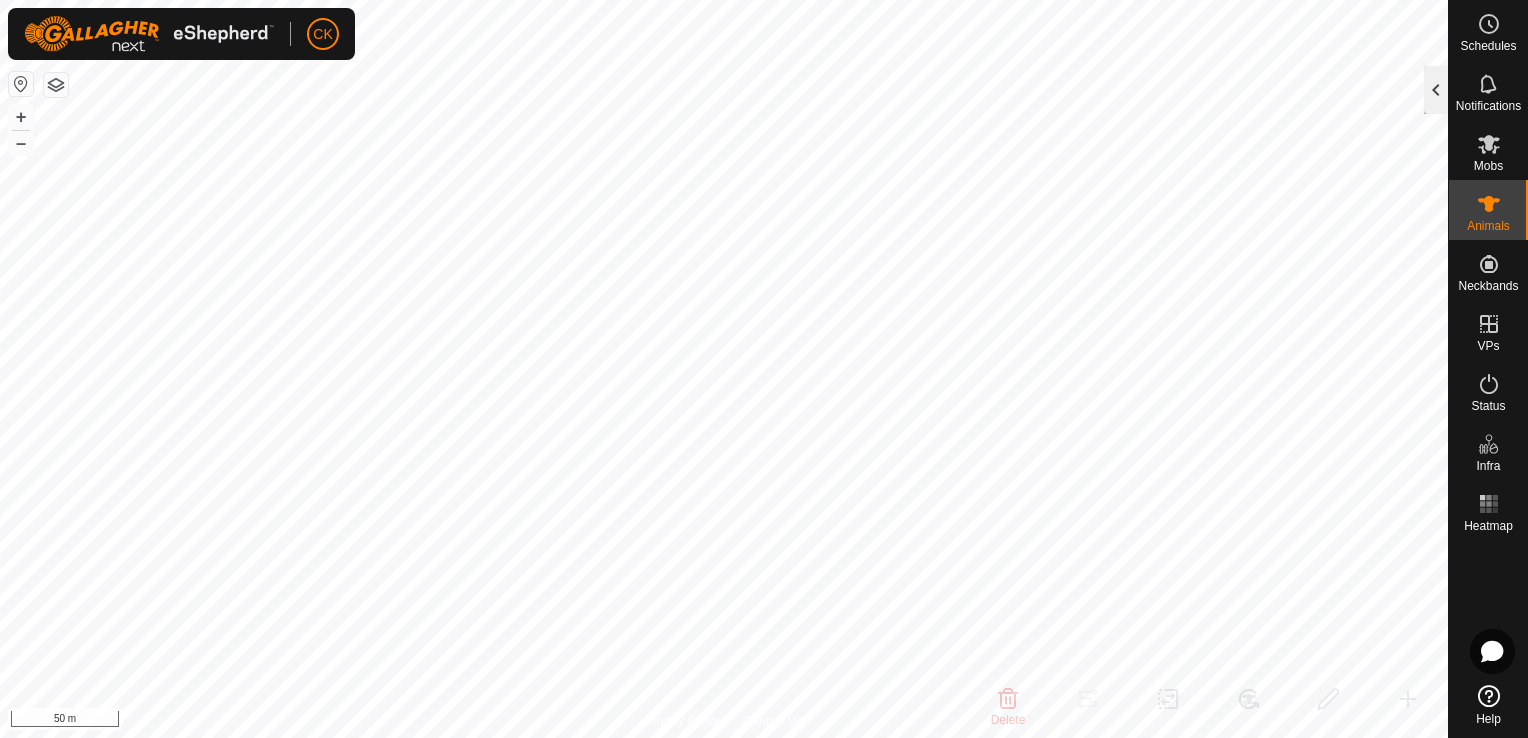 click 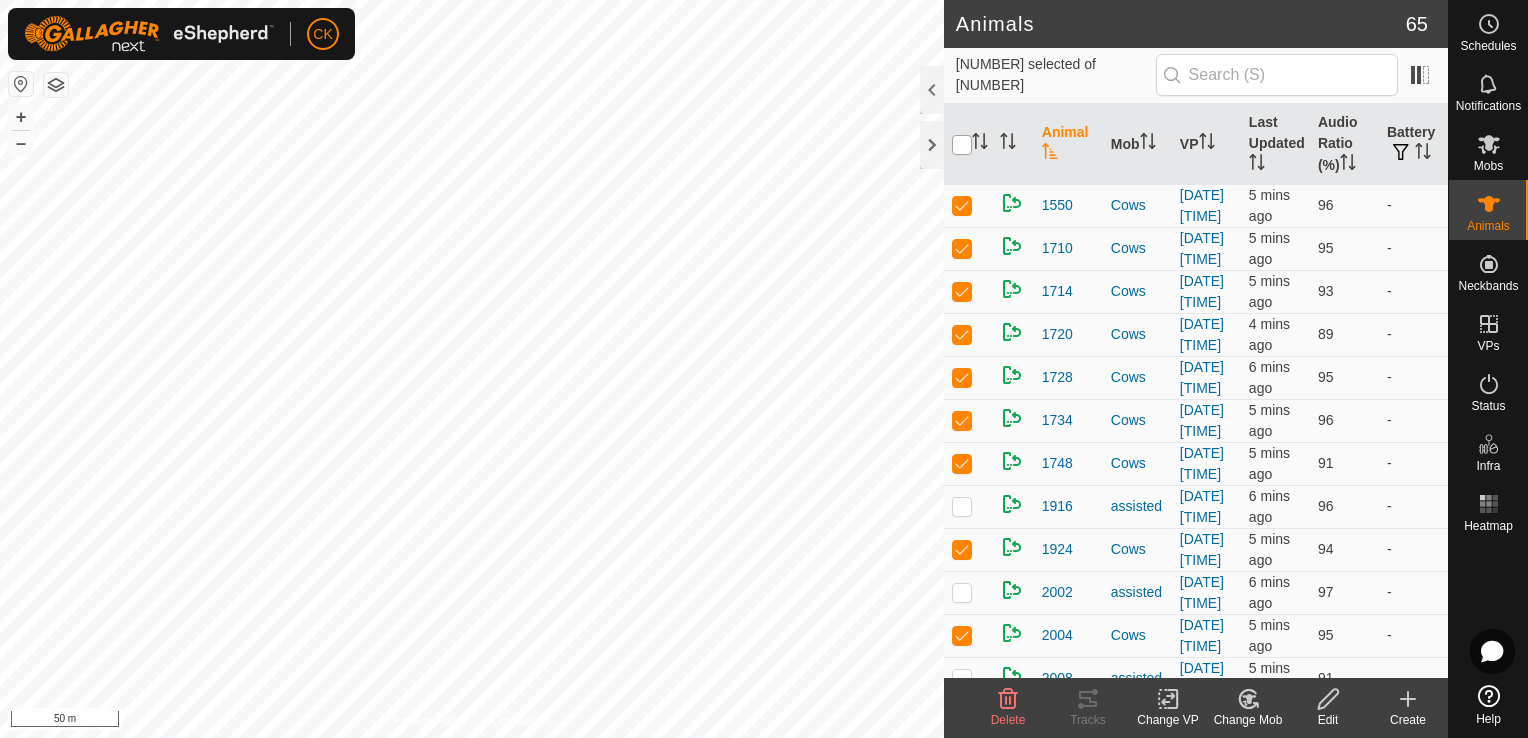 click at bounding box center [962, 145] 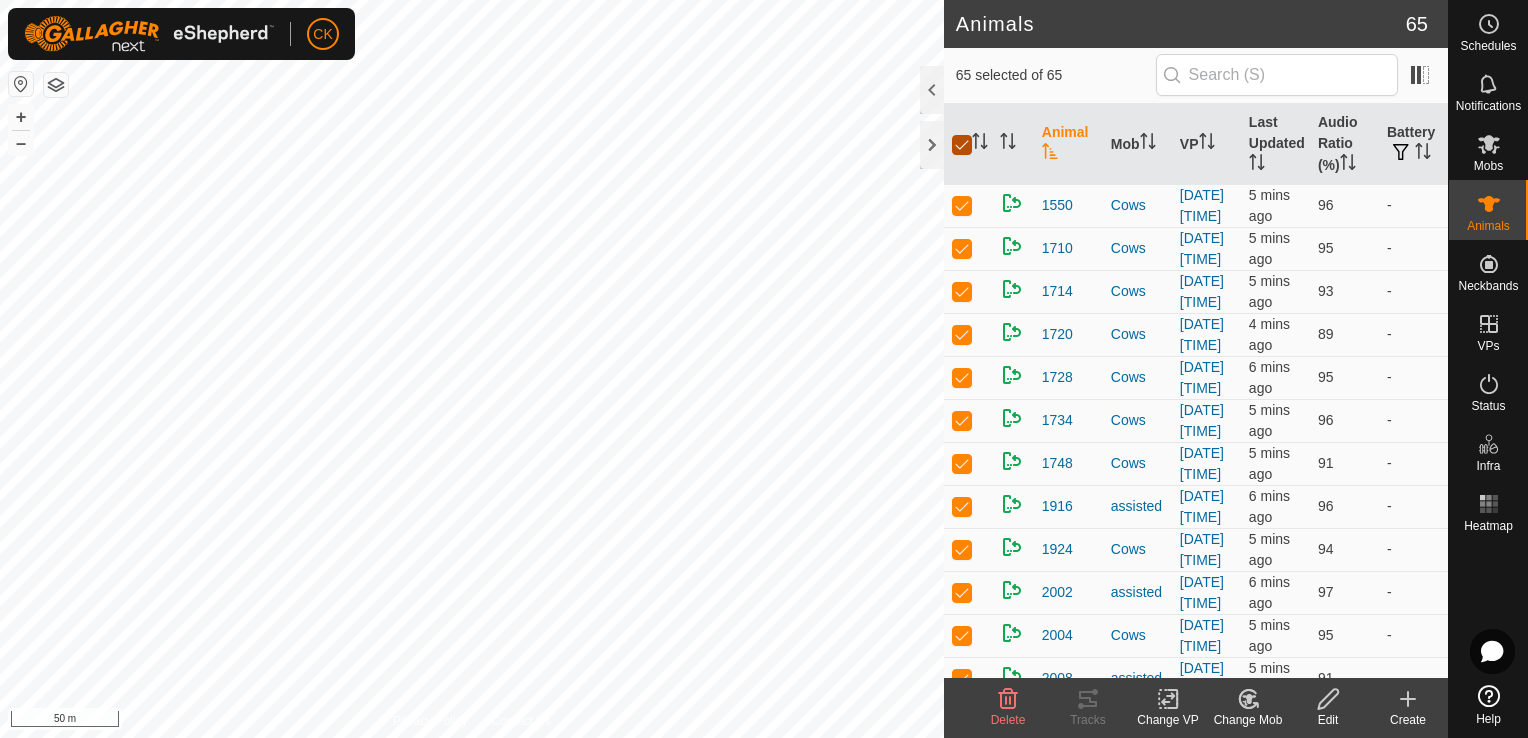 click at bounding box center [962, 145] 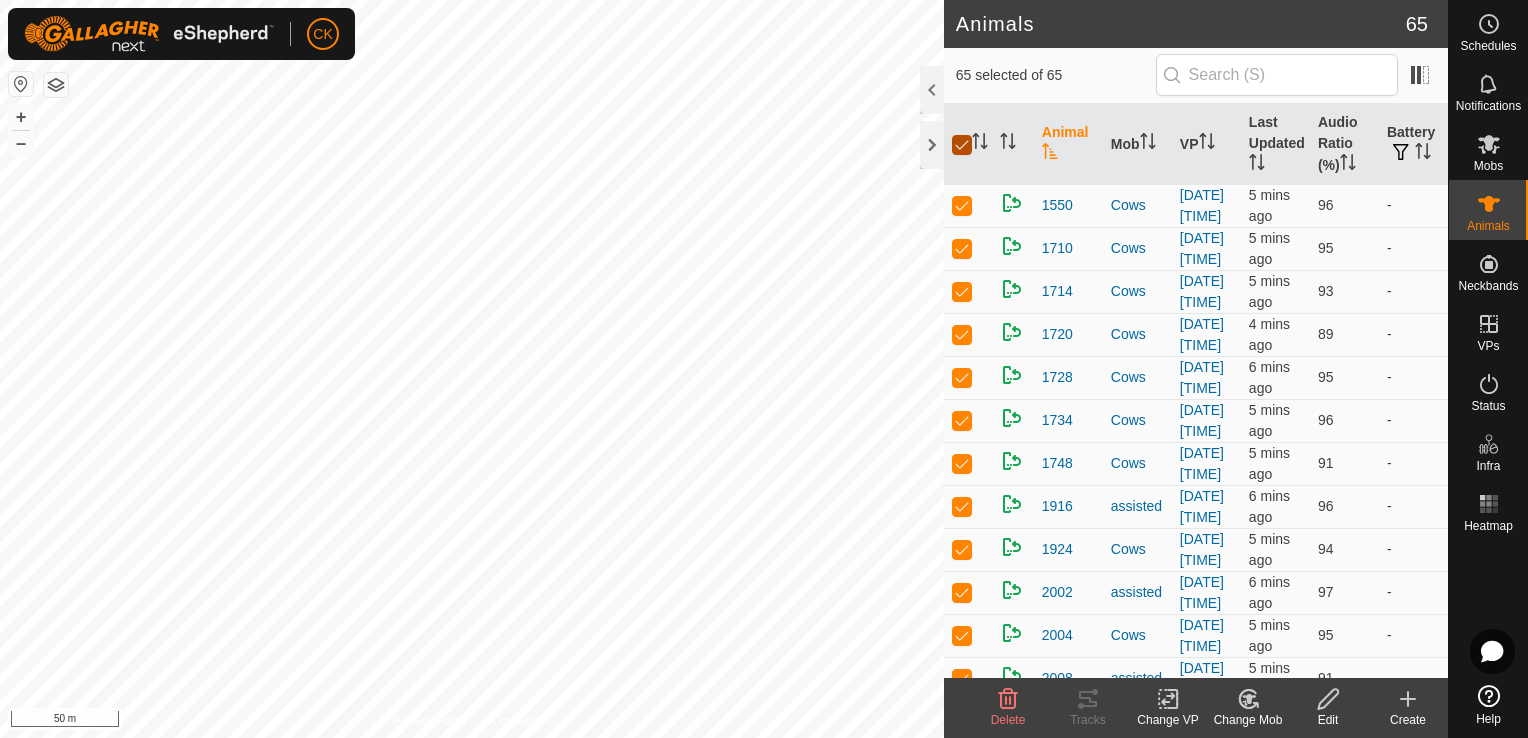 checkbox on "false" 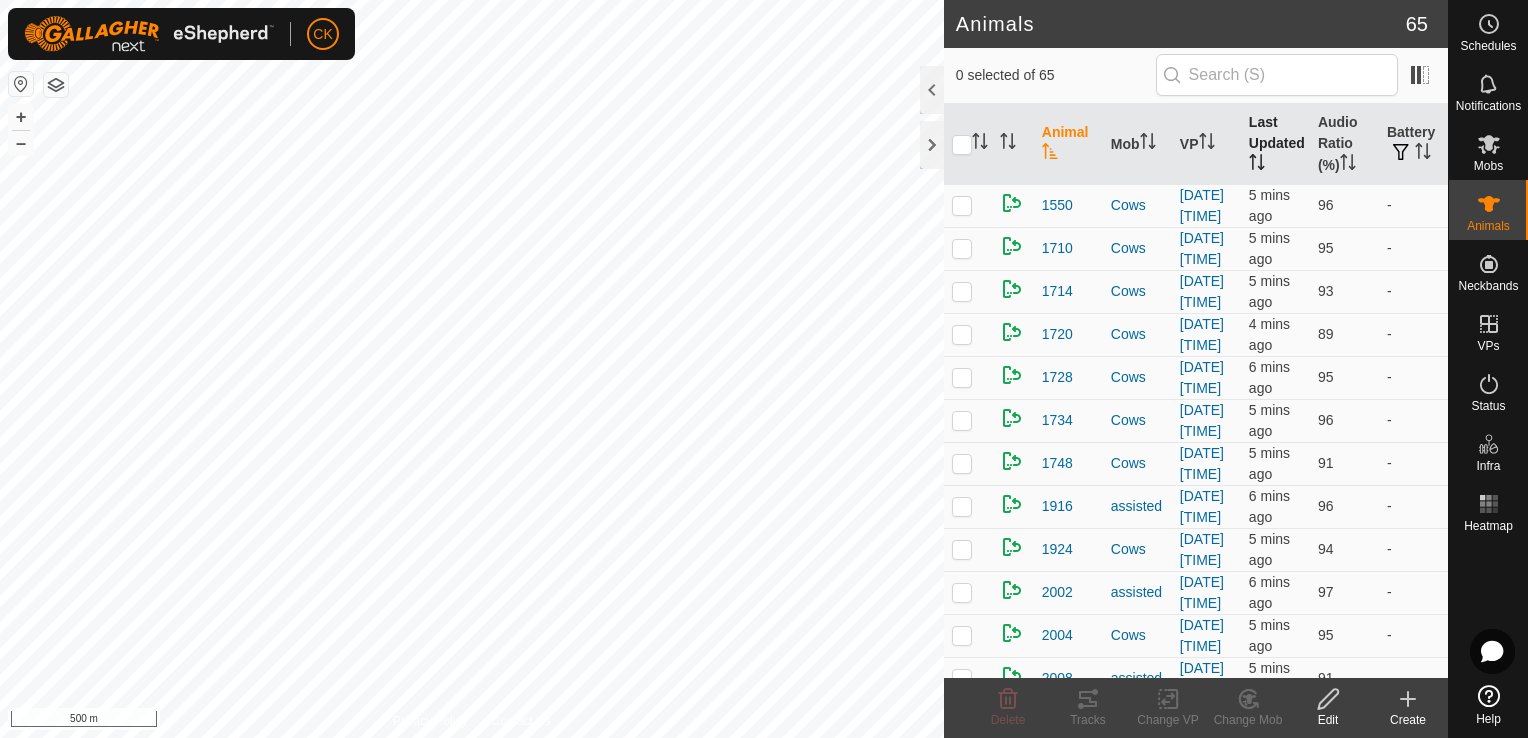 click on "Last Updated" at bounding box center (1275, 144) 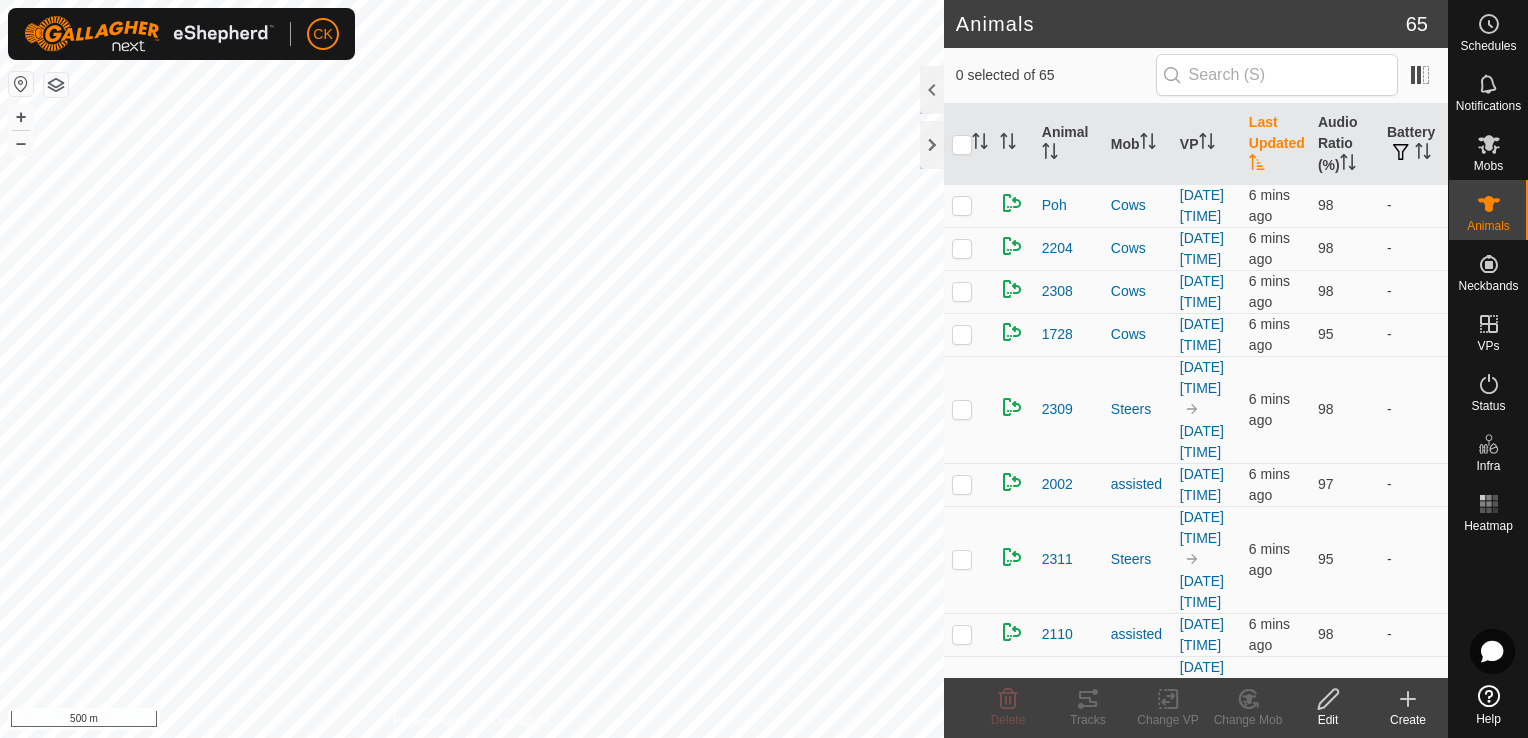 click on "Last Updated" at bounding box center (1275, 144) 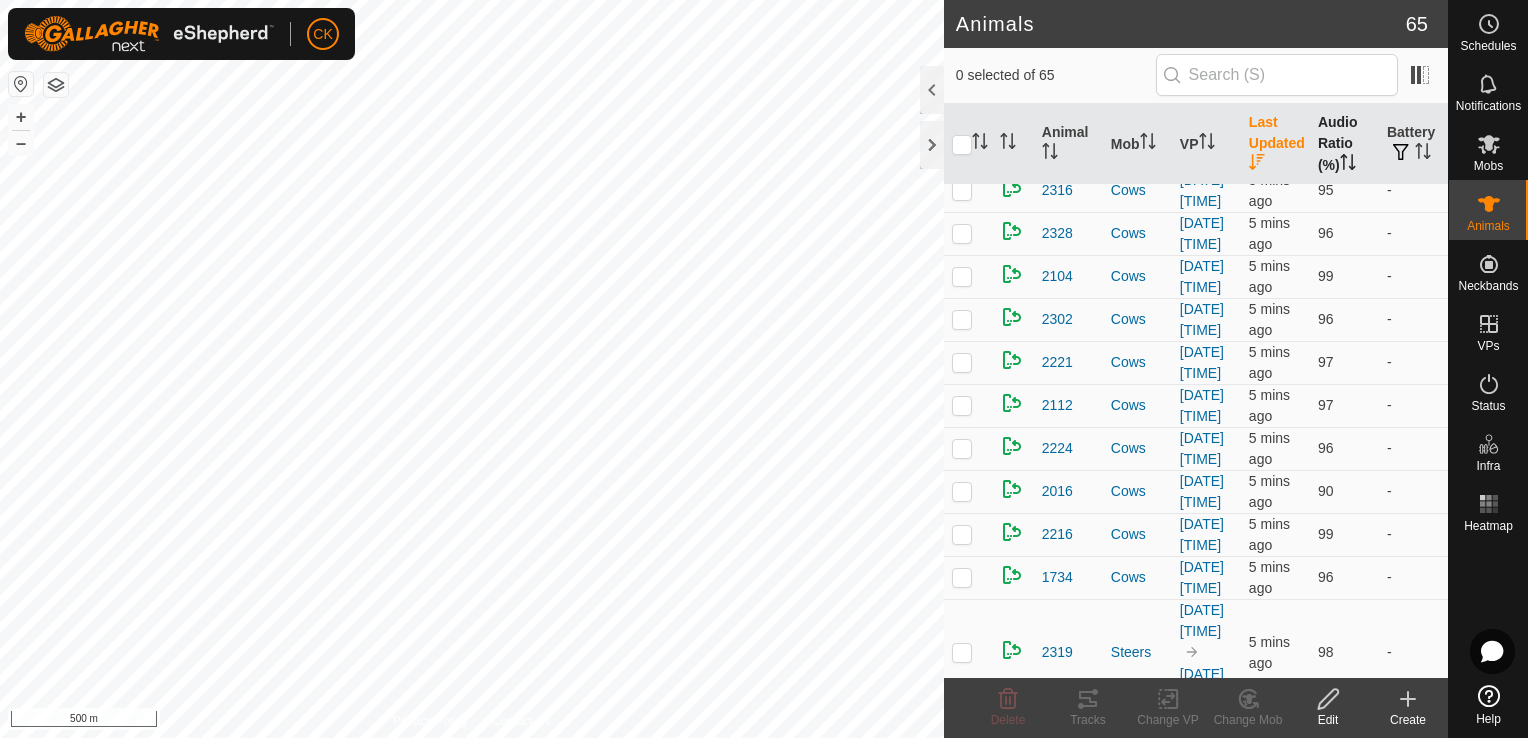 scroll, scrollTop: 200, scrollLeft: 0, axis: vertical 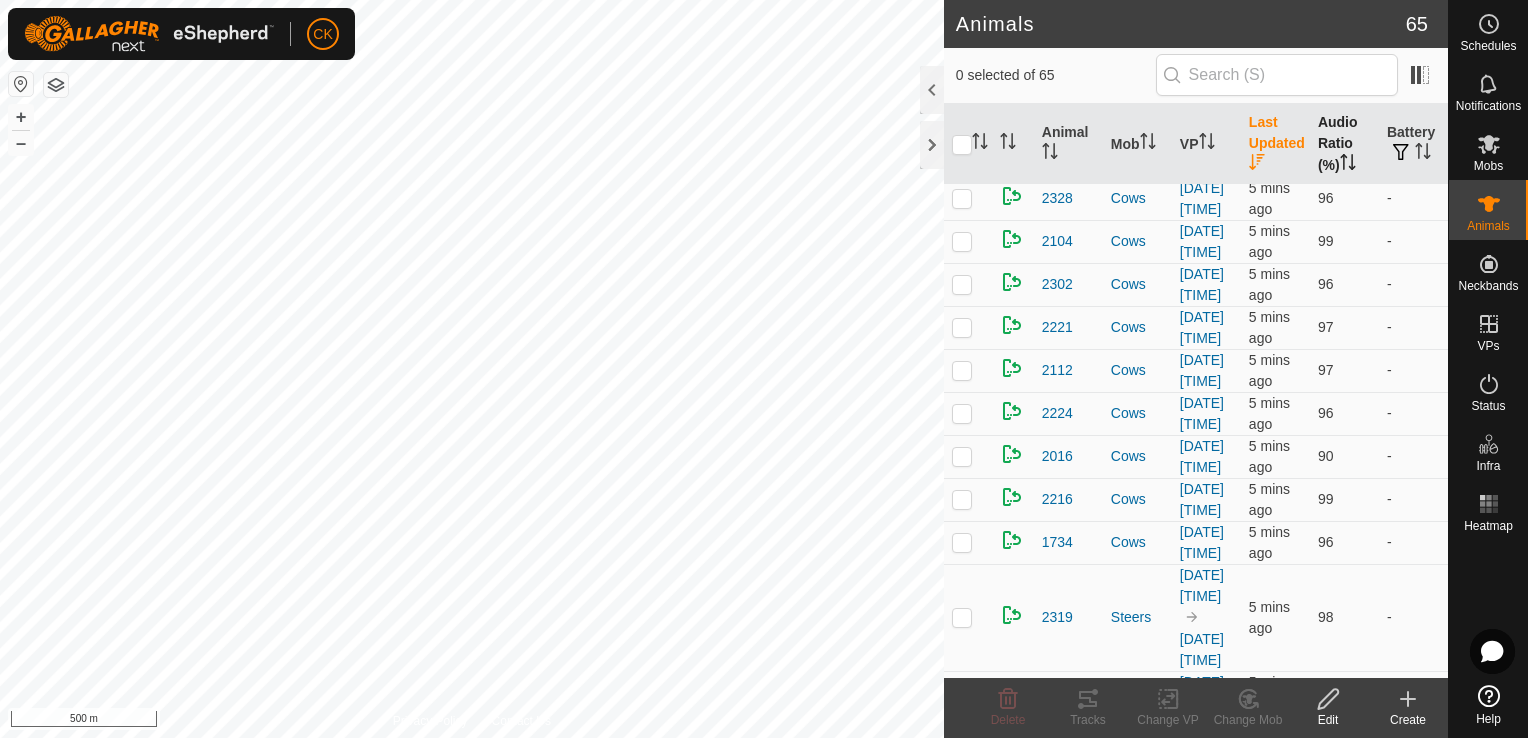 click on "Audio Ratio (%)" at bounding box center [1344, 144] 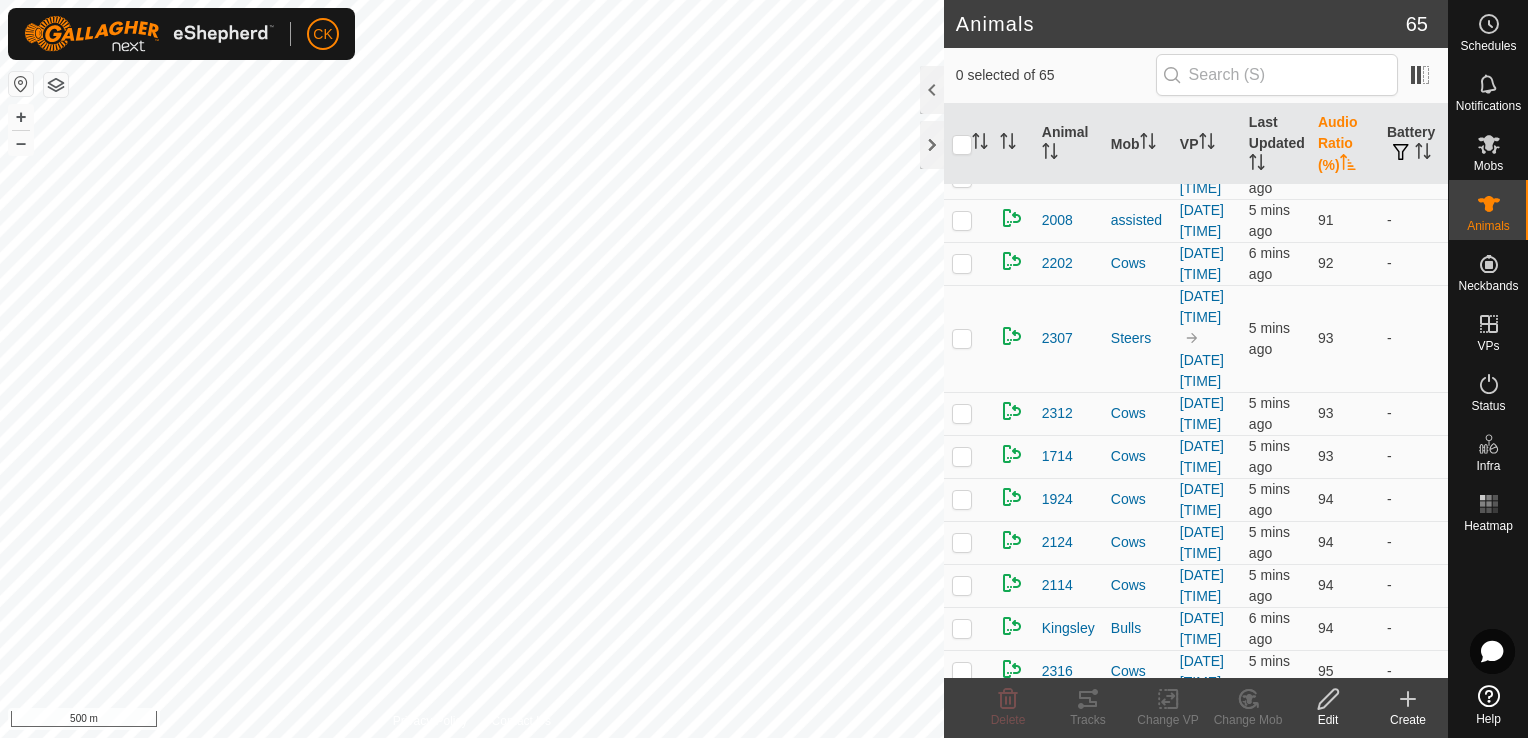 scroll, scrollTop: 0, scrollLeft: 0, axis: both 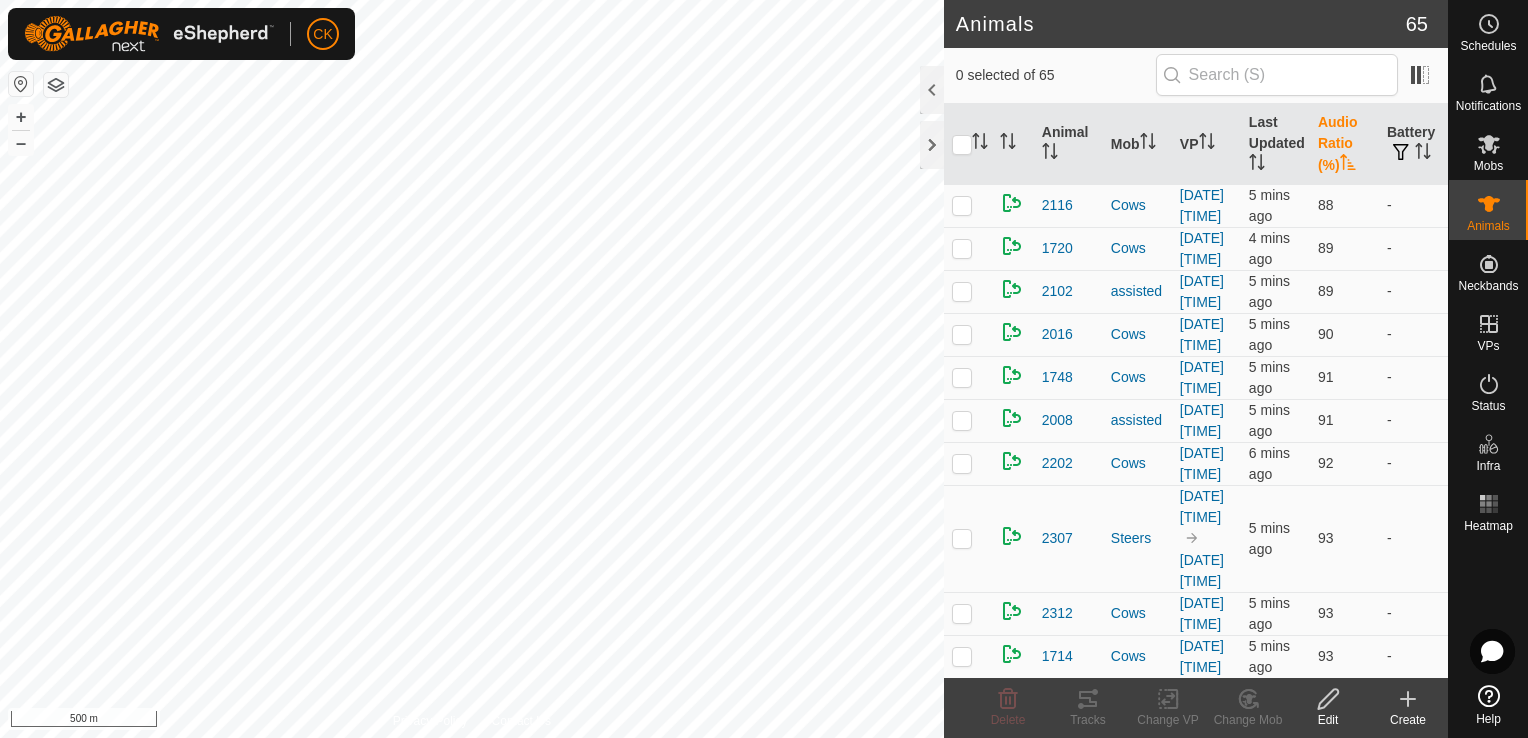 click on "Audio Ratio (%)" at bounding box center (1344, 144) 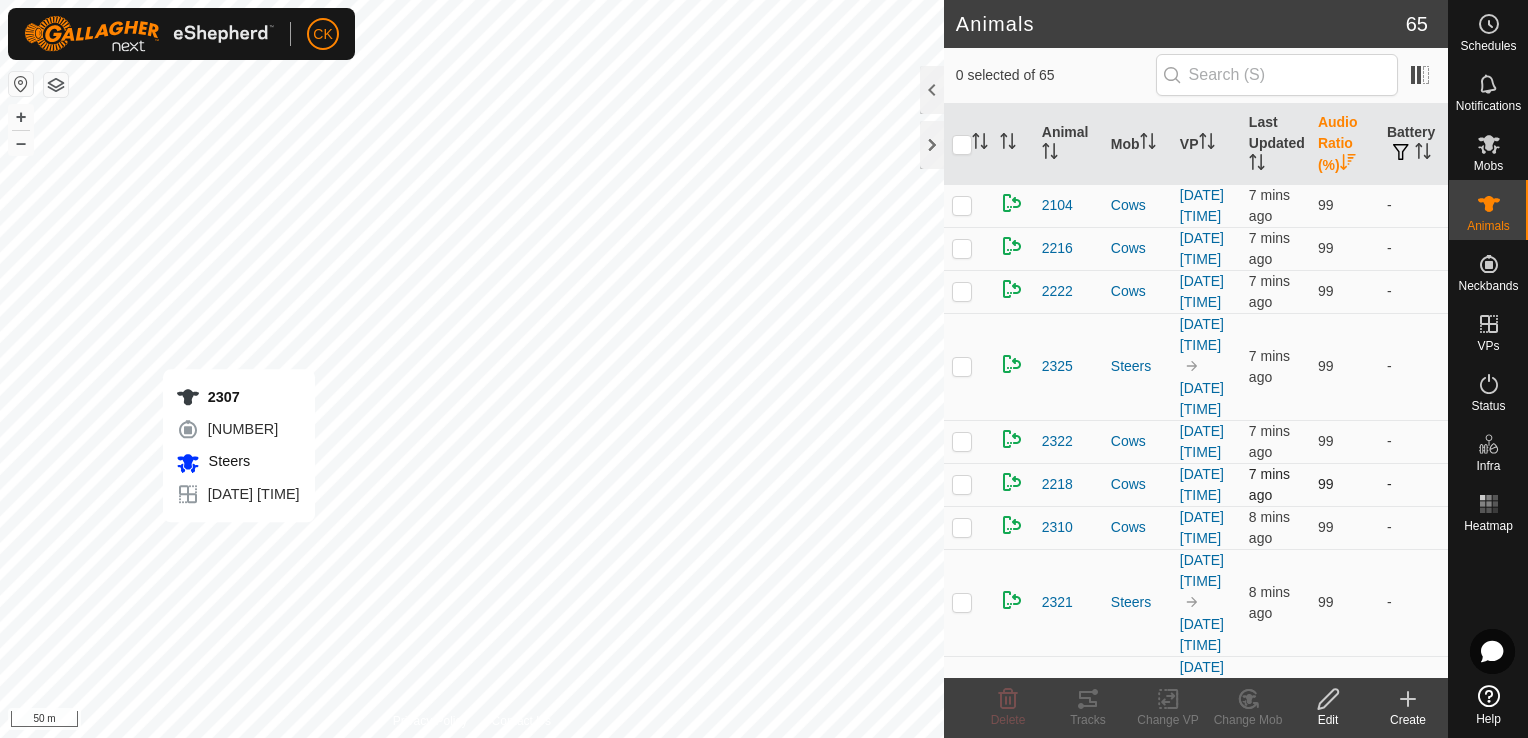 checkbox on "true" 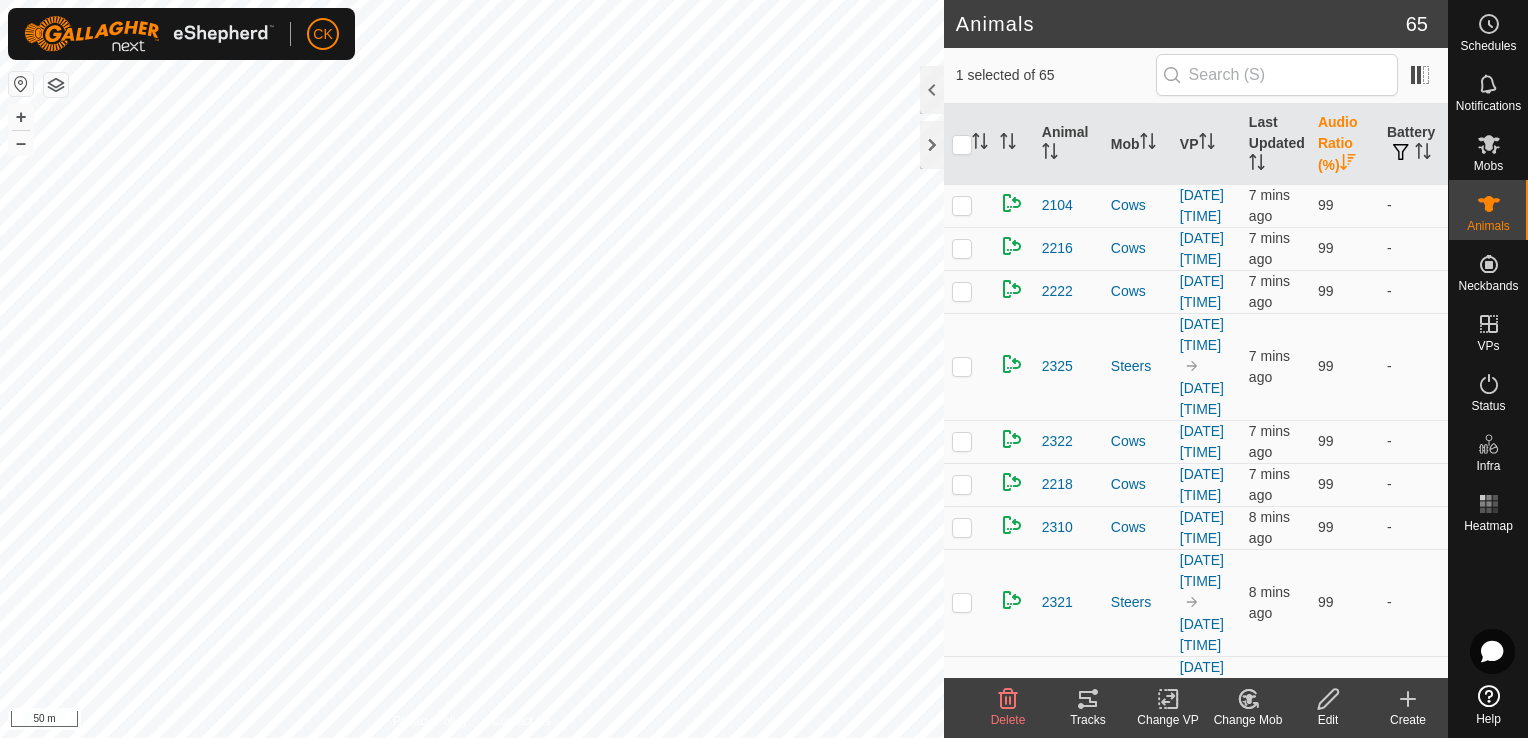 click 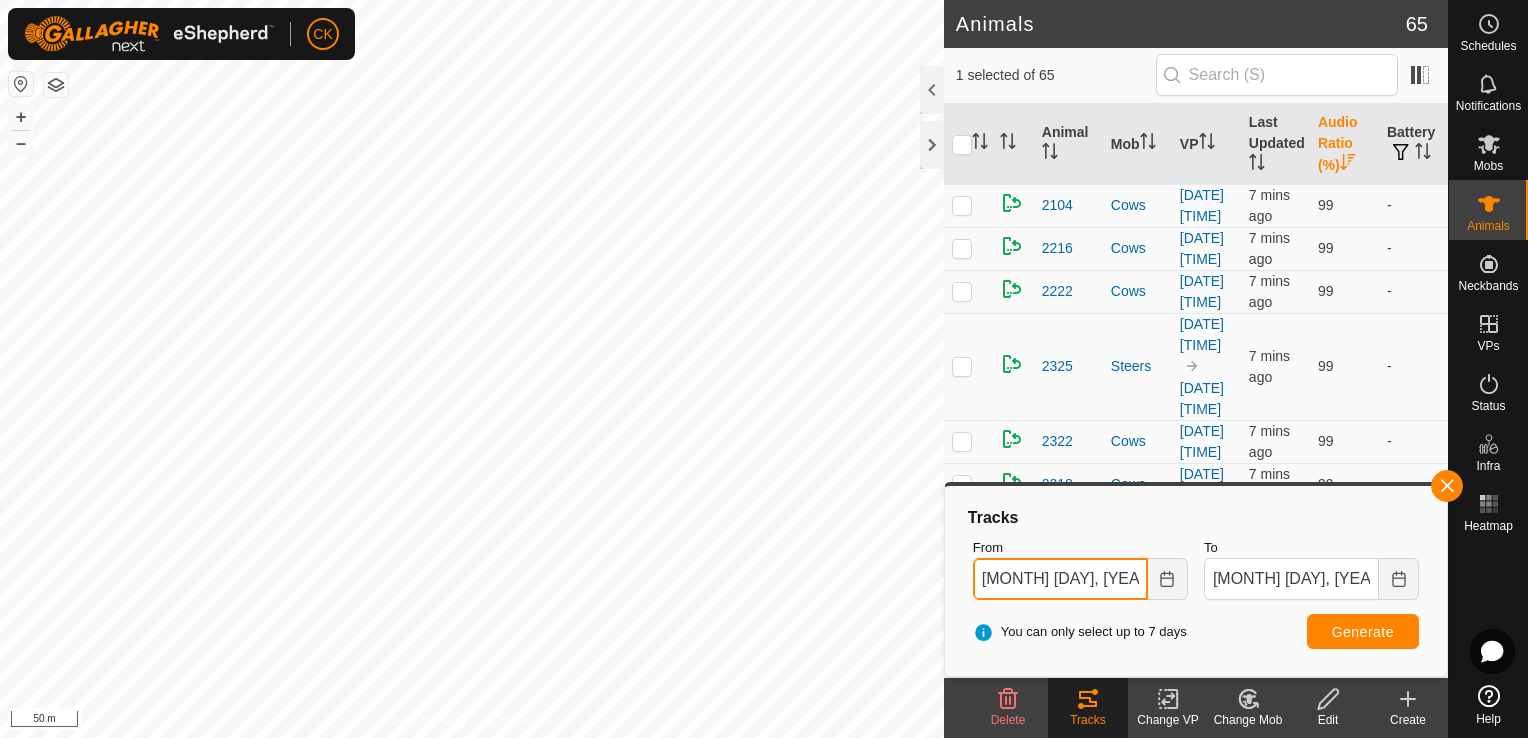 click on "06 Aug, 2025 17:22" at bounding box center [1060, 579] 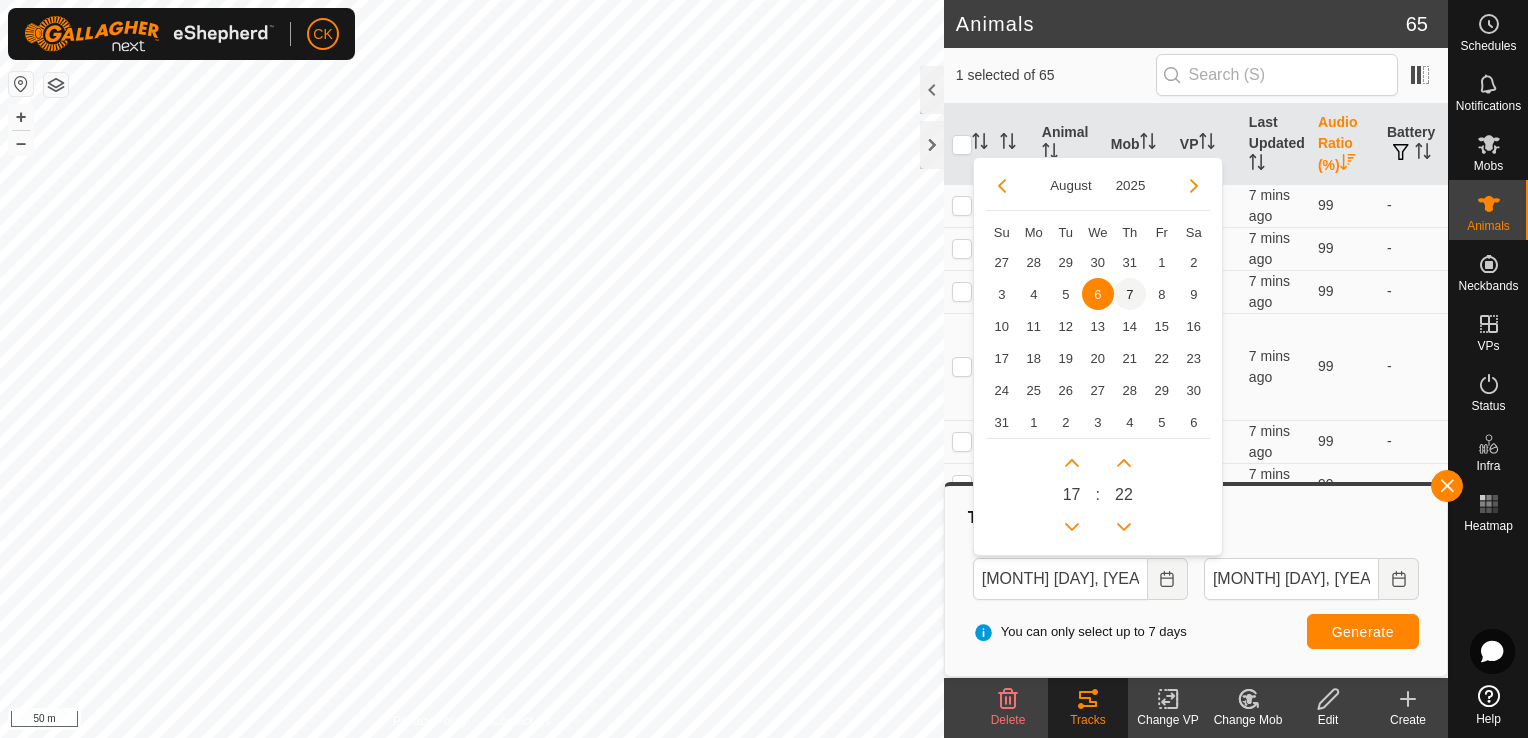 click on "7" at bounding box center (1130, 294) 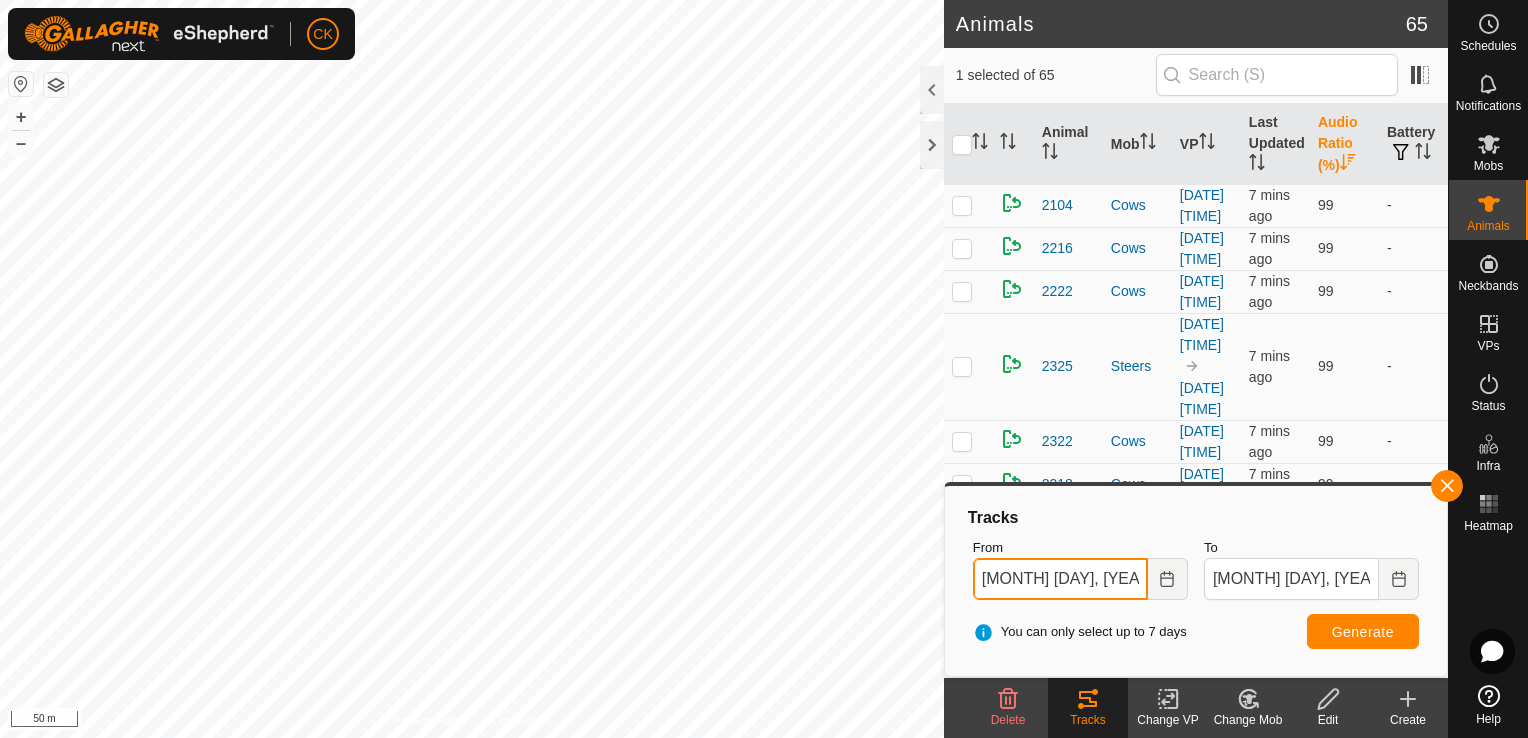 click on "07 Aug, 2025 17:22" at bounding box center (1060, 579) 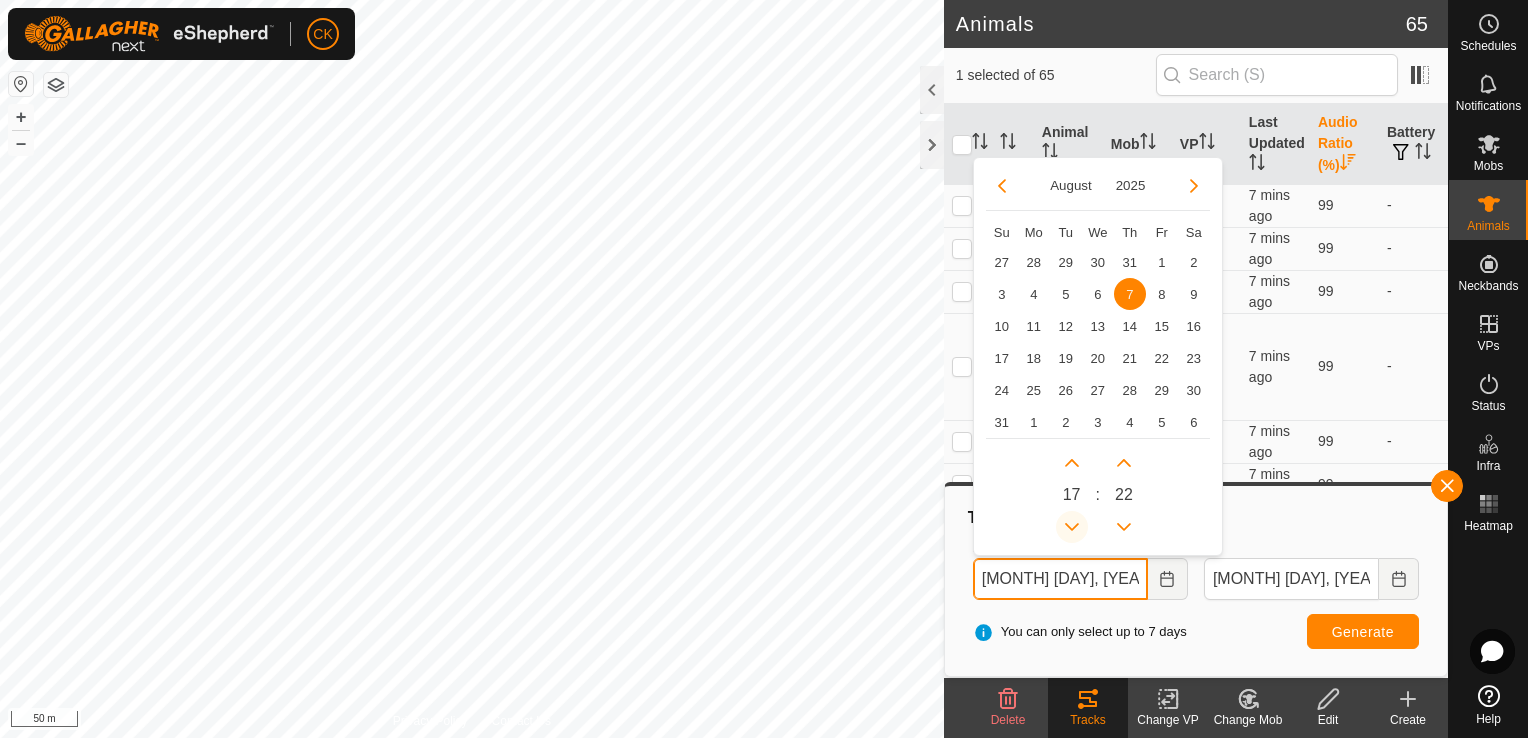 click at bounding box center [1072, 527] 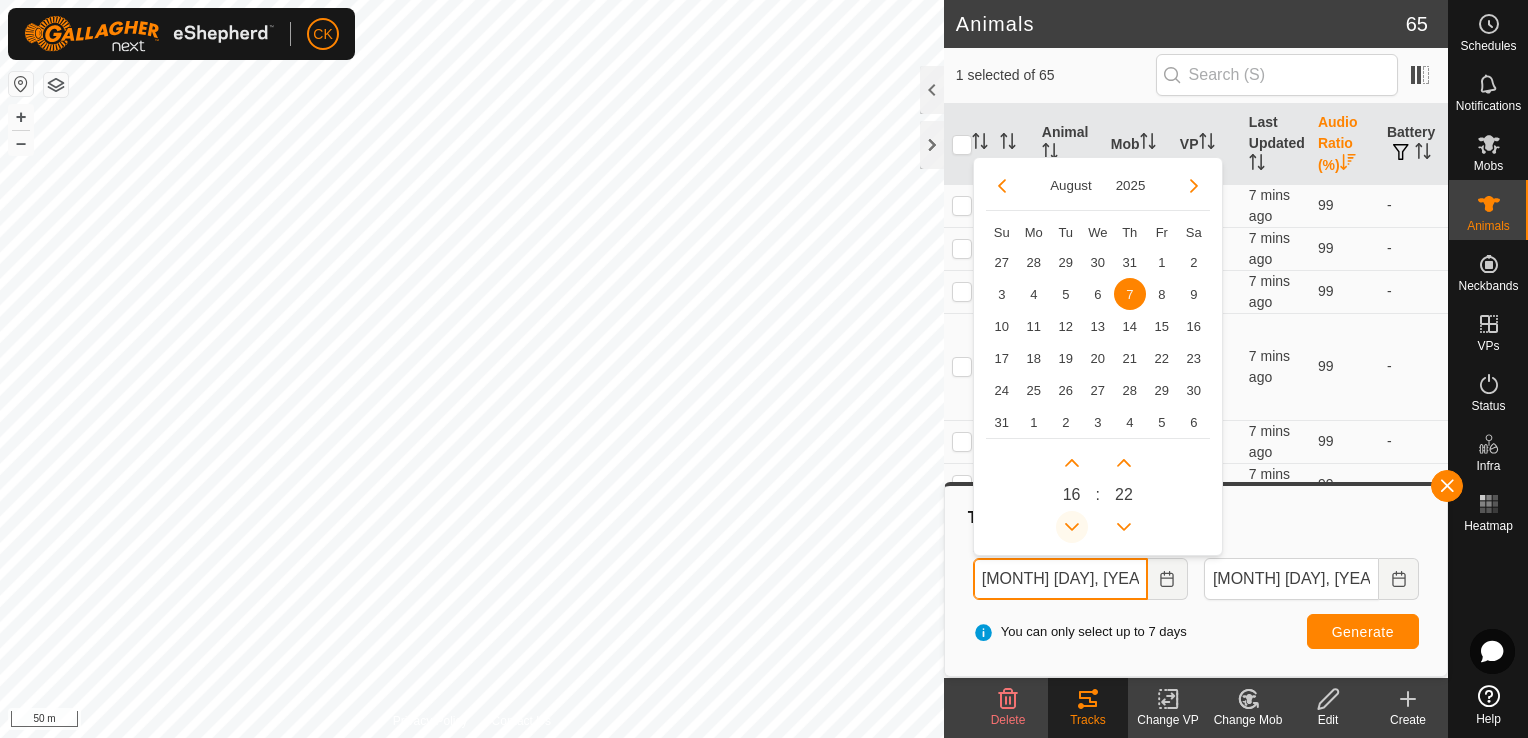 click at bounding box center [1076, 521] 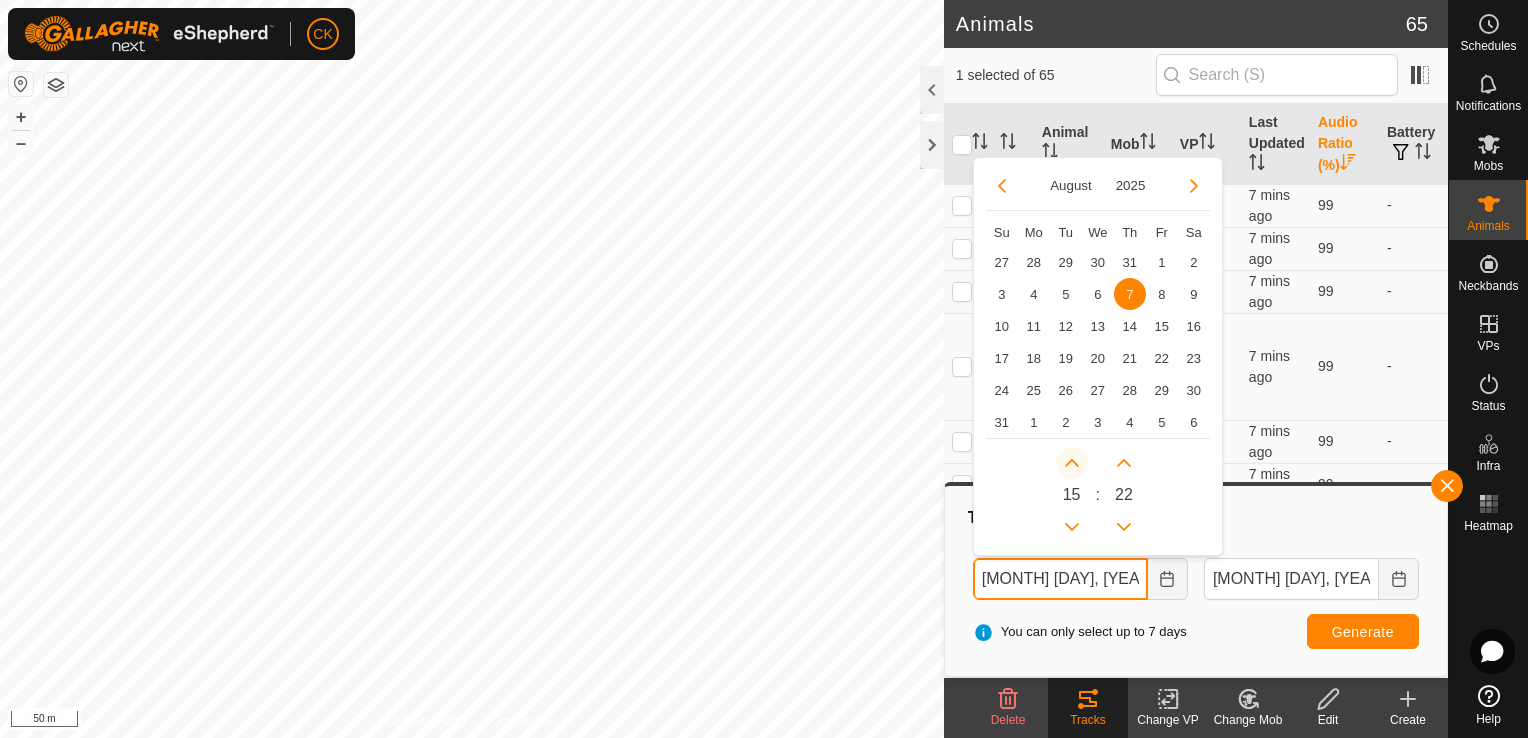 click at bounding box center (1072, 463) 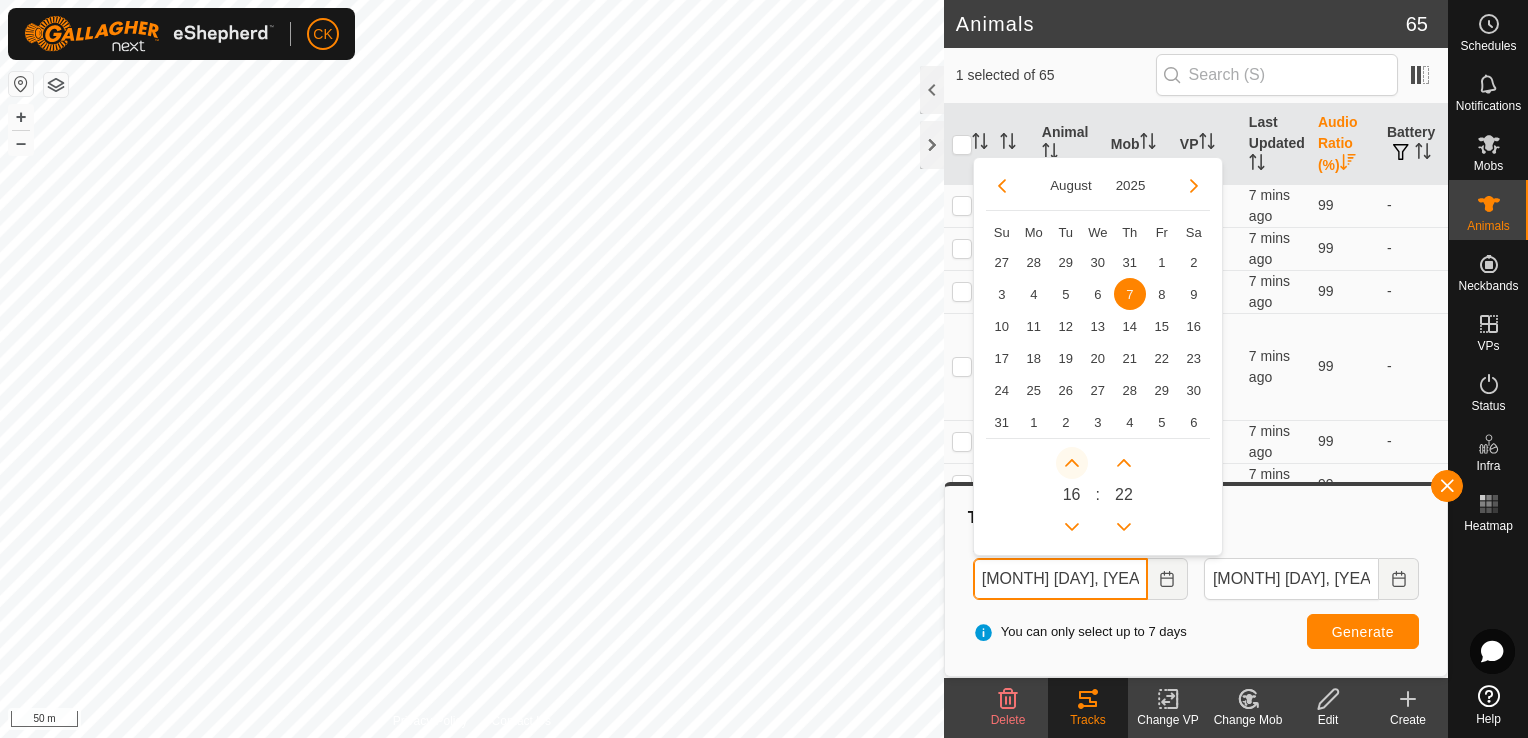 click at bounding box center [1073, 463] 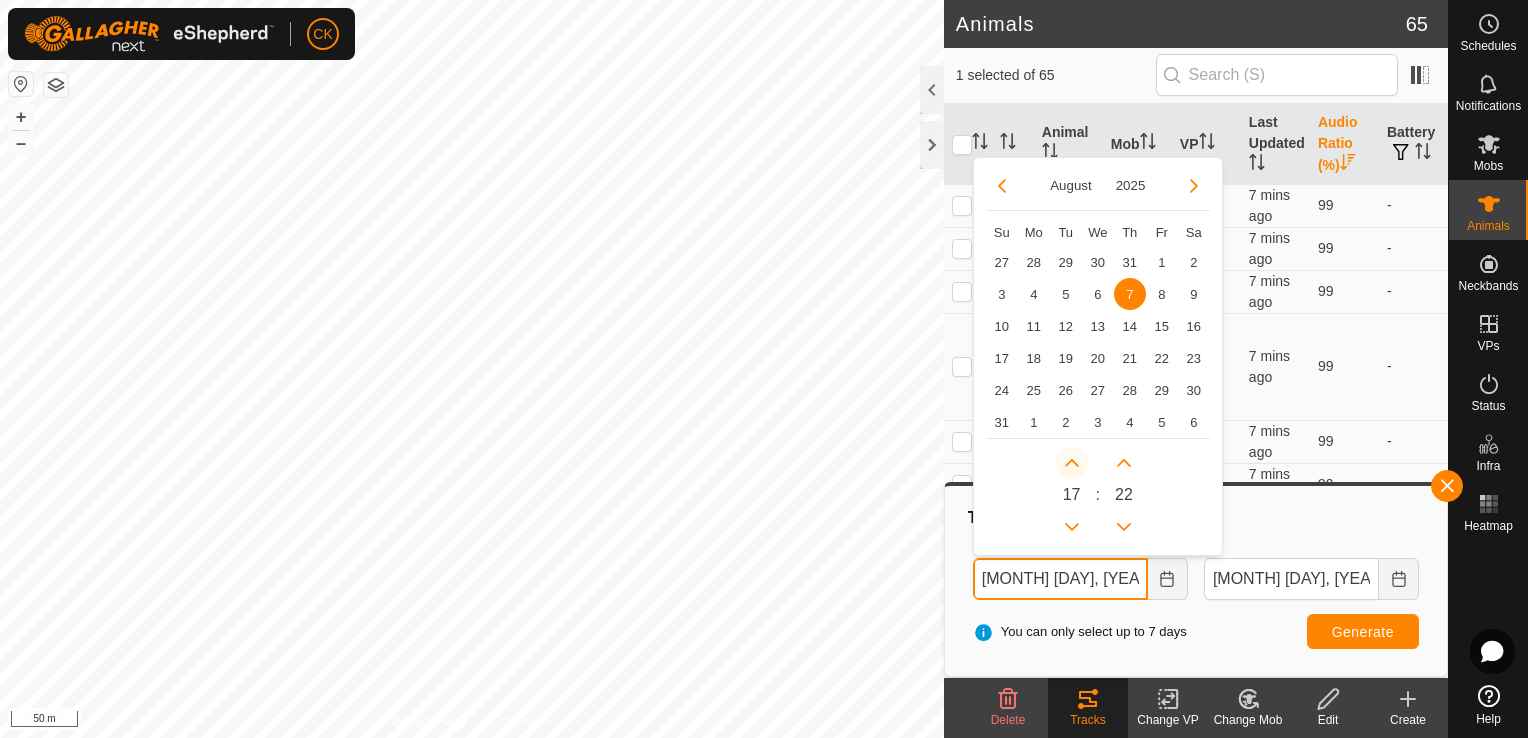 click at bounding box center (1072, 463) 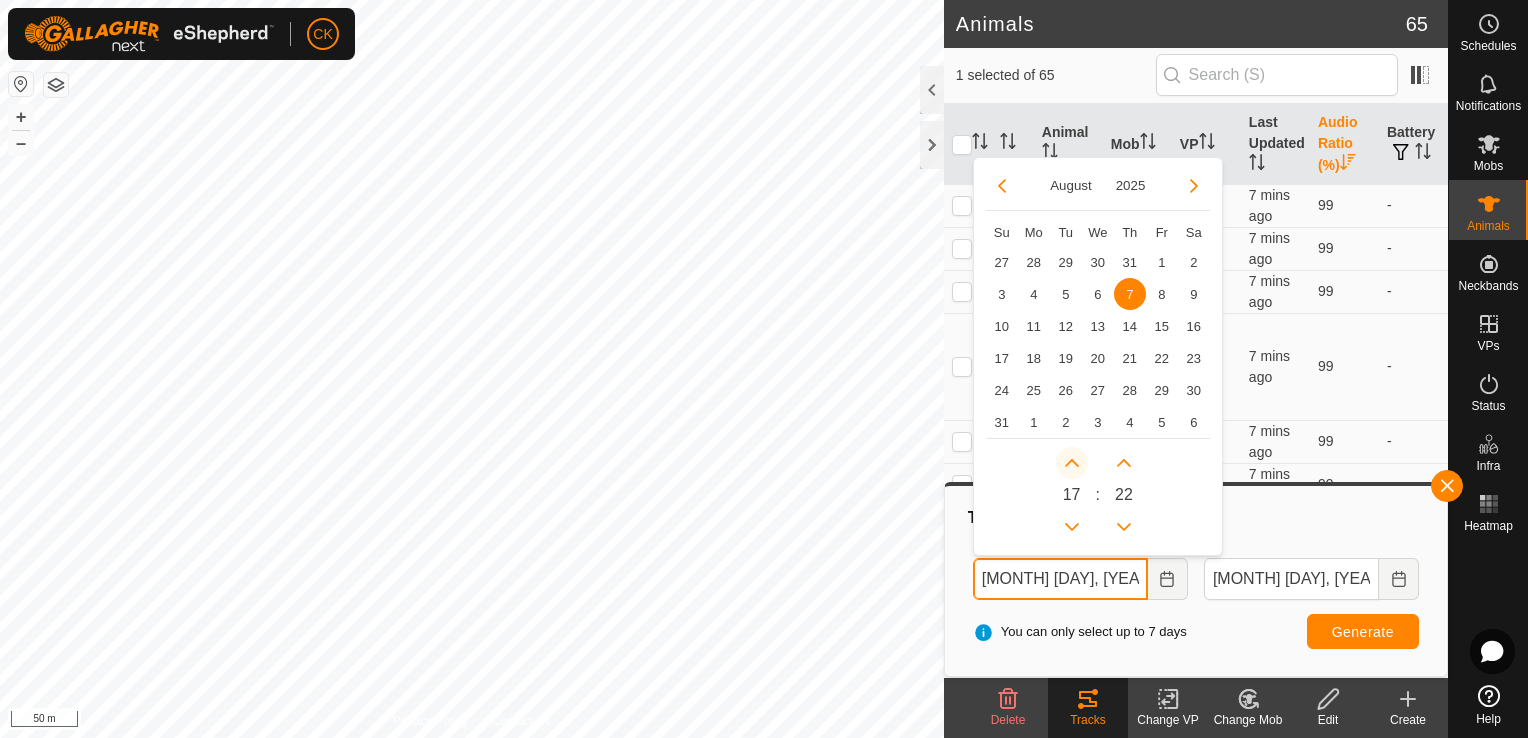 type on "08 Aug, 2025 18:22" 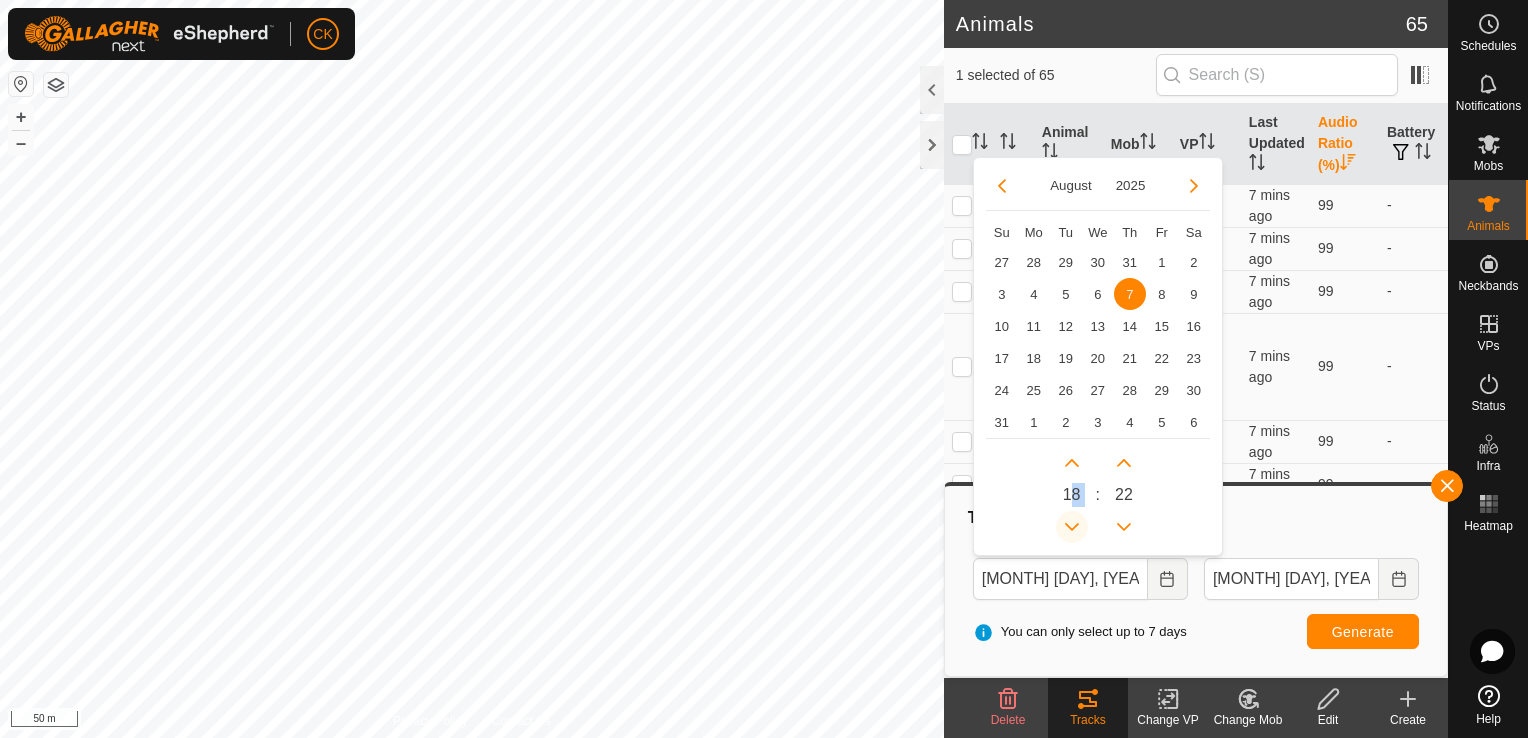 click on "18" at bounding box center (1072, 495) 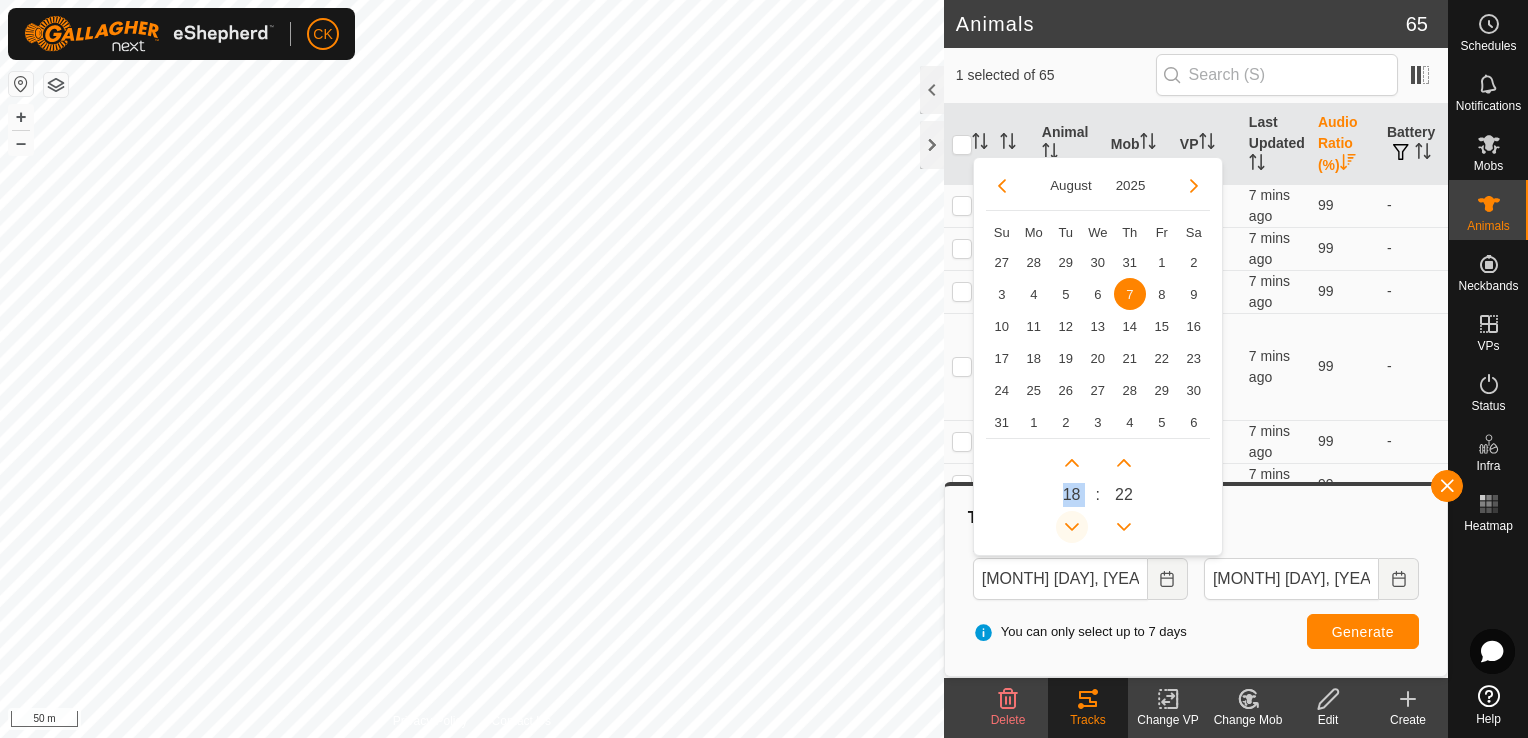 click at bounding box center (1072, 527) 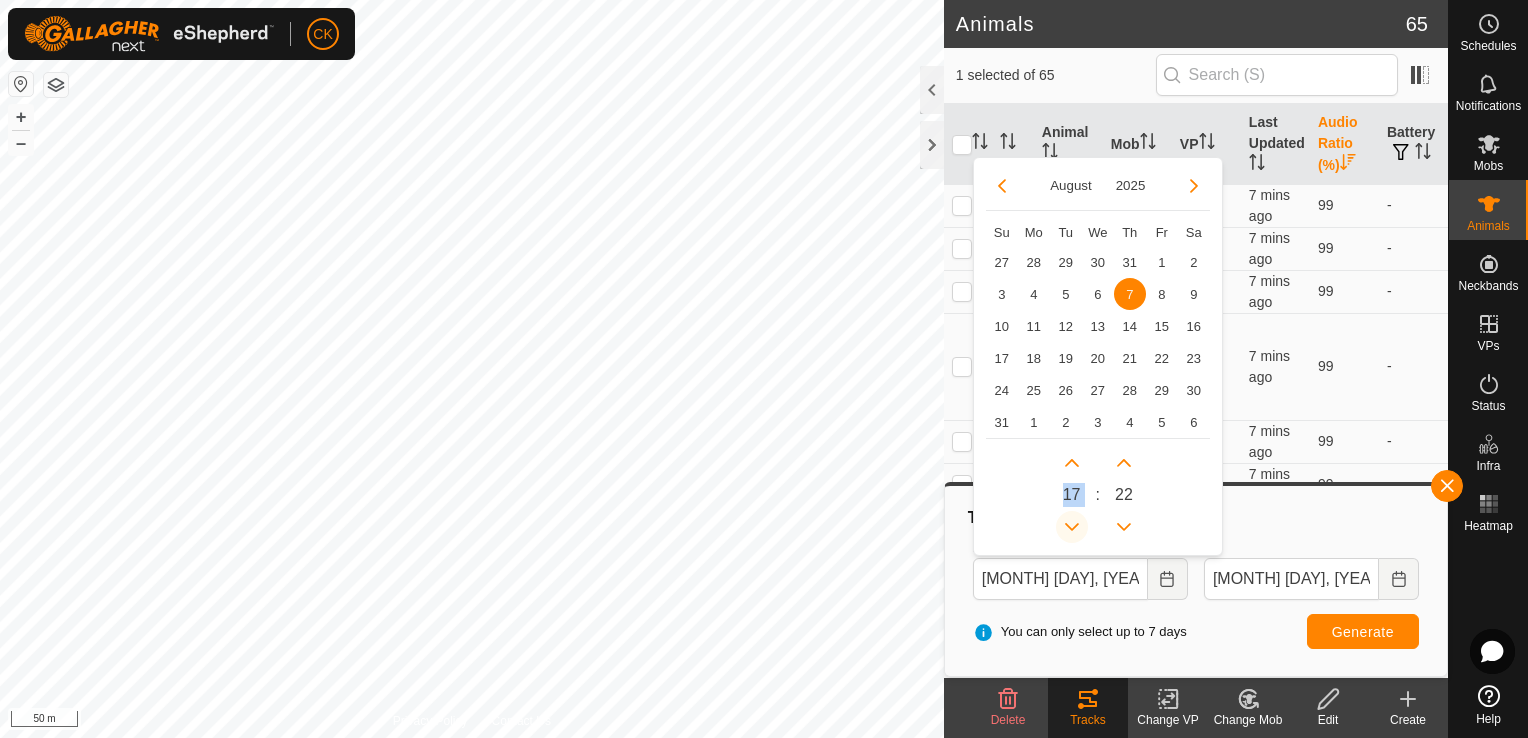 click at bounding box center [1072, 527] 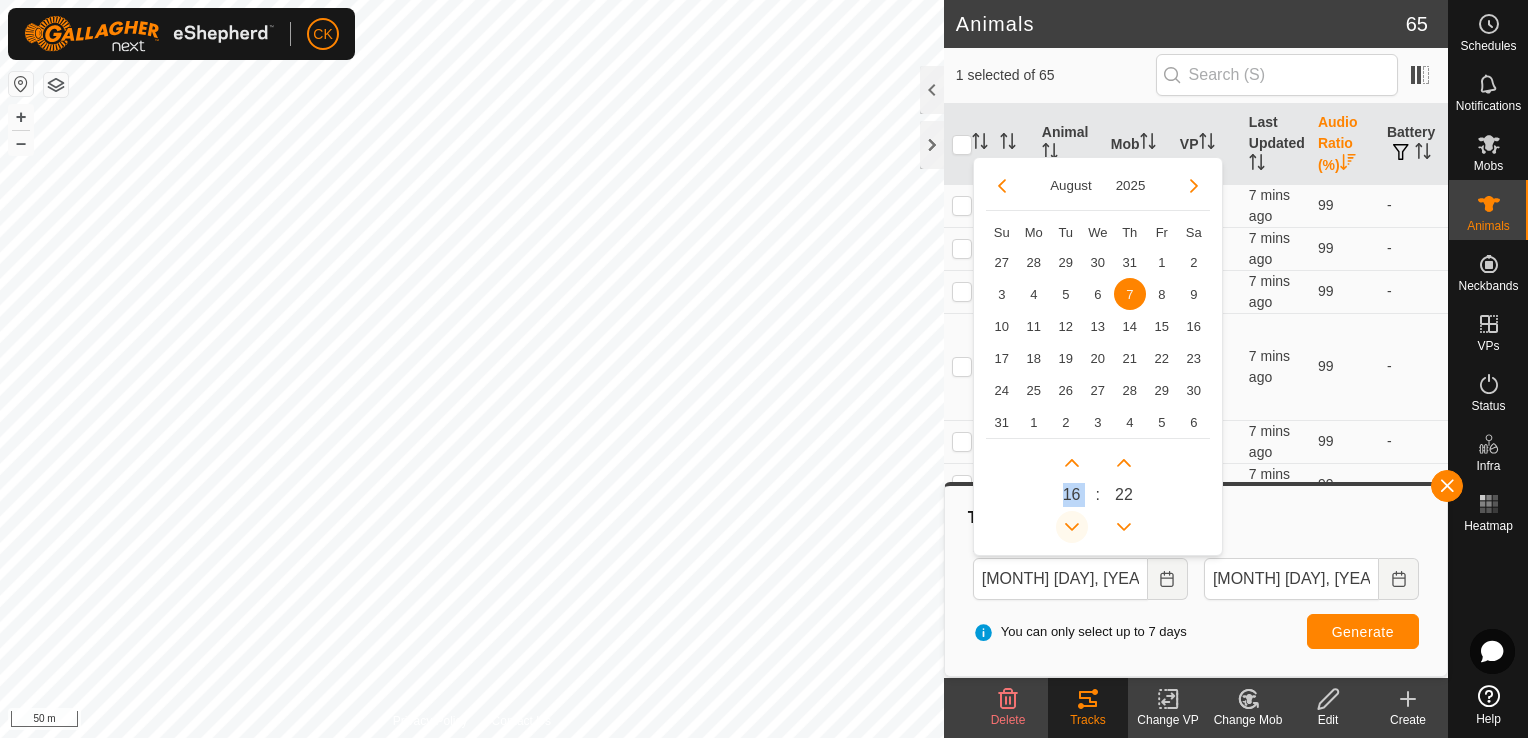 click at bounding box center (1072, 527) 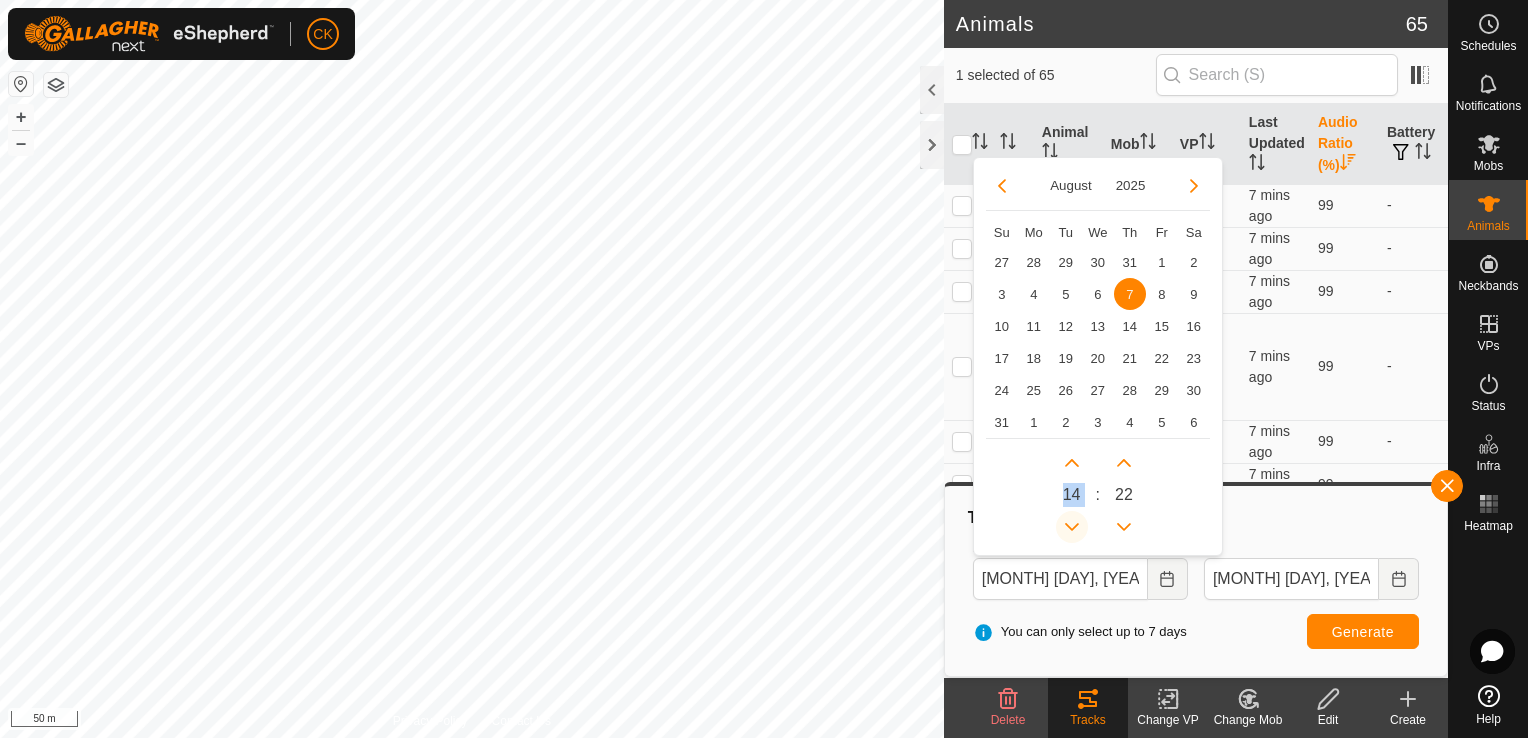 click at bounding box center [1072, 527] 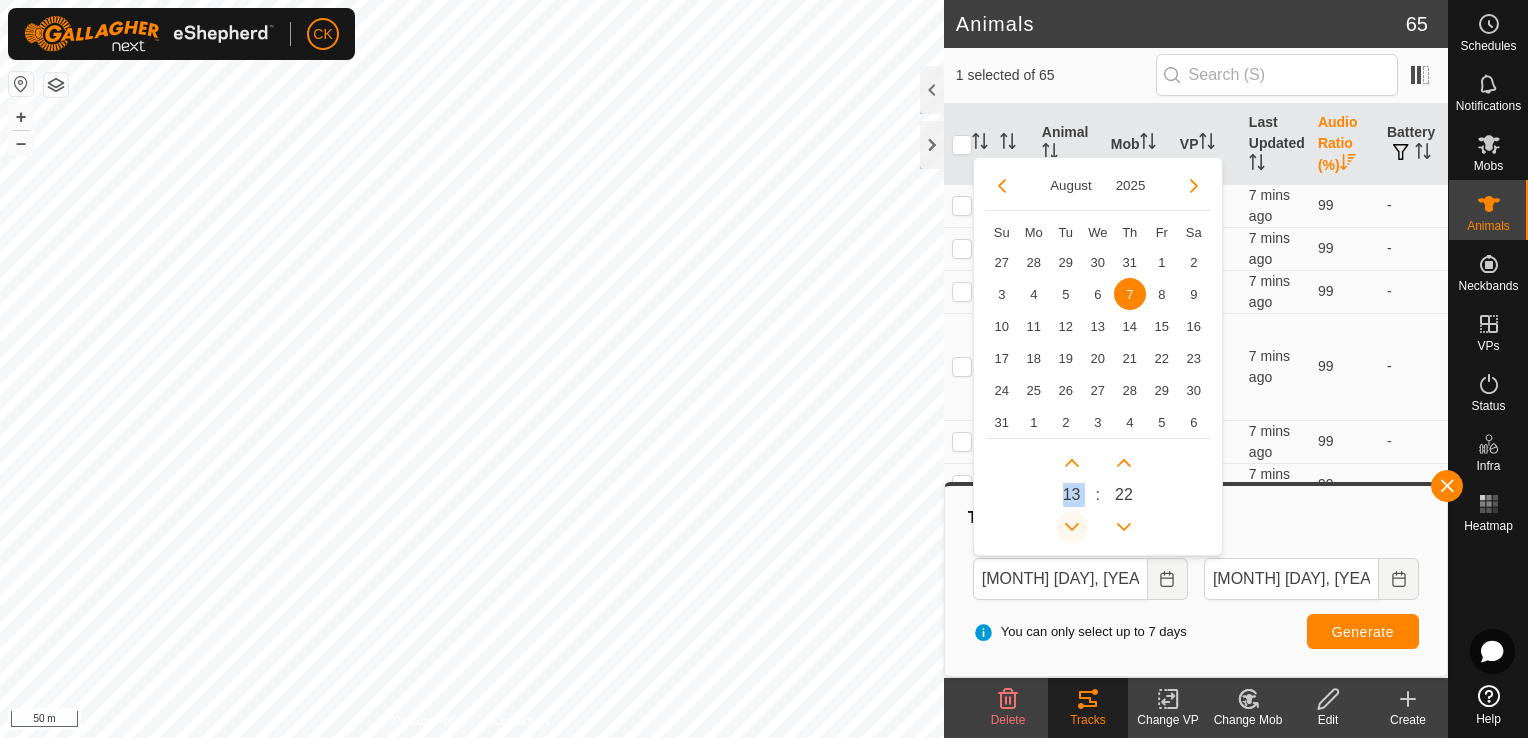 click at bounding box center [1072, 527] 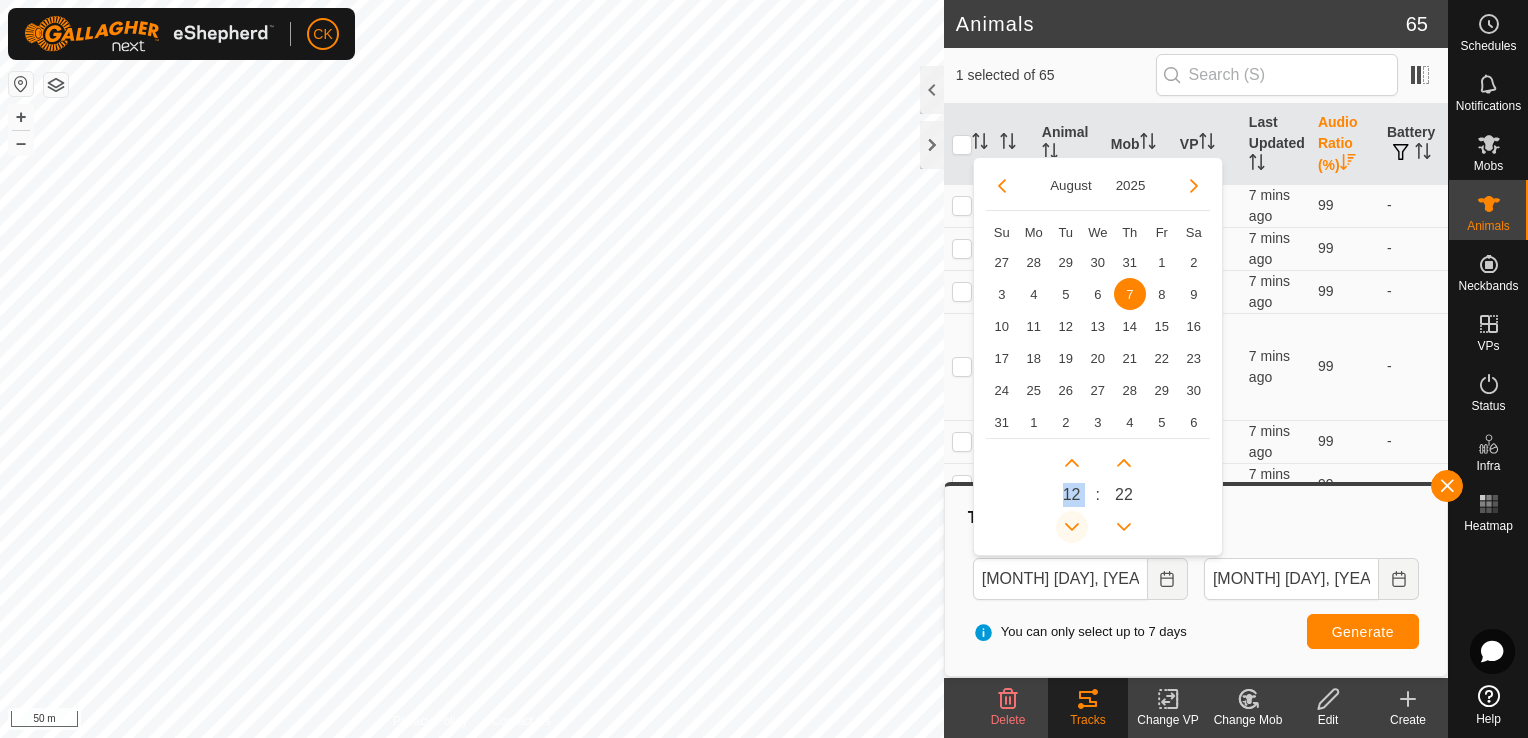 click at bounding box center [1072, 527] 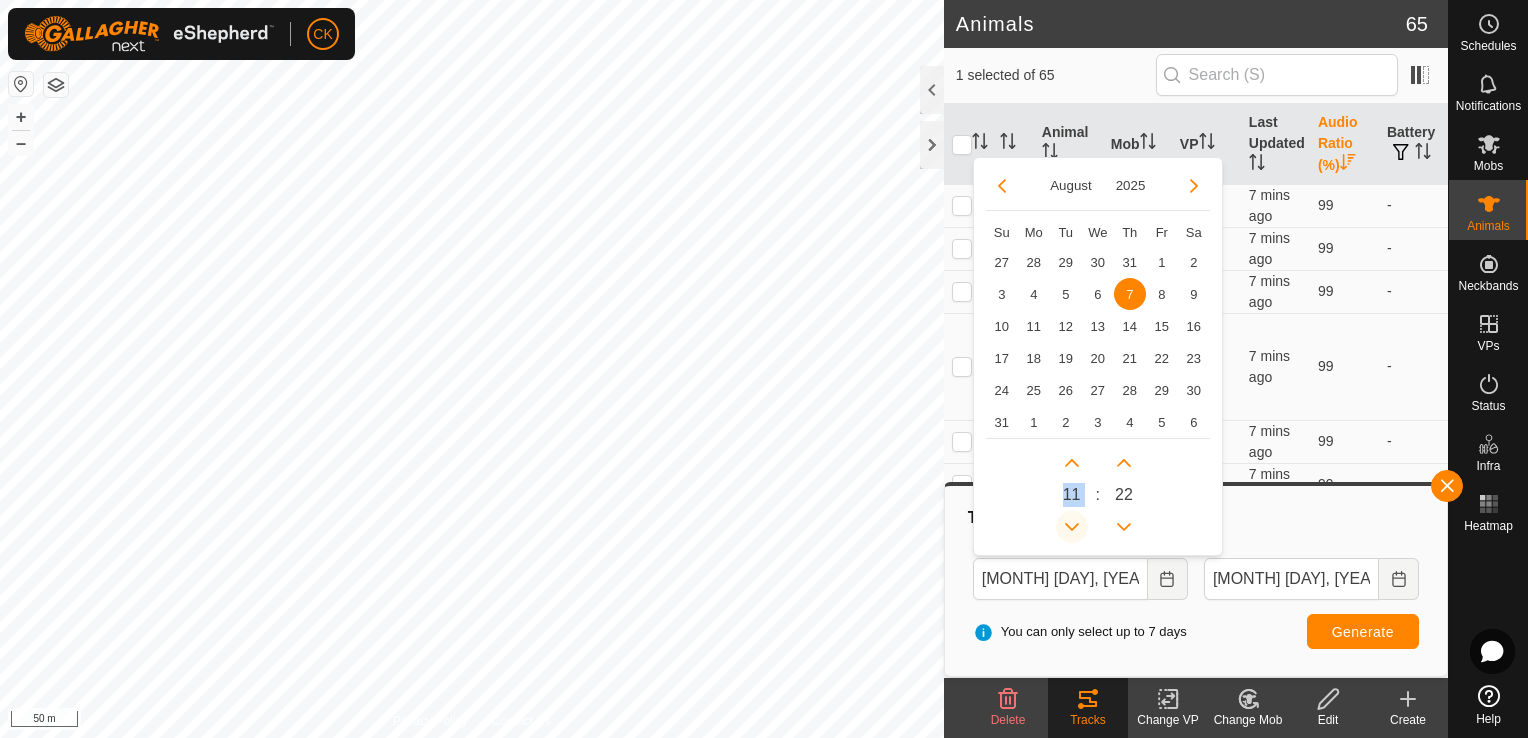 click at bounding box center [1072, 527] 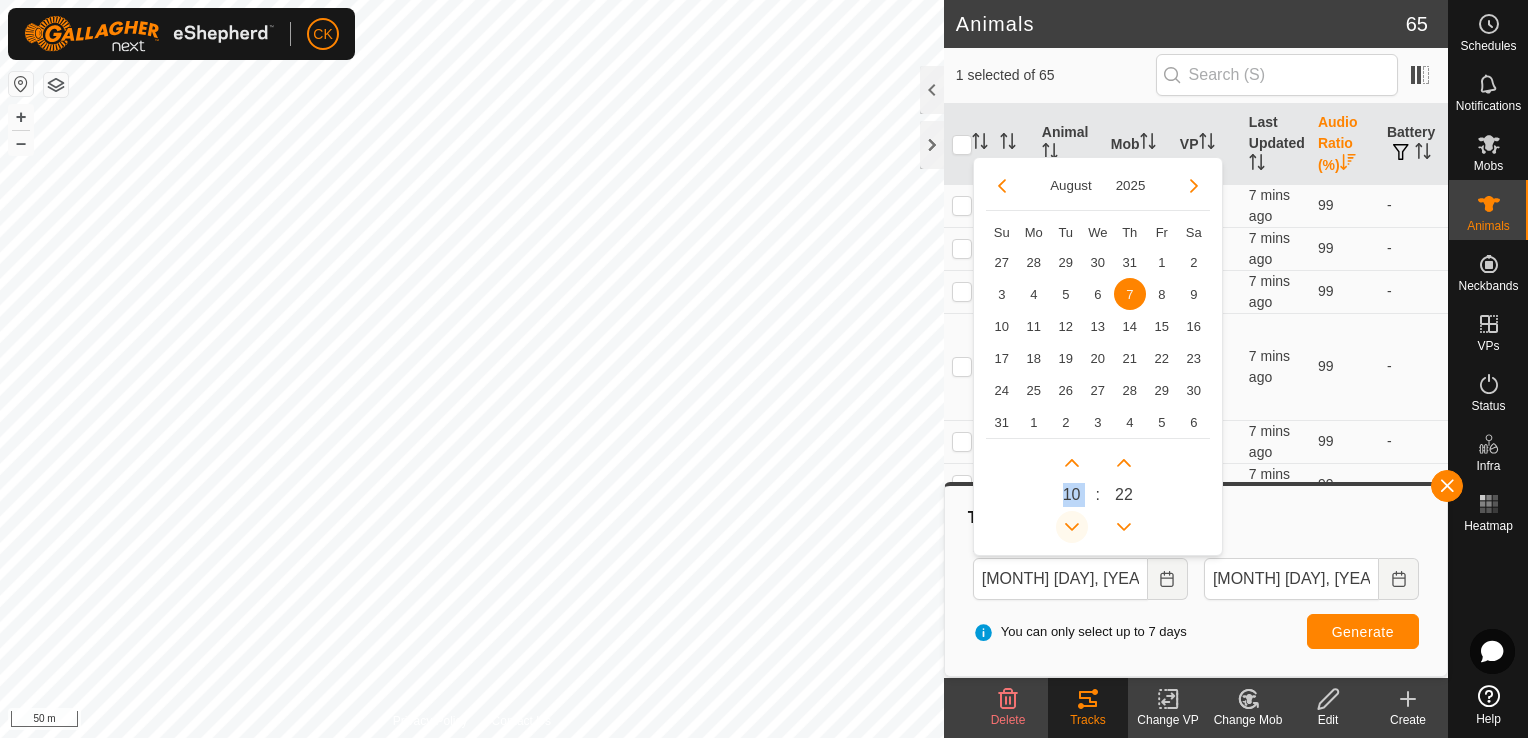 click at bounding box center [1072, 527] 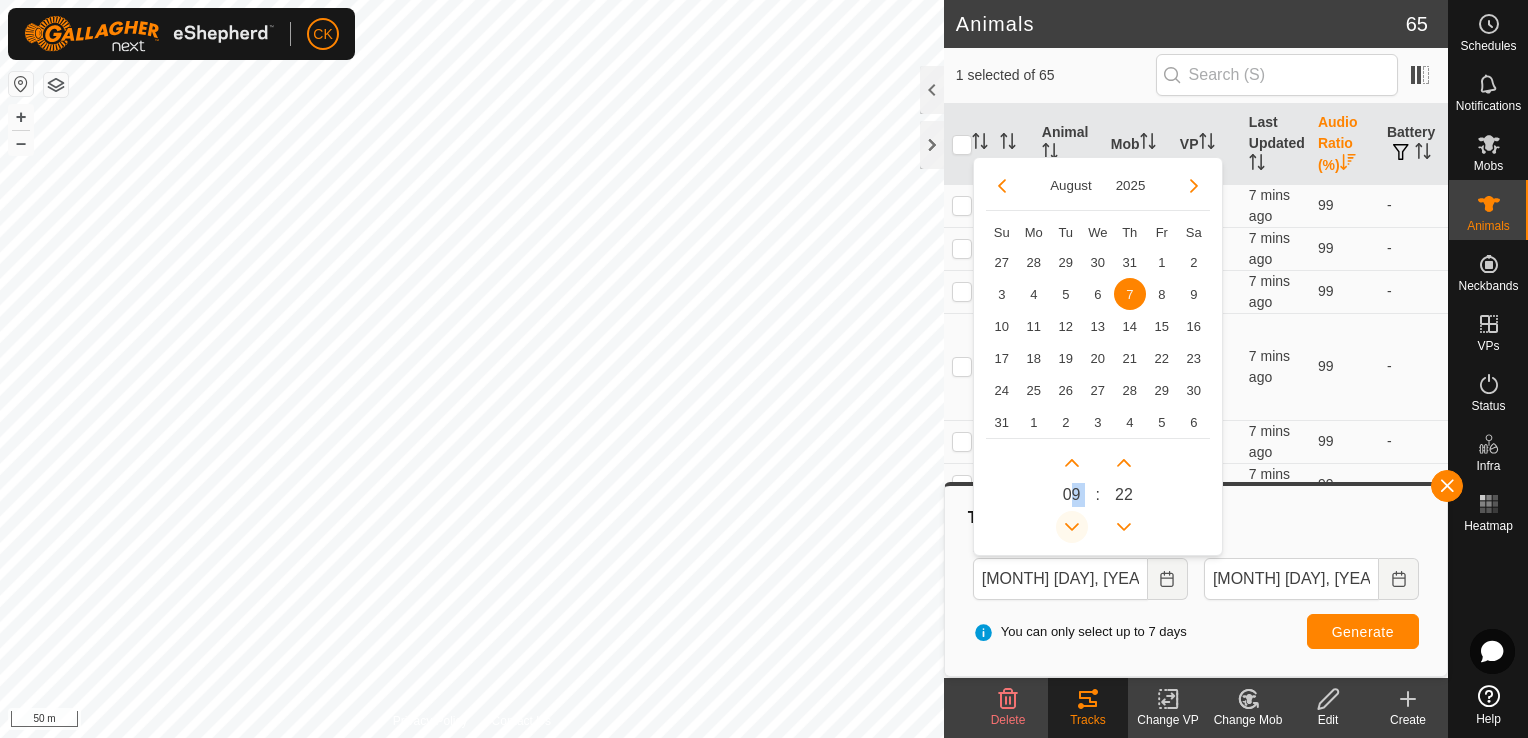 click at bounding box center [1072, 527] 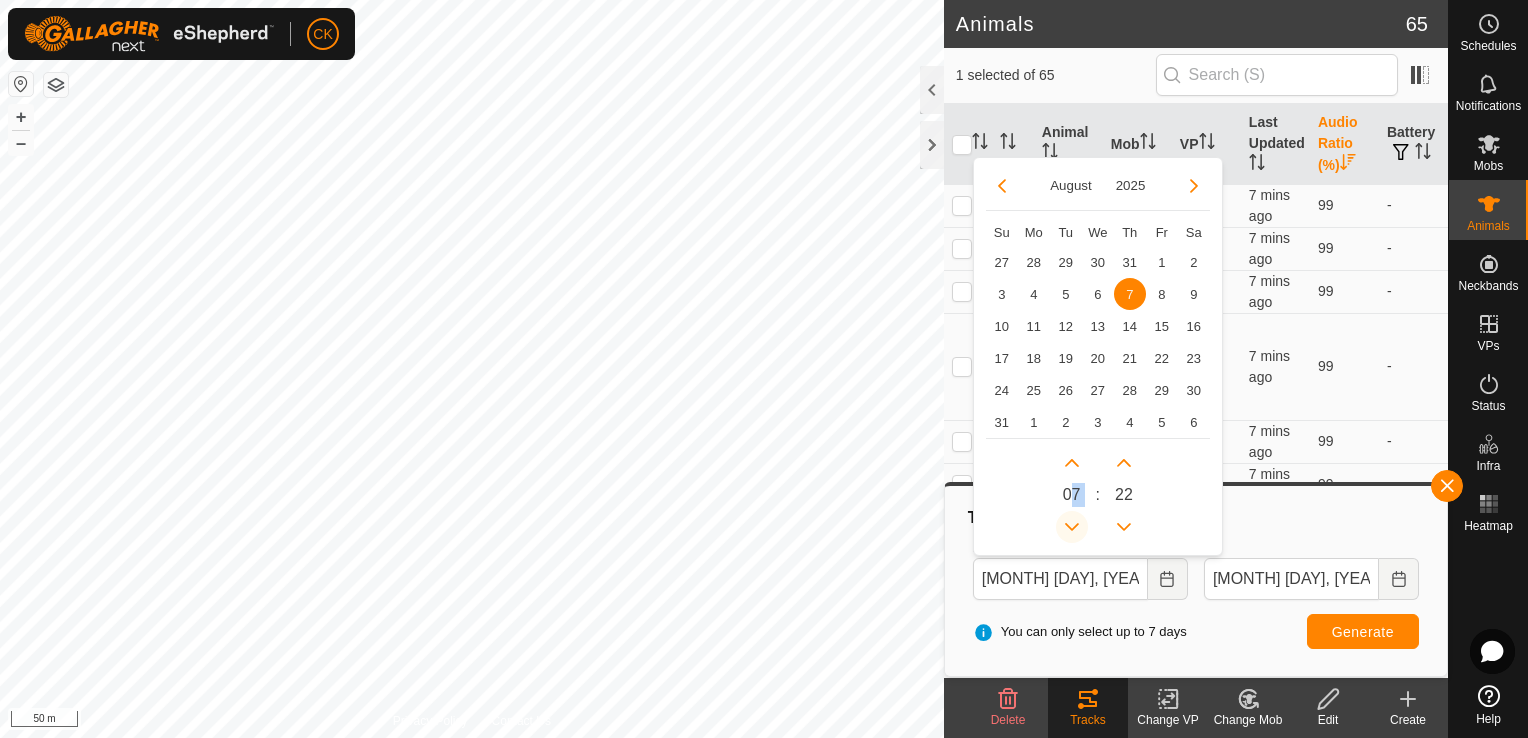 click at bounding box center (1072, 527) 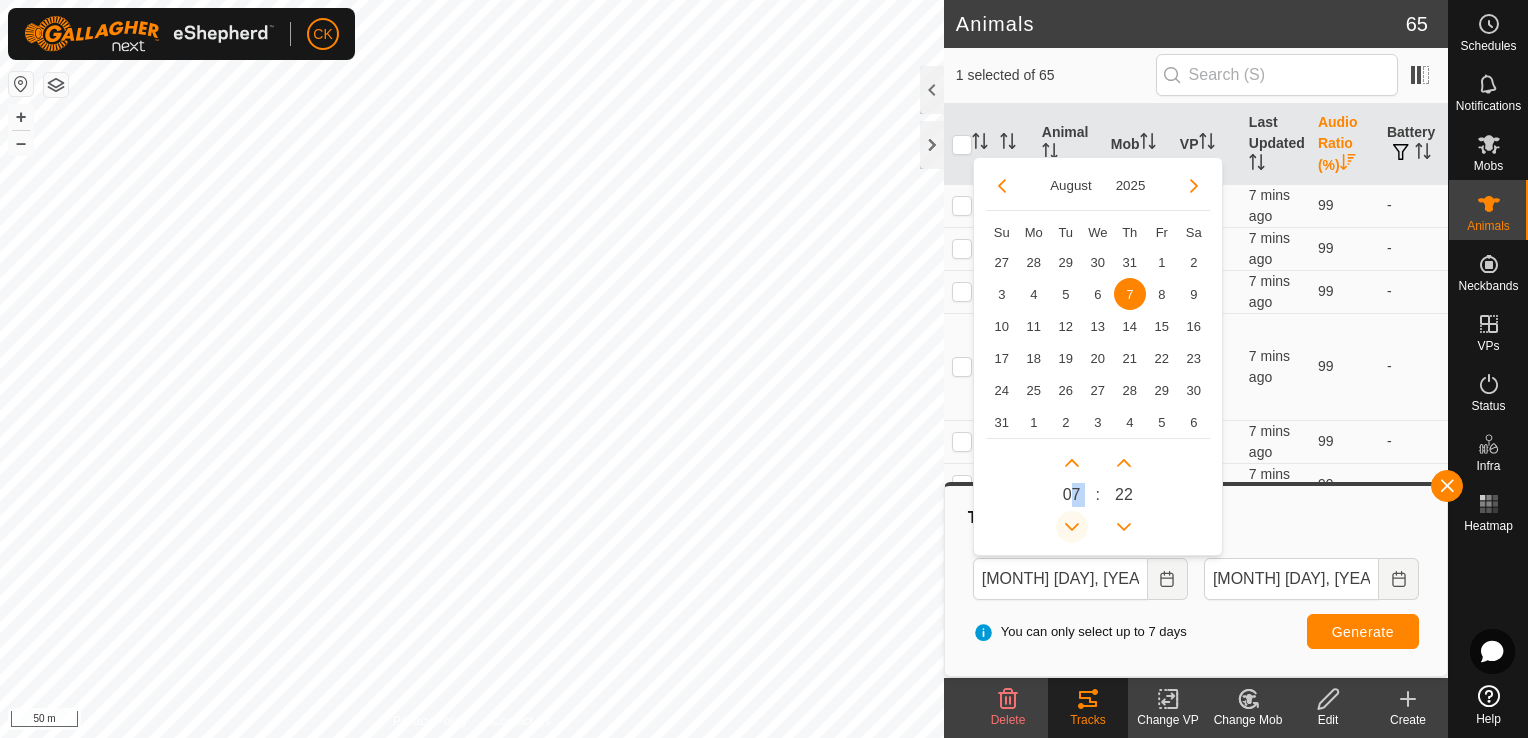 click at bounding box center [1072, 527] 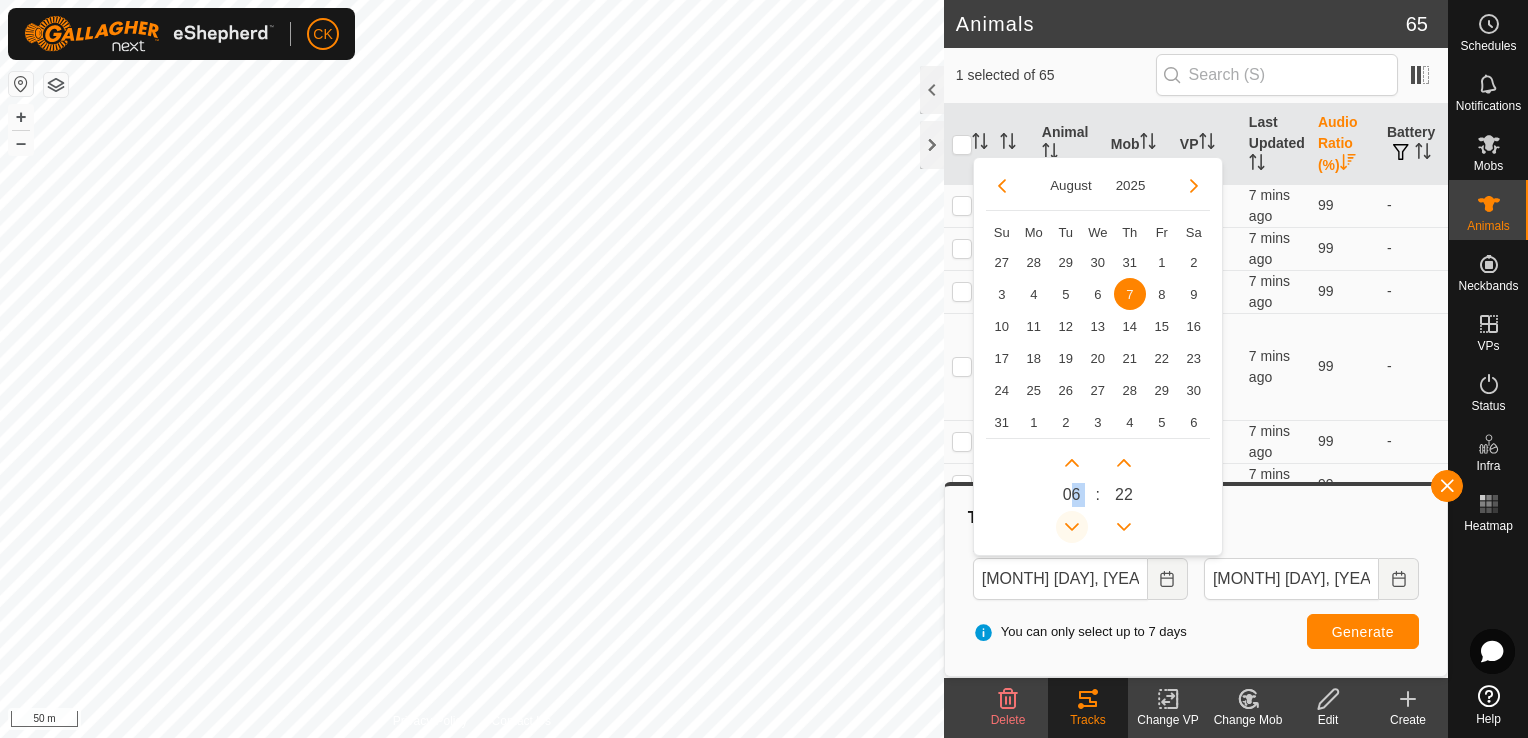 click 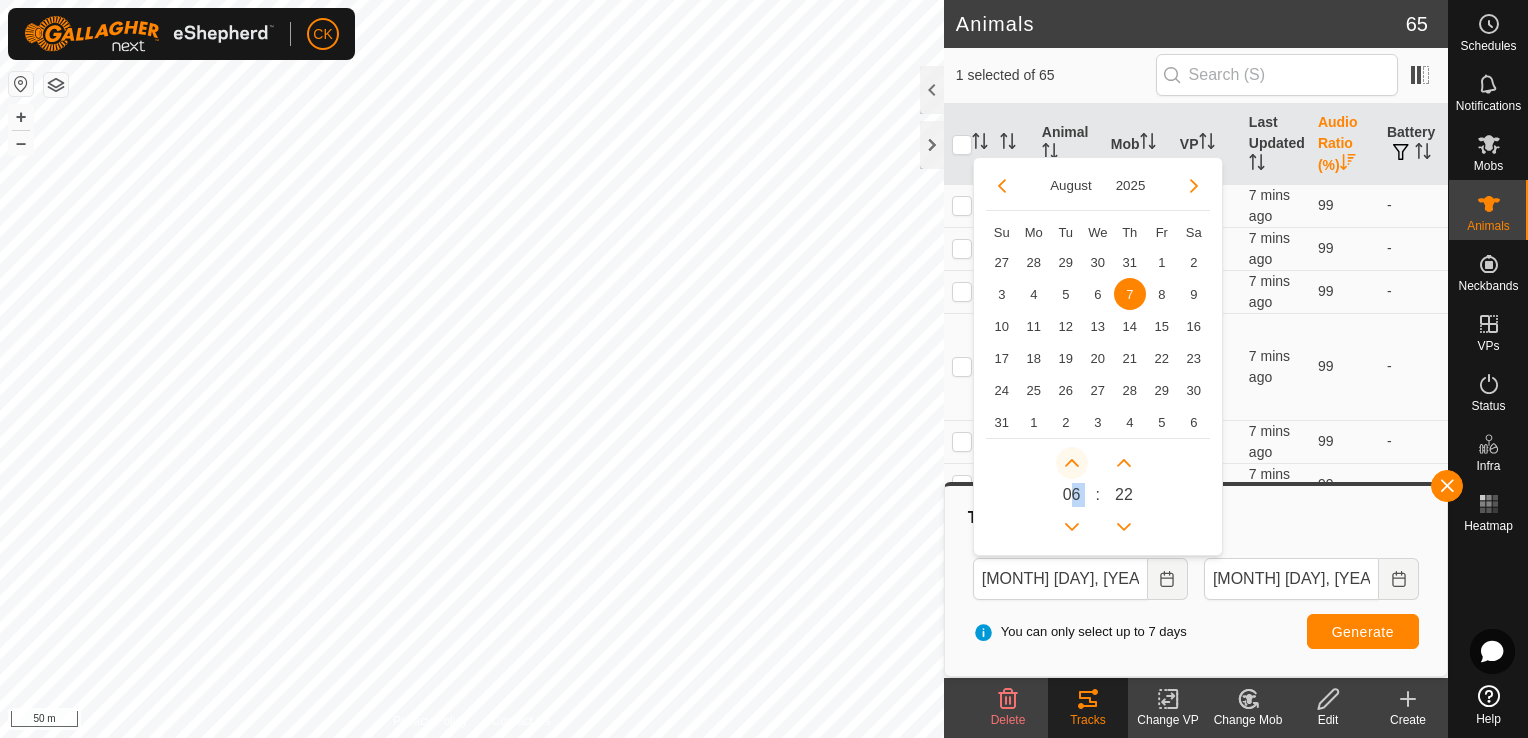 click at bounding box center [1072, 463] 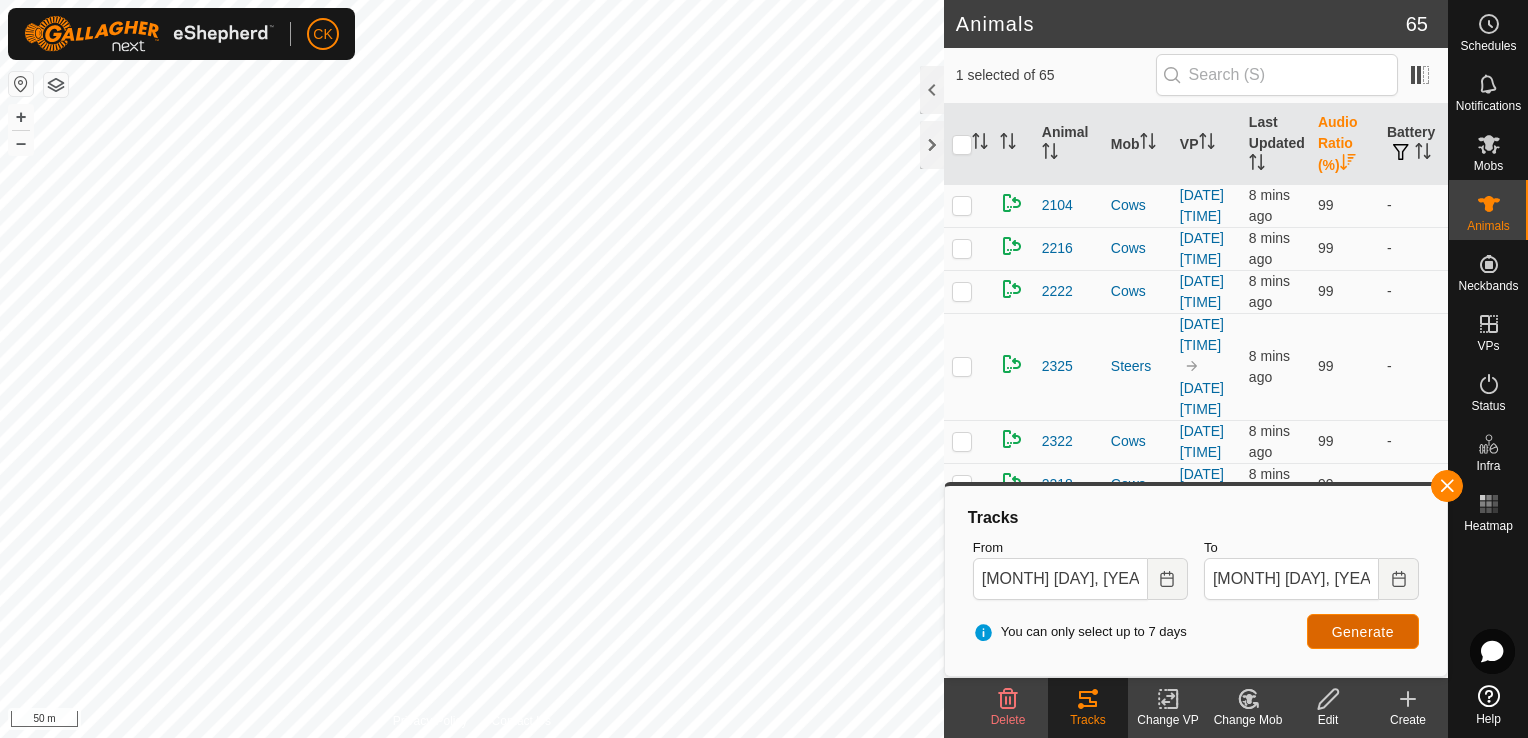 click on "Generate" at bounding box center [1363, 631] 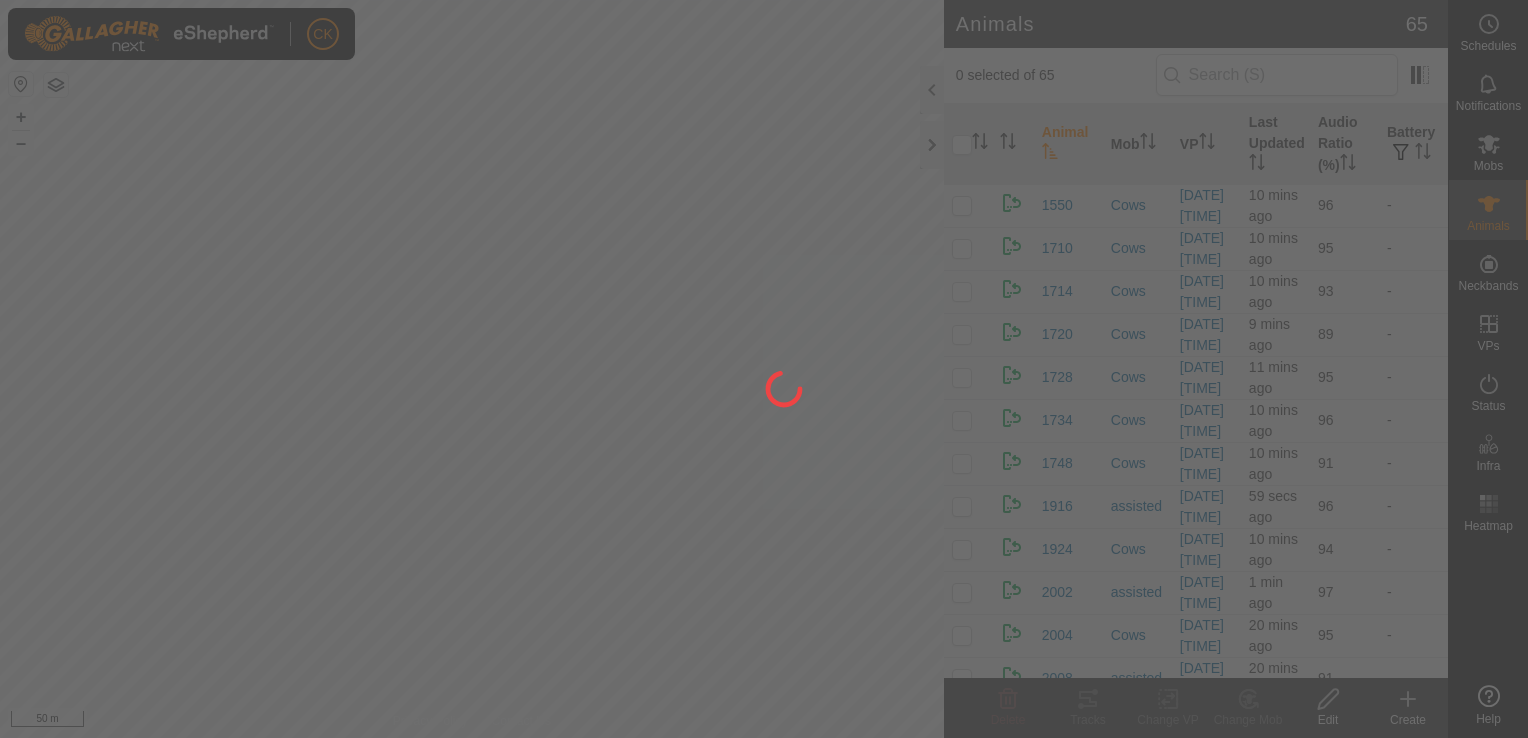 scroll, scrollTop: 0, scrollLeft: 0, axis: both 